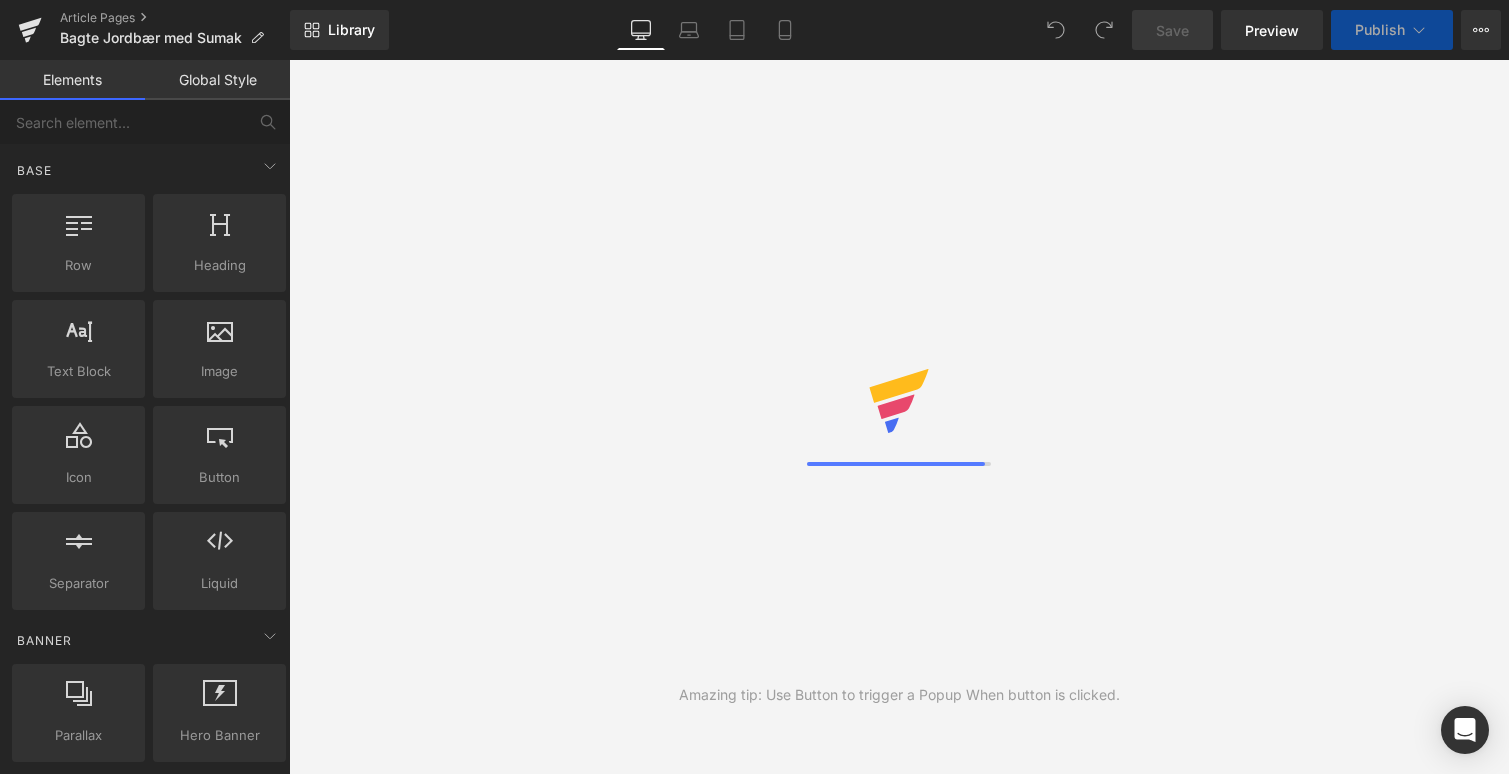 scroll, scrollTop: 0, scrollLeft: 0, axis: both 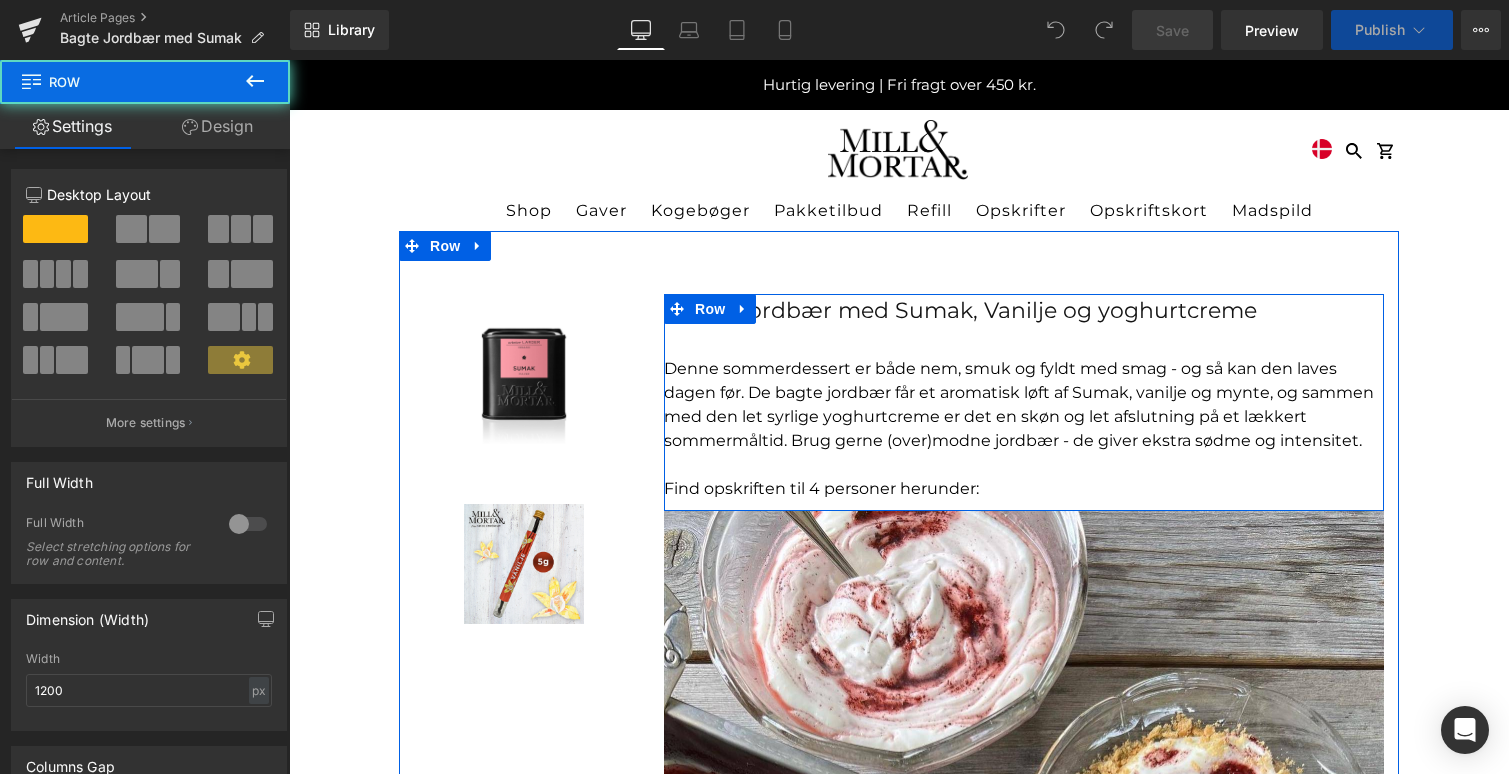 click on "Bagte Jordbær med Sumak, Vanilje og yoghurtcreme Text Block         Denne sommerdessert er både nem, smuk og fyldt med smag - og så kan den laves dagen før. De bagte jordbær får et aromatisk løft af Sumak, vanilje og mynte, og sammen med den let syrlige yoghurtcreme er det en skøn og let afslutning på et lækkert sommermåltid. Brug gerne (over)modne jordbær - de giver ekstra sødme og intensitet. Find opskriften til [NUMBER] personer herunder: Text Block" at bounding box center (1024, 397) 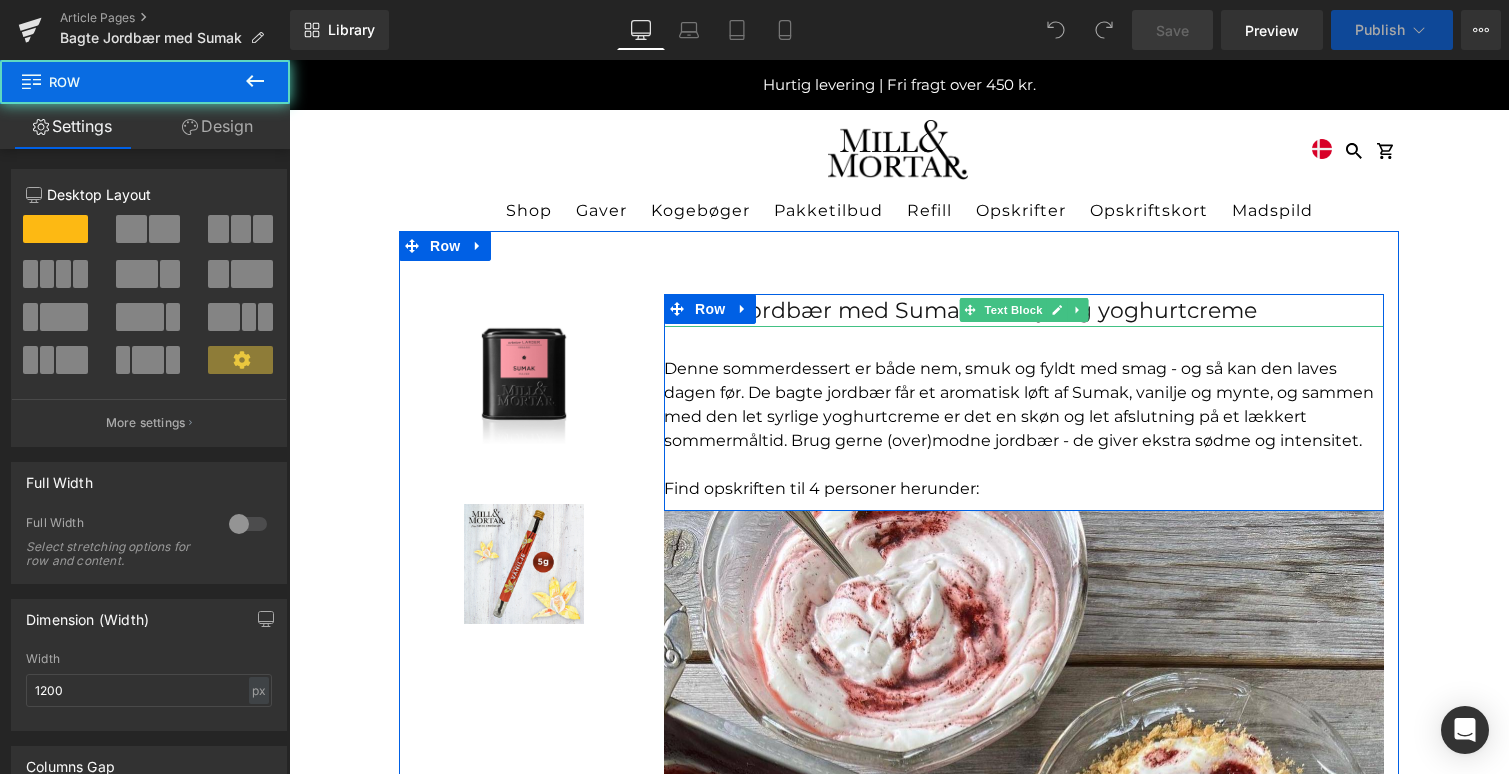 click on "Bagte Jordbær med Sumak, Vanilje og yoghurtcreme" at bounding box center (1024, 310) 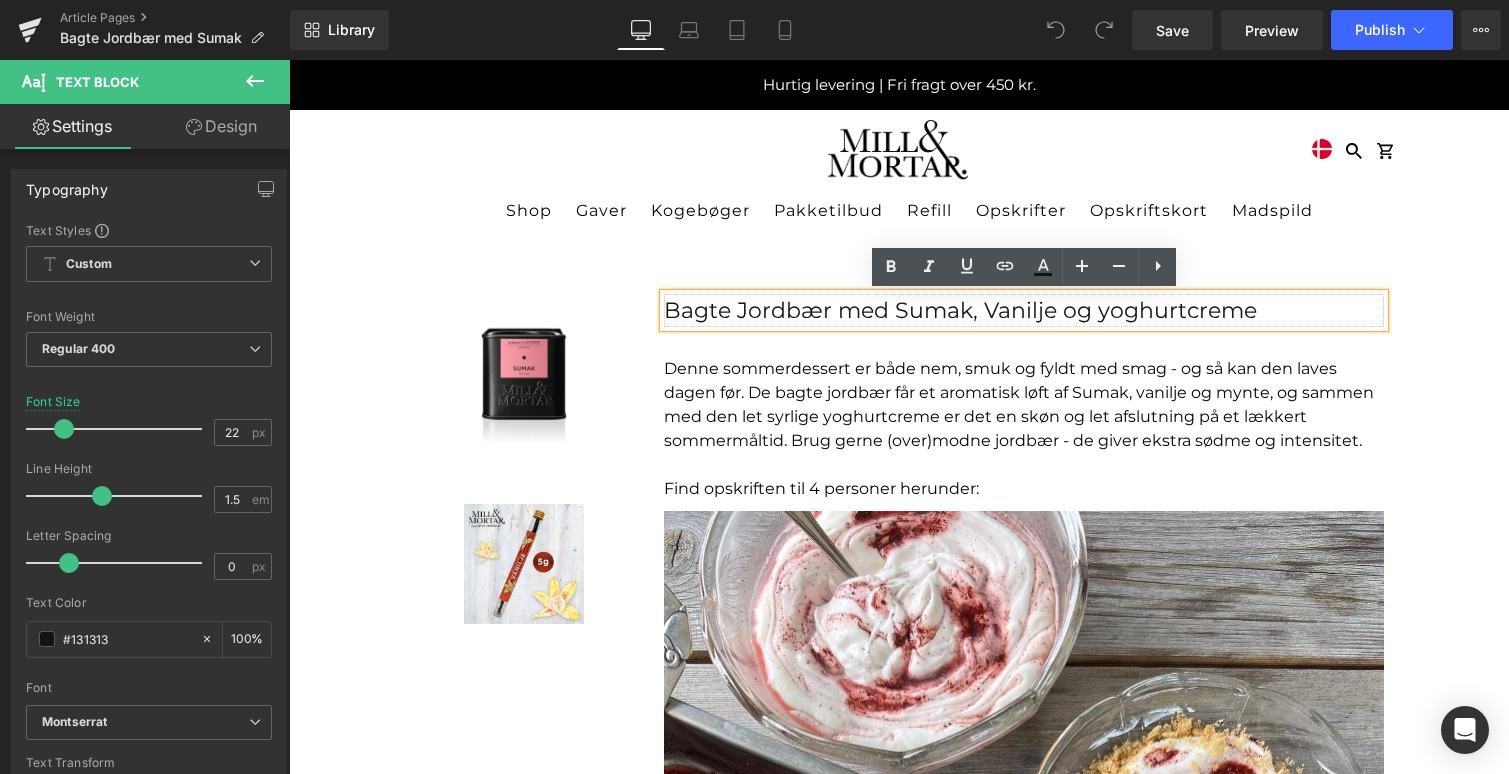 click on "Bagte Jordbær med Sumak, Vanilje og yoghurtcreme" at bounding box center (1024, 310) 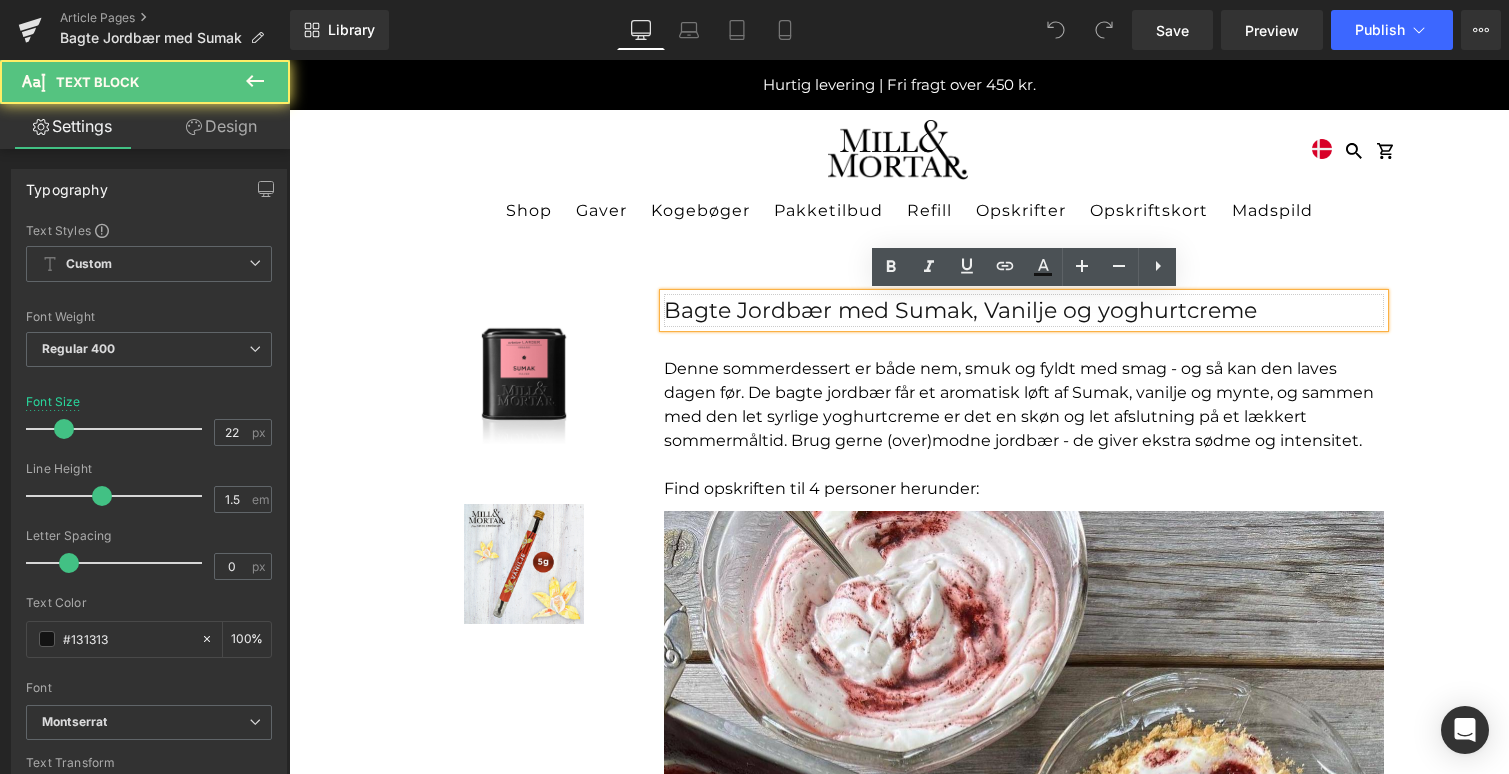 type 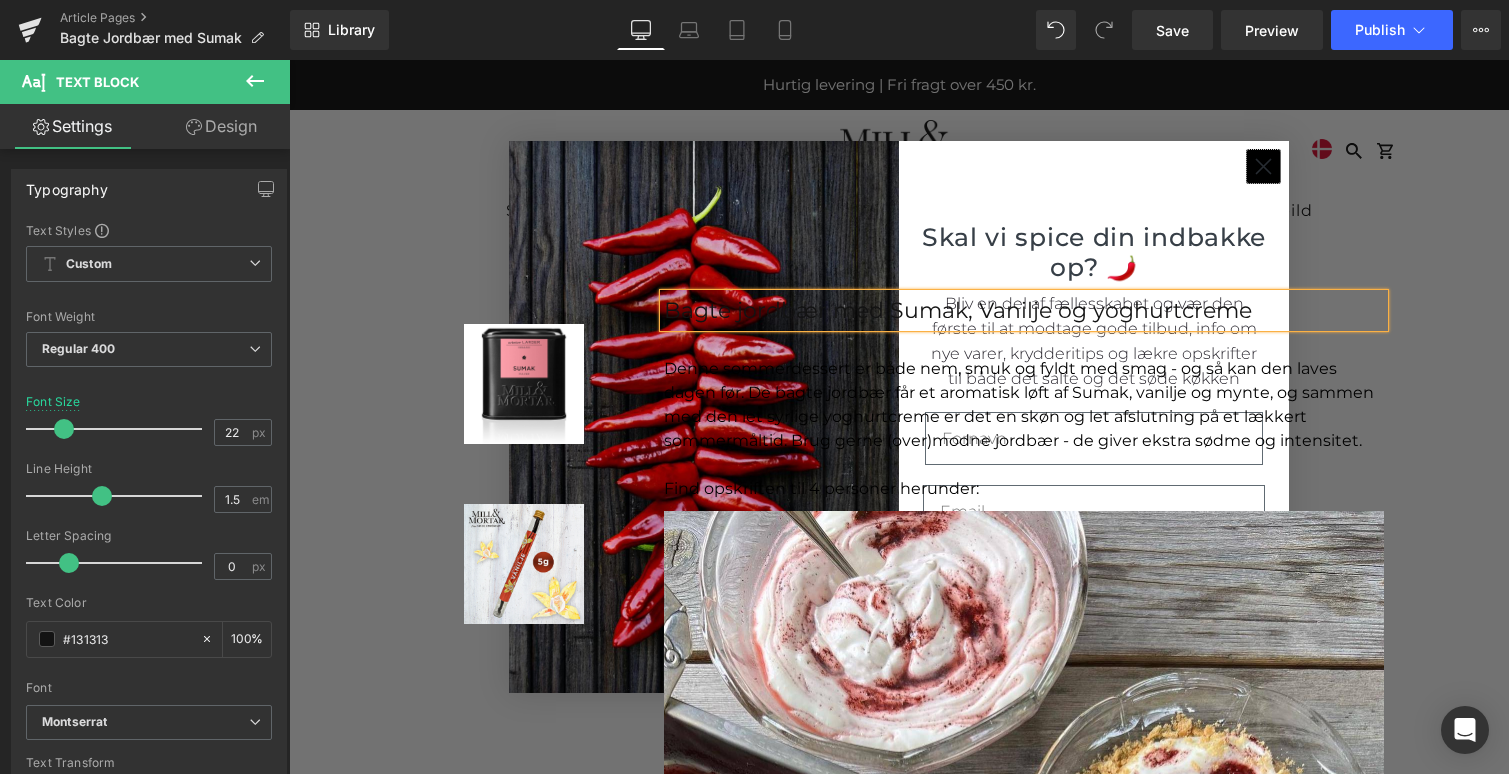 click 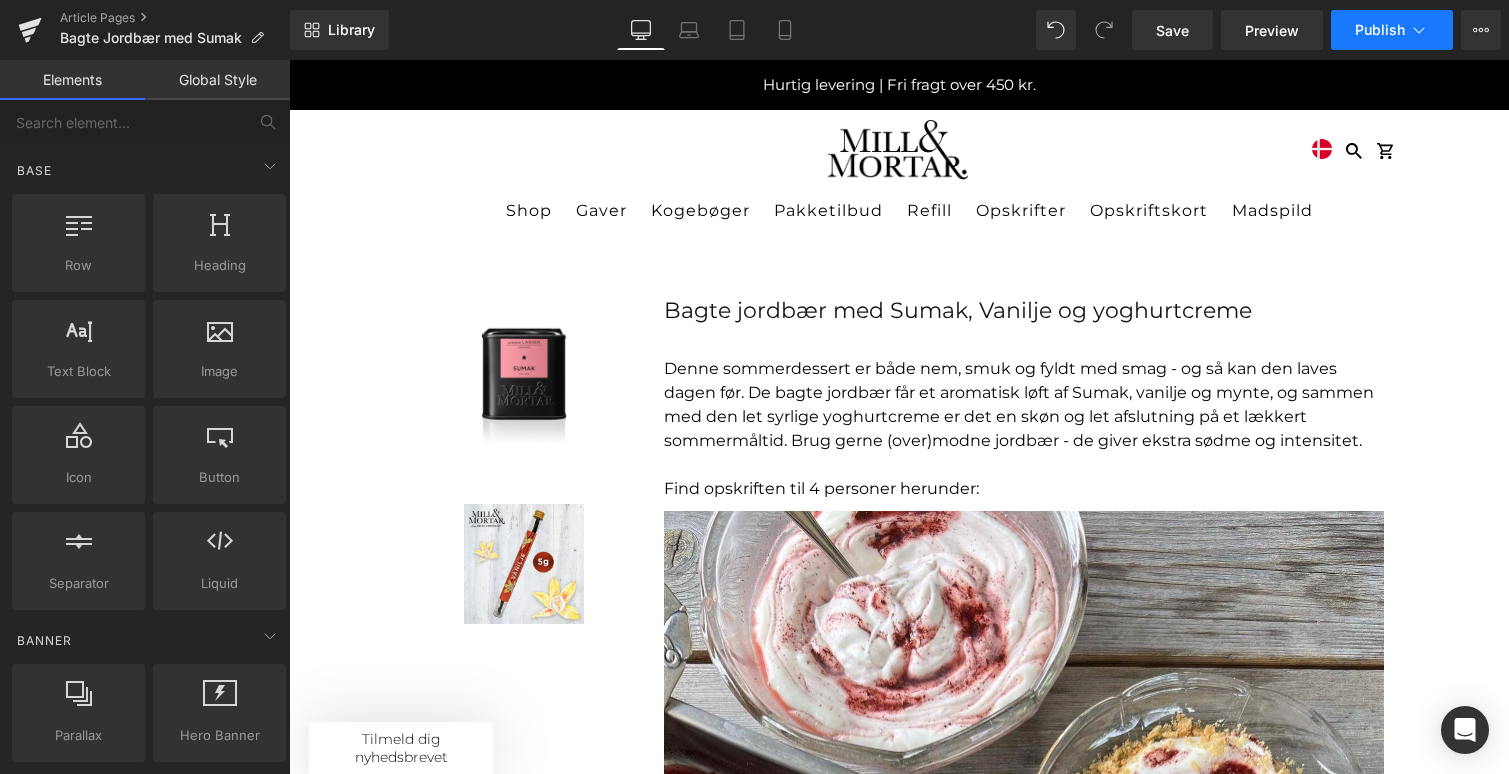 click on "Publish" at bounding box center [1380, 30] 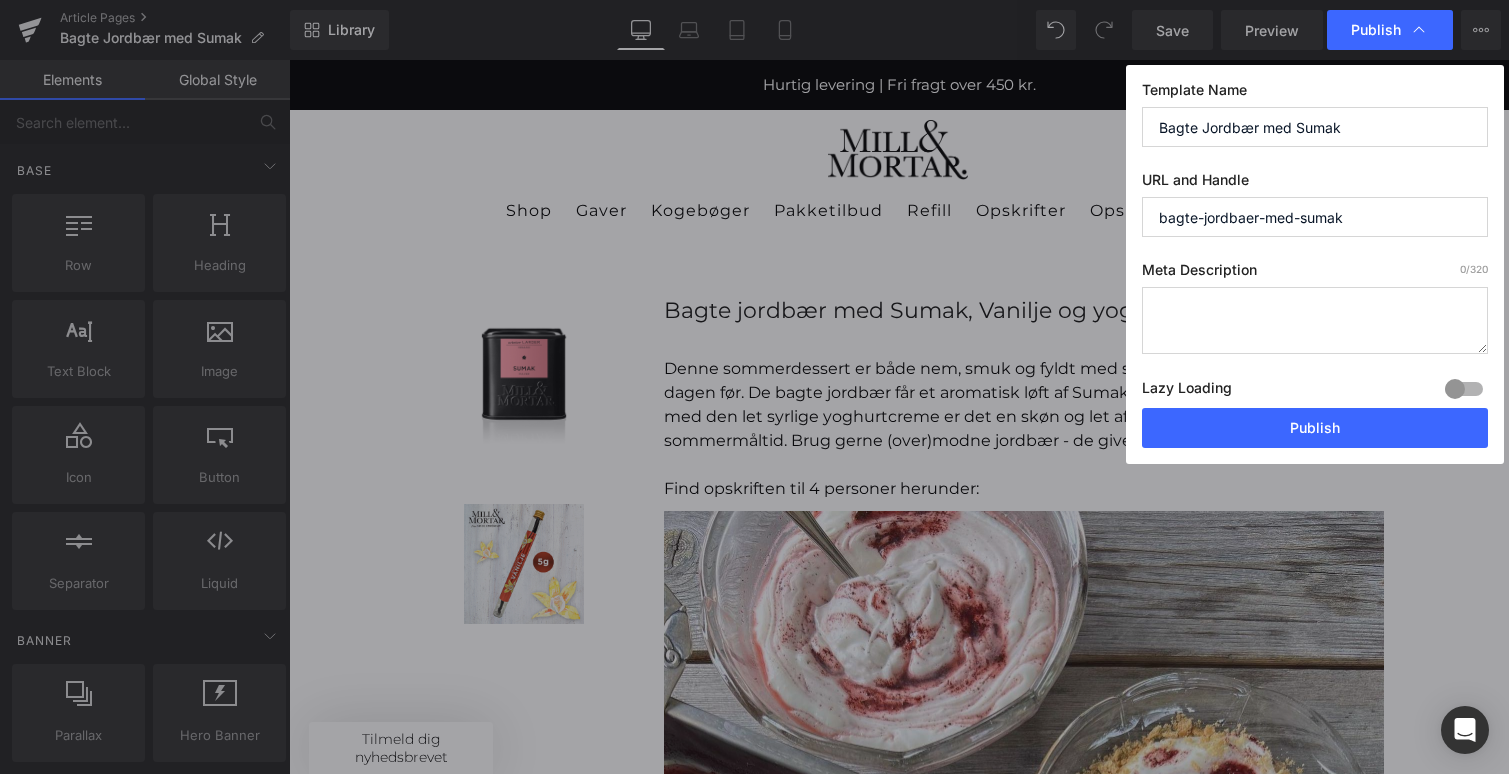 scroll, scrollTop: 0, scrollLeft: 0, axis: both 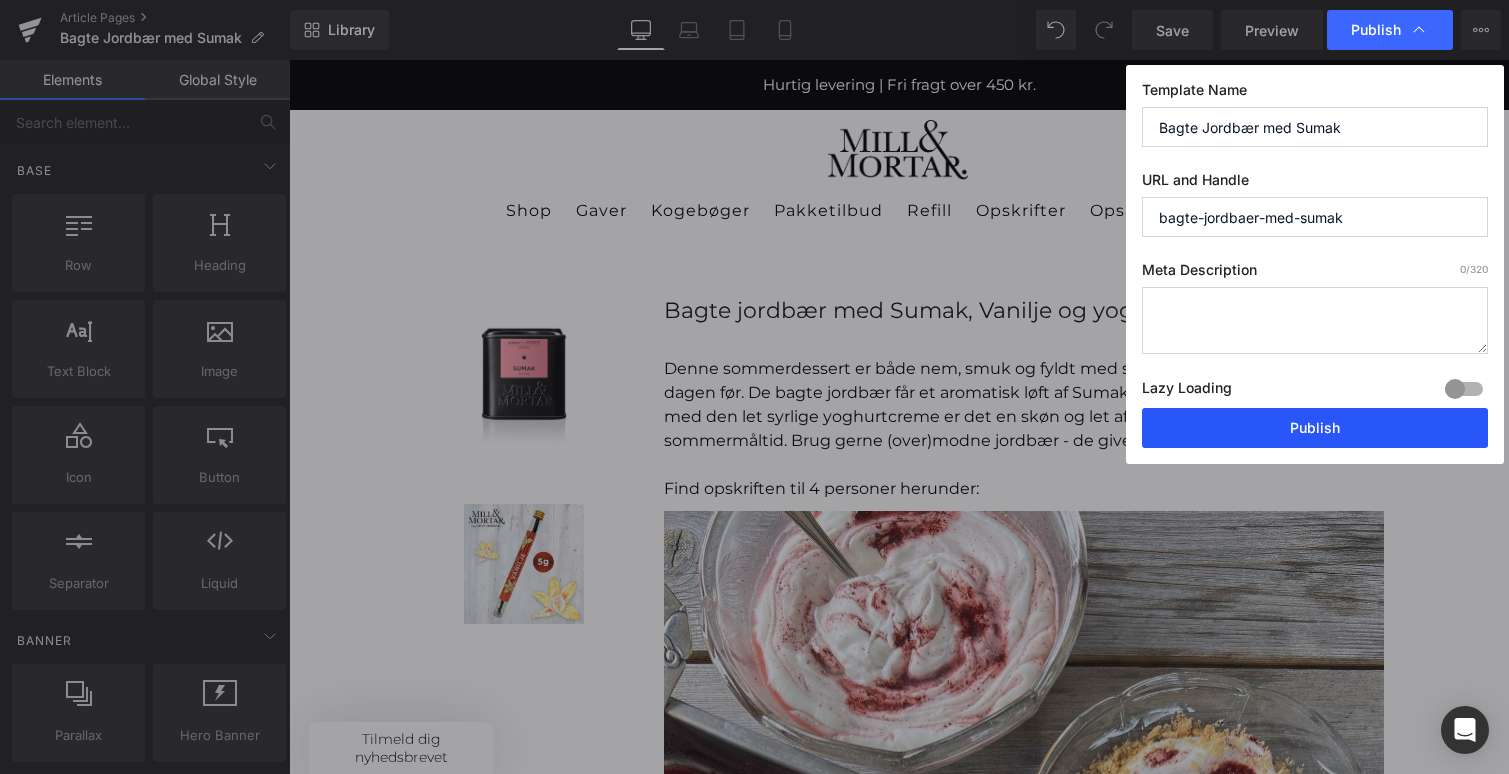 click on "Publish" at bounding box center [1315, 428] 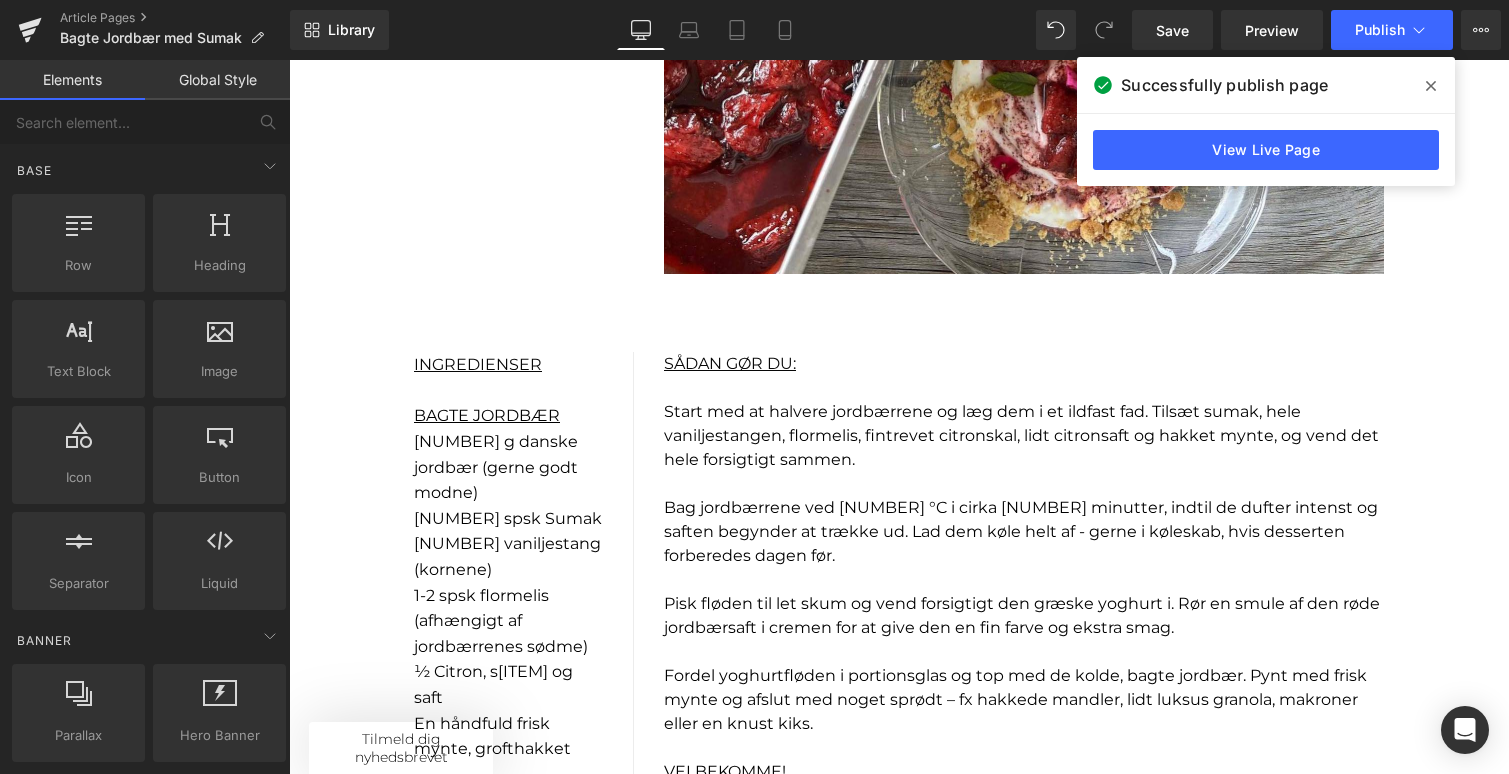 scroll, scrollTop: 1228, scrollLeft: 0, axis: vertical 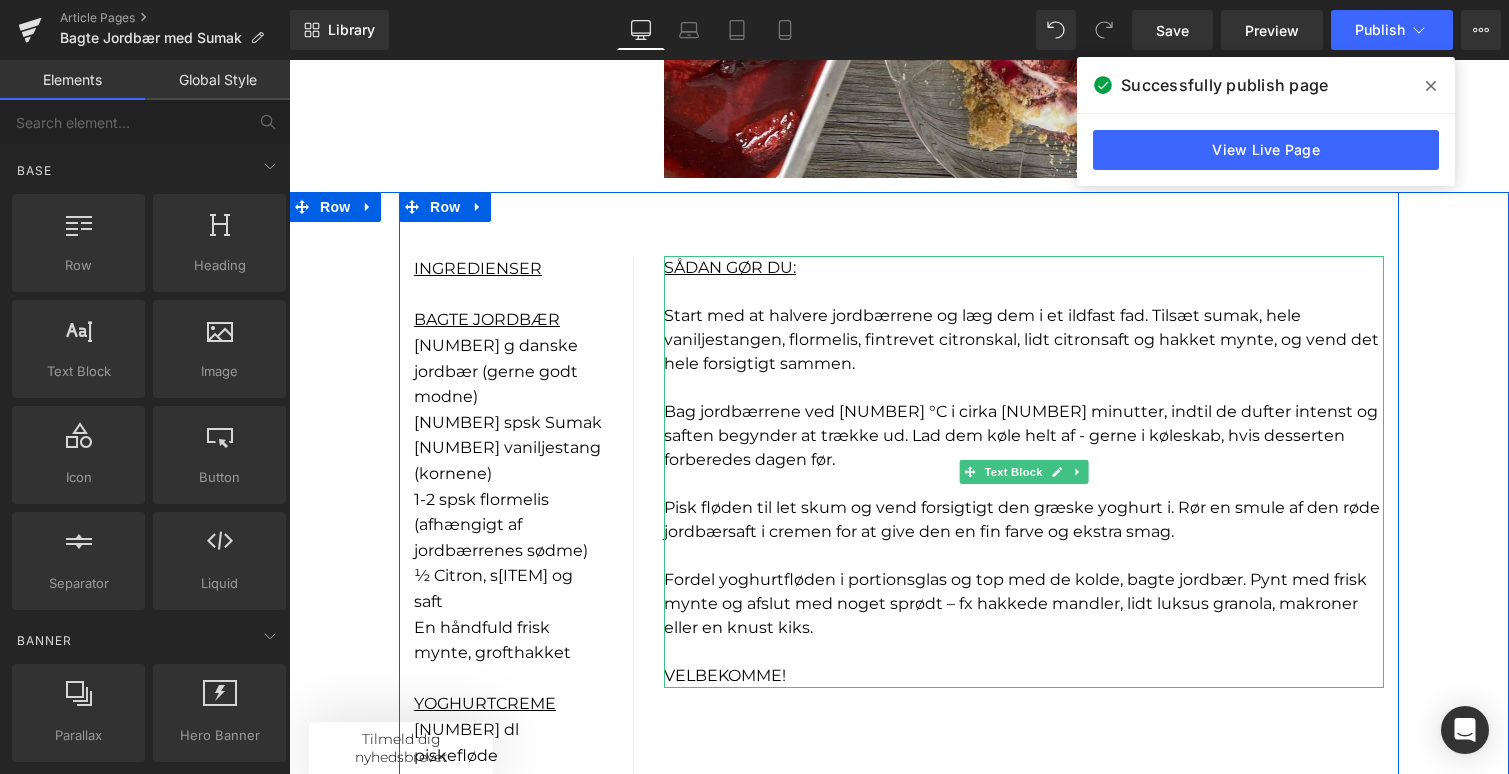 click at bounding box center [1024, 388] 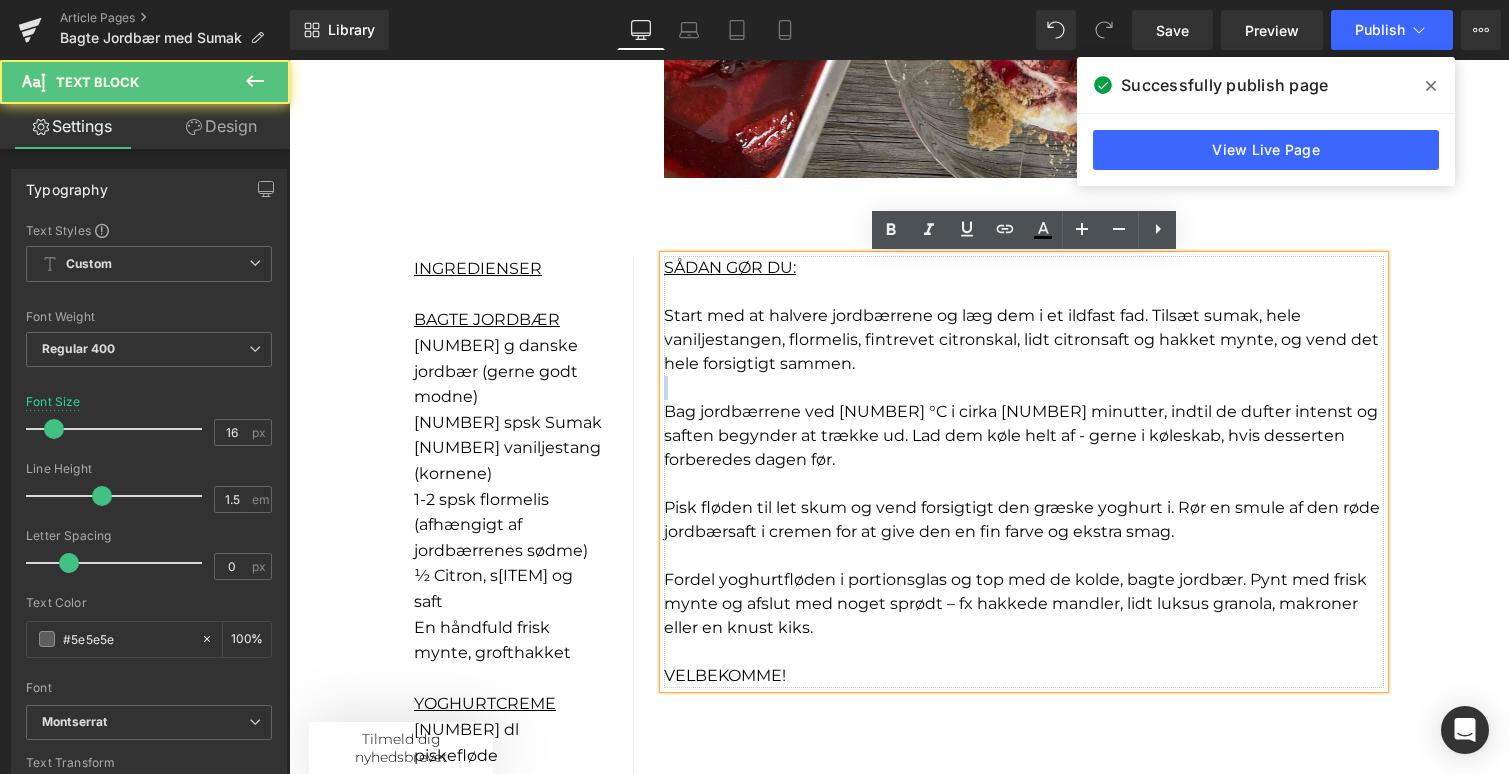 click at bounding box center [1024, 388] 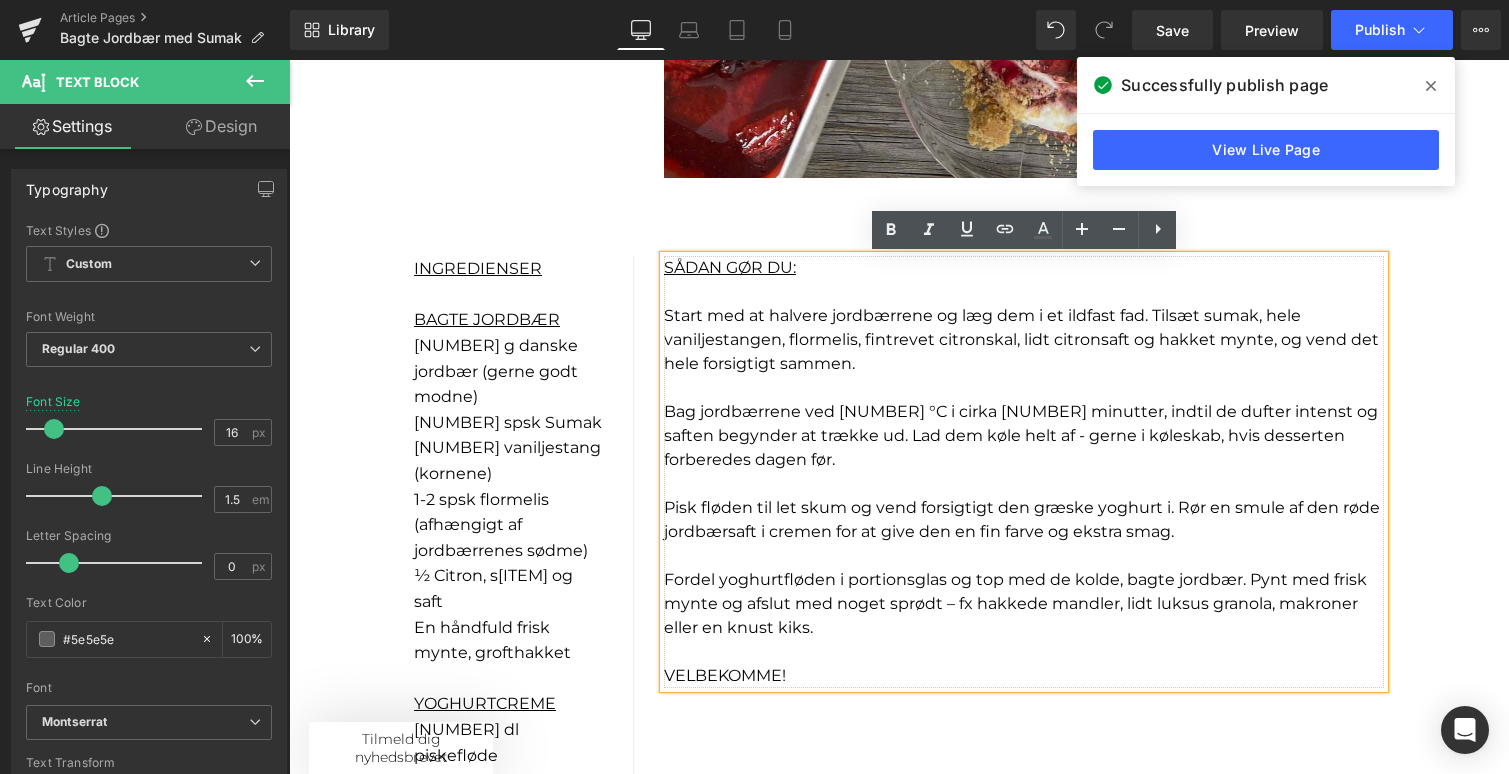 click on "Start med at halvere jordbærrene og læg dem i et ildfast fad. Tilsæt sumak, hele vaniljestangen, flormelis, fintrevet citronskal, lidt citronsaft og hakket mynte, og vend det hele forsigtigt sammen." at bounding box center (1021, 339) 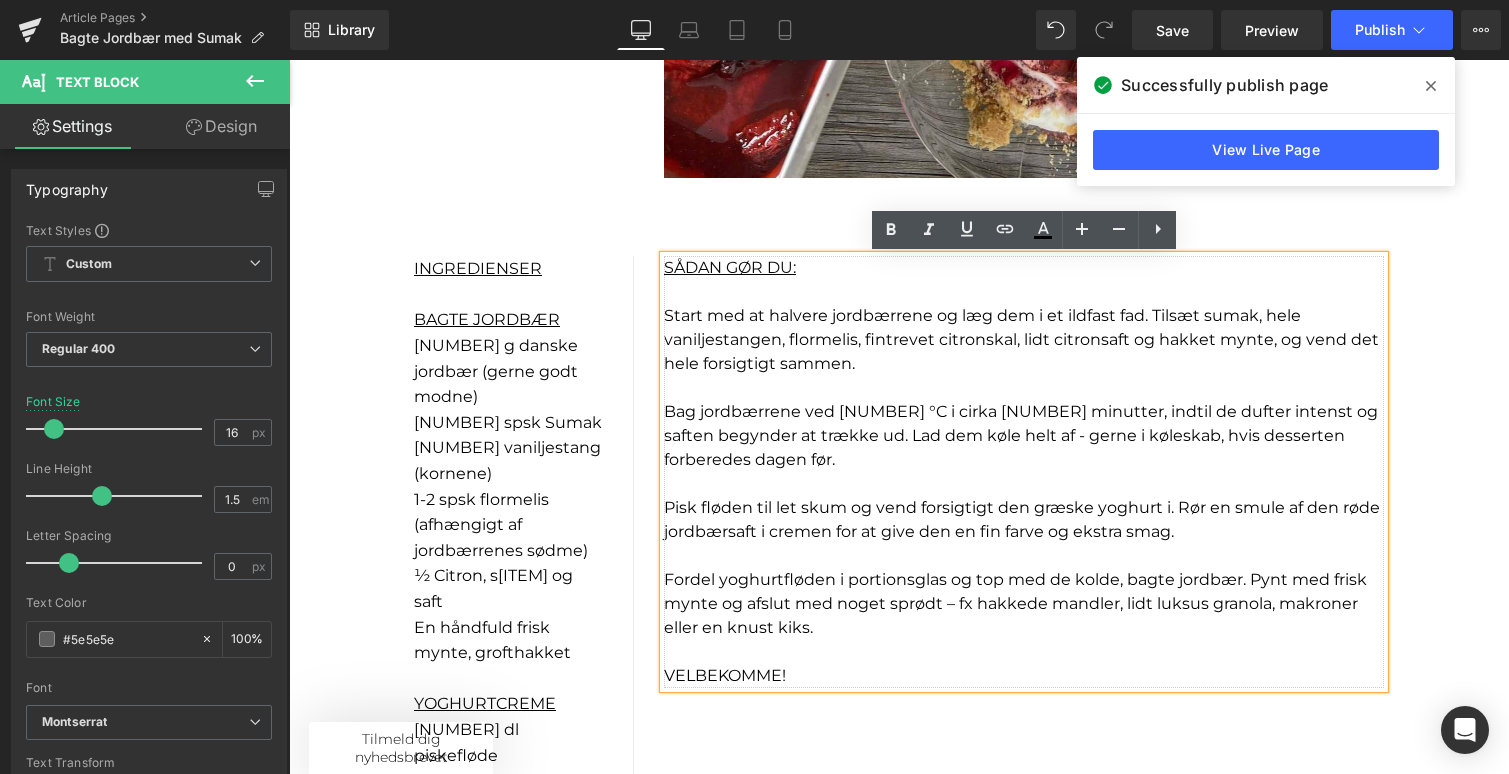 type 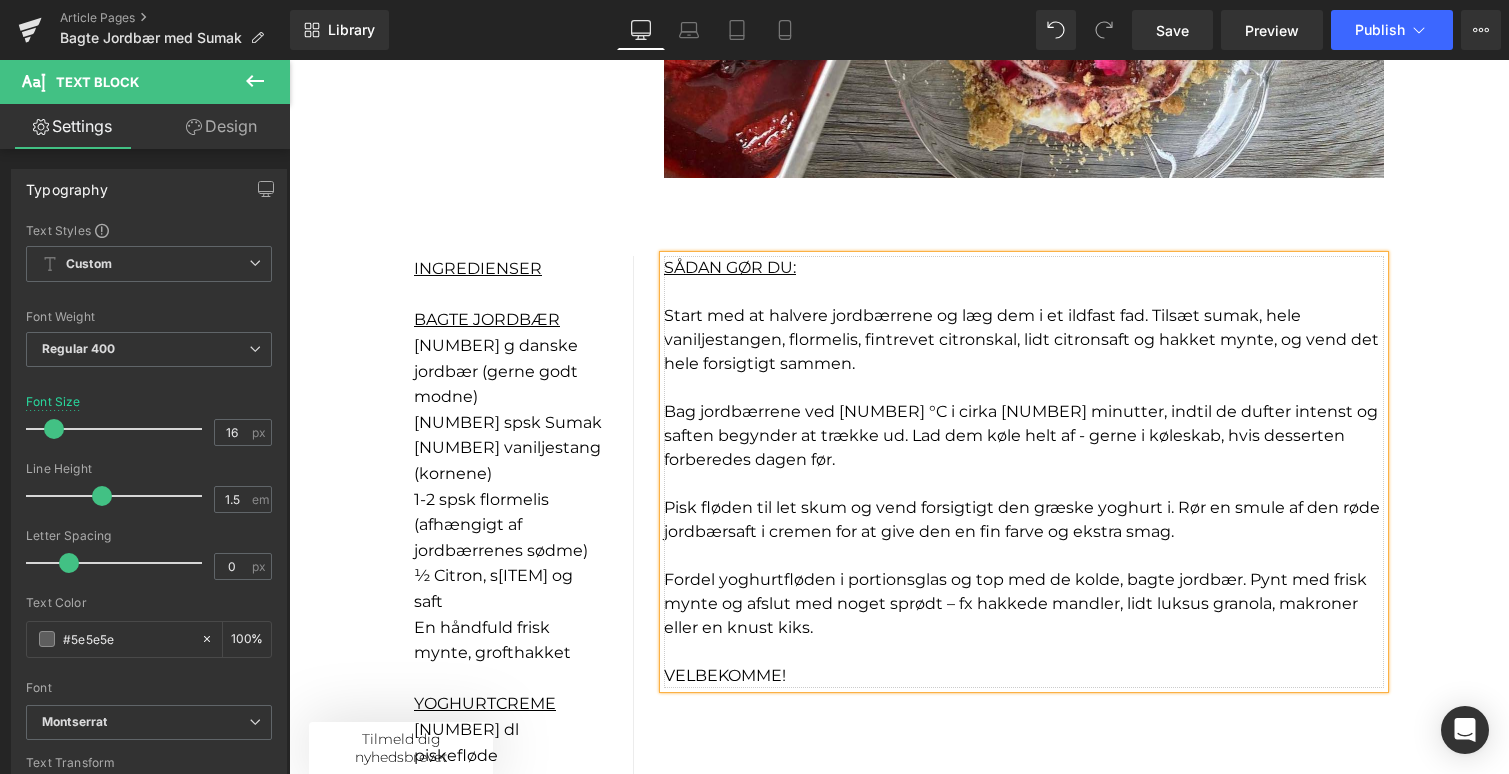 click on "Start med at halvere jordbærrene og læg dem i et ildfast fad. Tilsæt sumak, hele vaniljestangen, flormelis, fintrevet citronskal, lidt citronsaft og hakket mynte, og vend det hele forsigtigt sammen." at bounding box center (1021, 339) 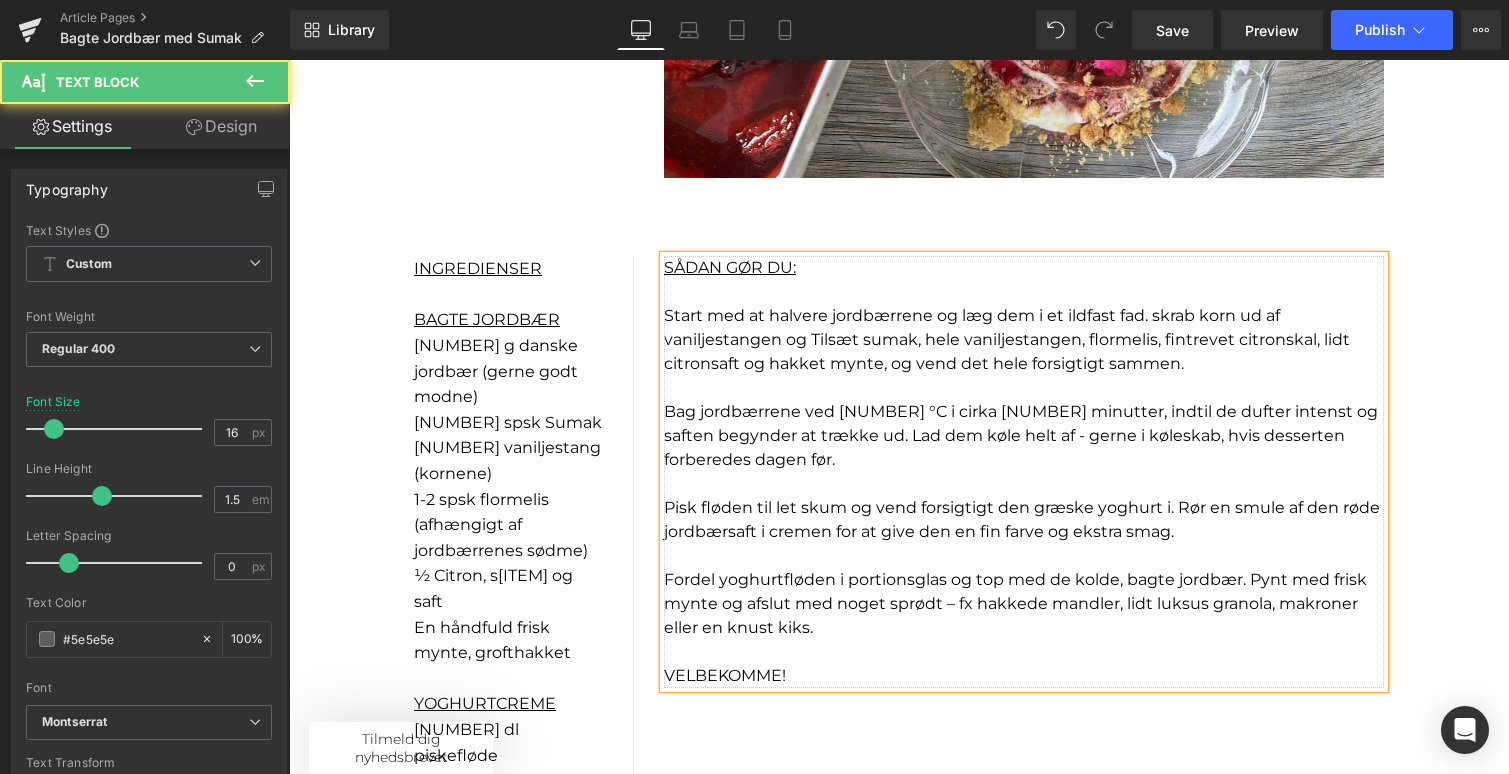 click on "Start med at halvere jordbærrene og læg dem i et ildfast fad. skrab korn ud af vaniljestangen og Tilsæt sumak, hele vaniljestangen, flormelis, fintrevet citronskal, lidt citronsaft og hakket mynte, og vend det hele forsigtigt sammen." at bounding box center [1007, 339] 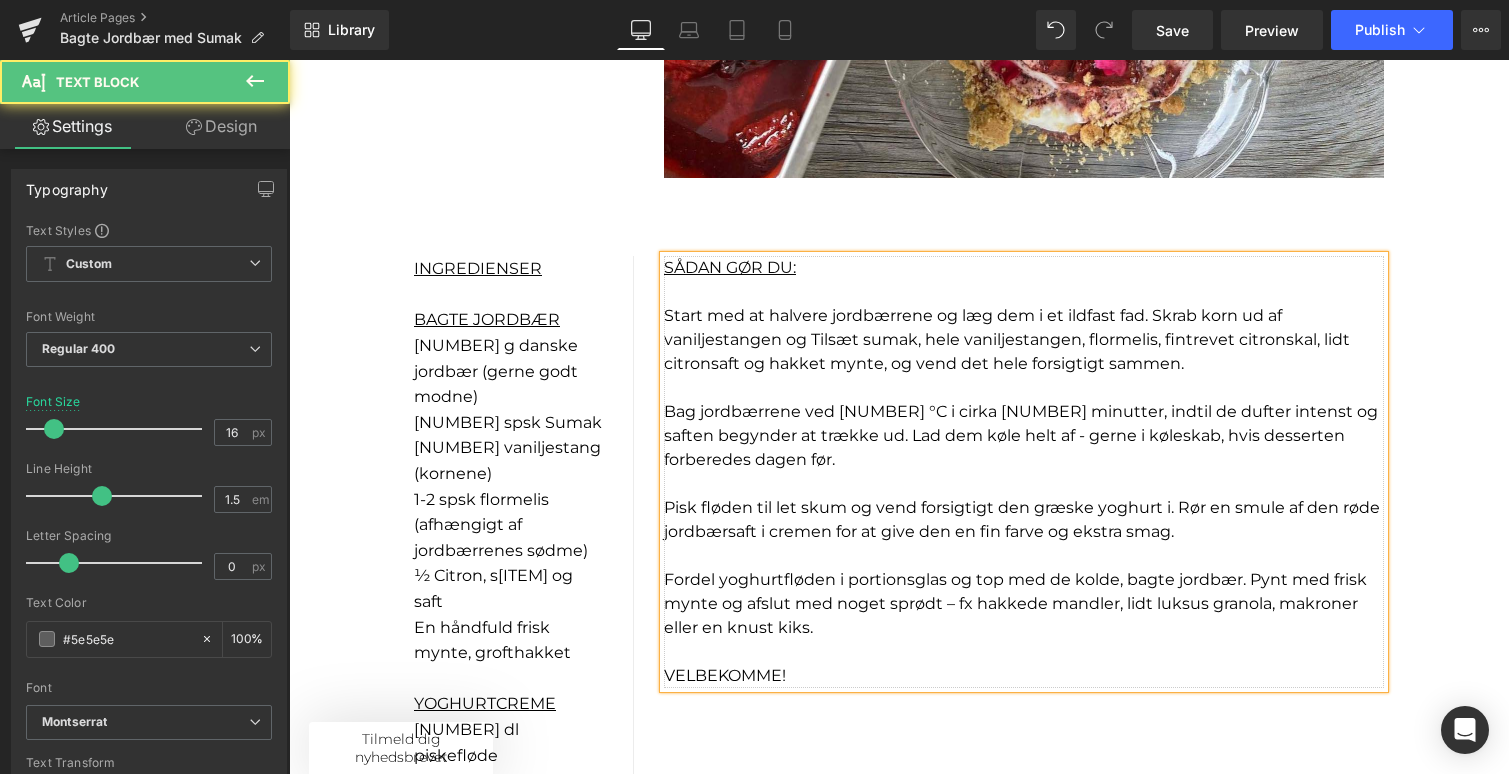 click on "Start med at halvere jordbærrene og læg dem i et ildfast fad. Skrab korn ud af vaniljestangen og Tilsæt sumak, hele vaniljestangen, flormelis, fintrevet citronskal, lidt citronsaft og hakket mynte, og vend det hele forsigtigt sammen." at bounding box center (1007, 339) 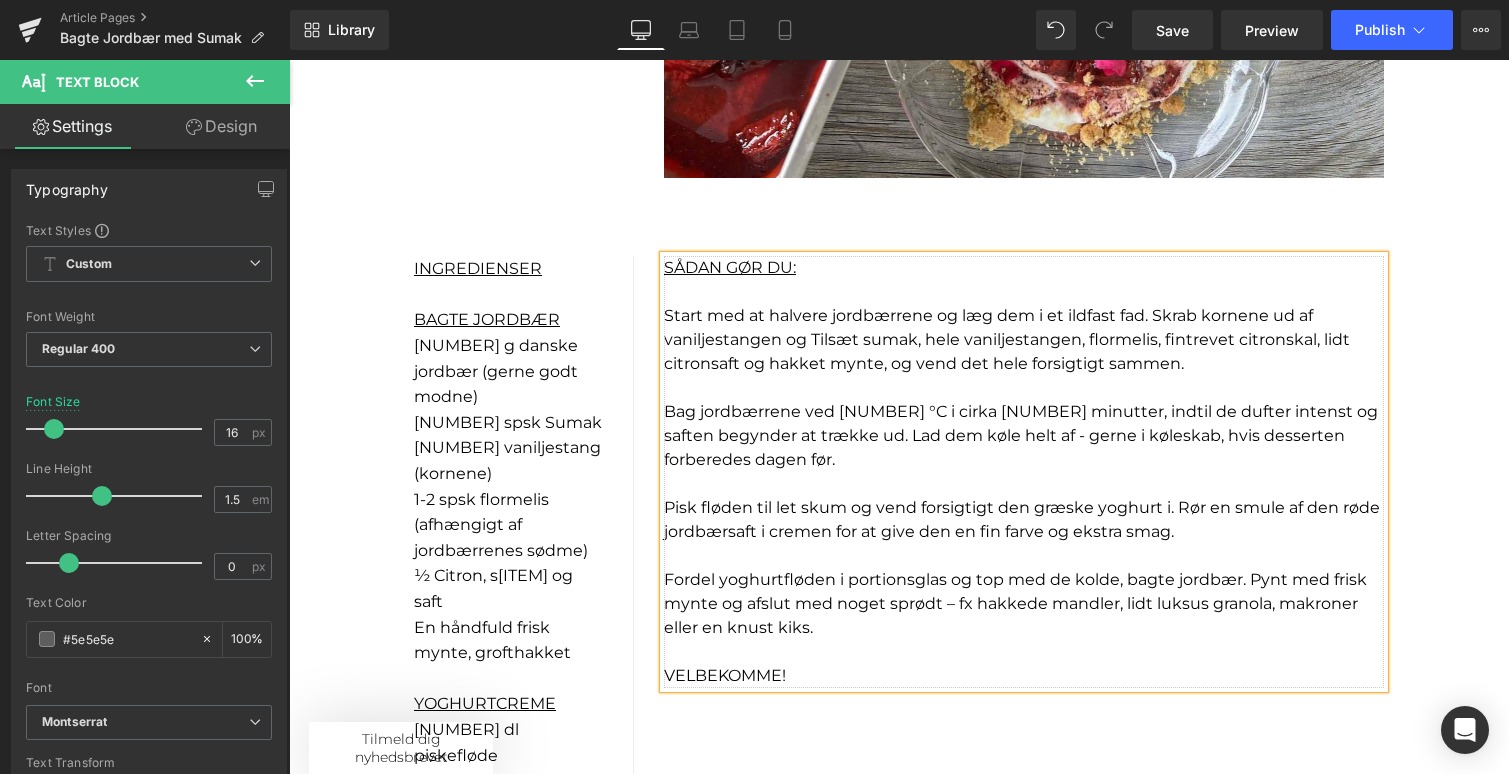 click on "Bag jordbærrene ved [NUMBER] °C i cirka [NUMBER] minutter, indtil de dufter intenst og saften begynder at trække ud. Lad dem køle helt af - gerne i køleskab, hvis desserten forberedes dagen før." at bounding box center (1021, 435) 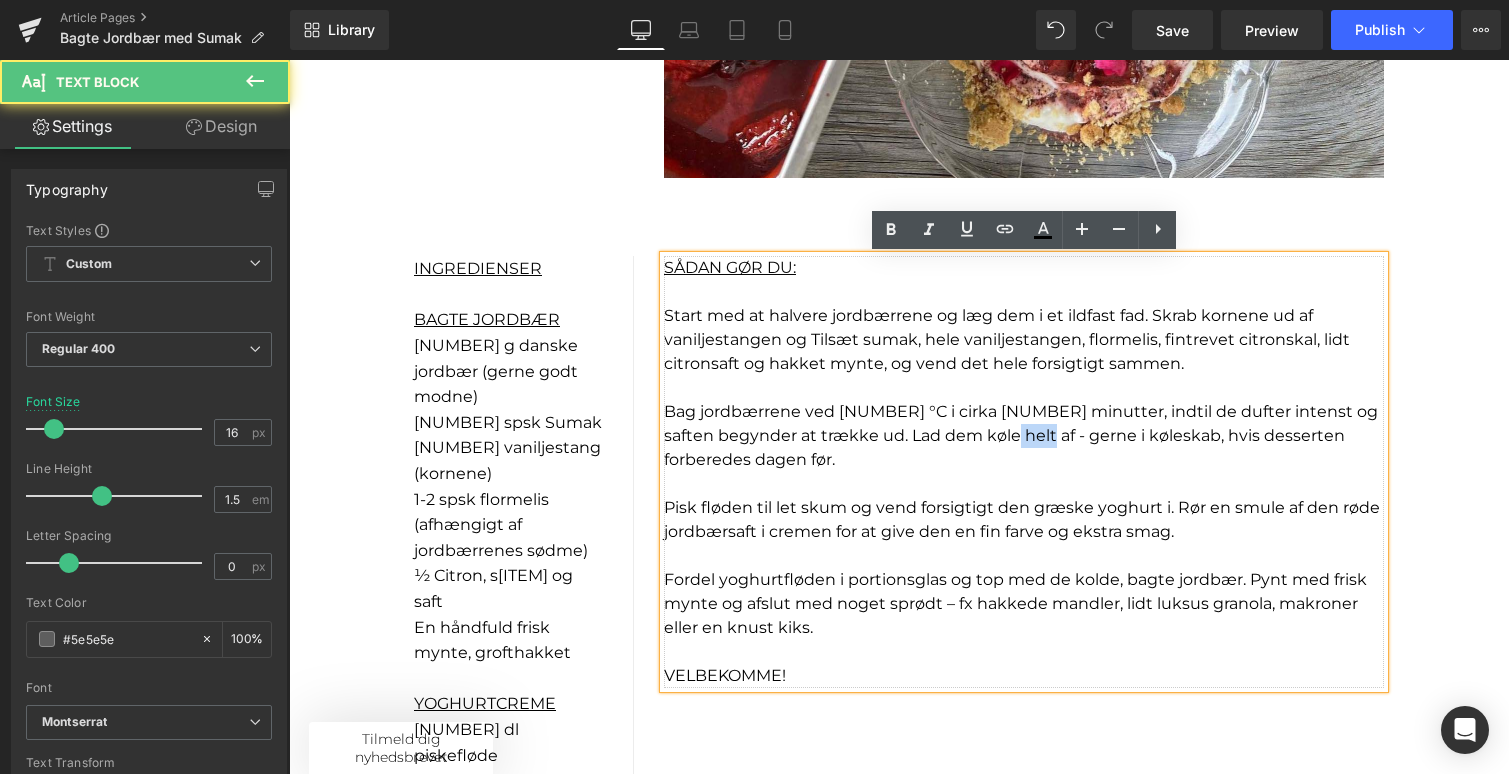 click on "Bag jordbærrene ved [NUMBER] °C i cirka [NUMBER] minutter, indtil de dufter intenst og saften begynder at trække ud. Lad dem køle helt af - gerne i køleskab, hvis desserten forberedes dagen før." at bounding box center [1021, 435] 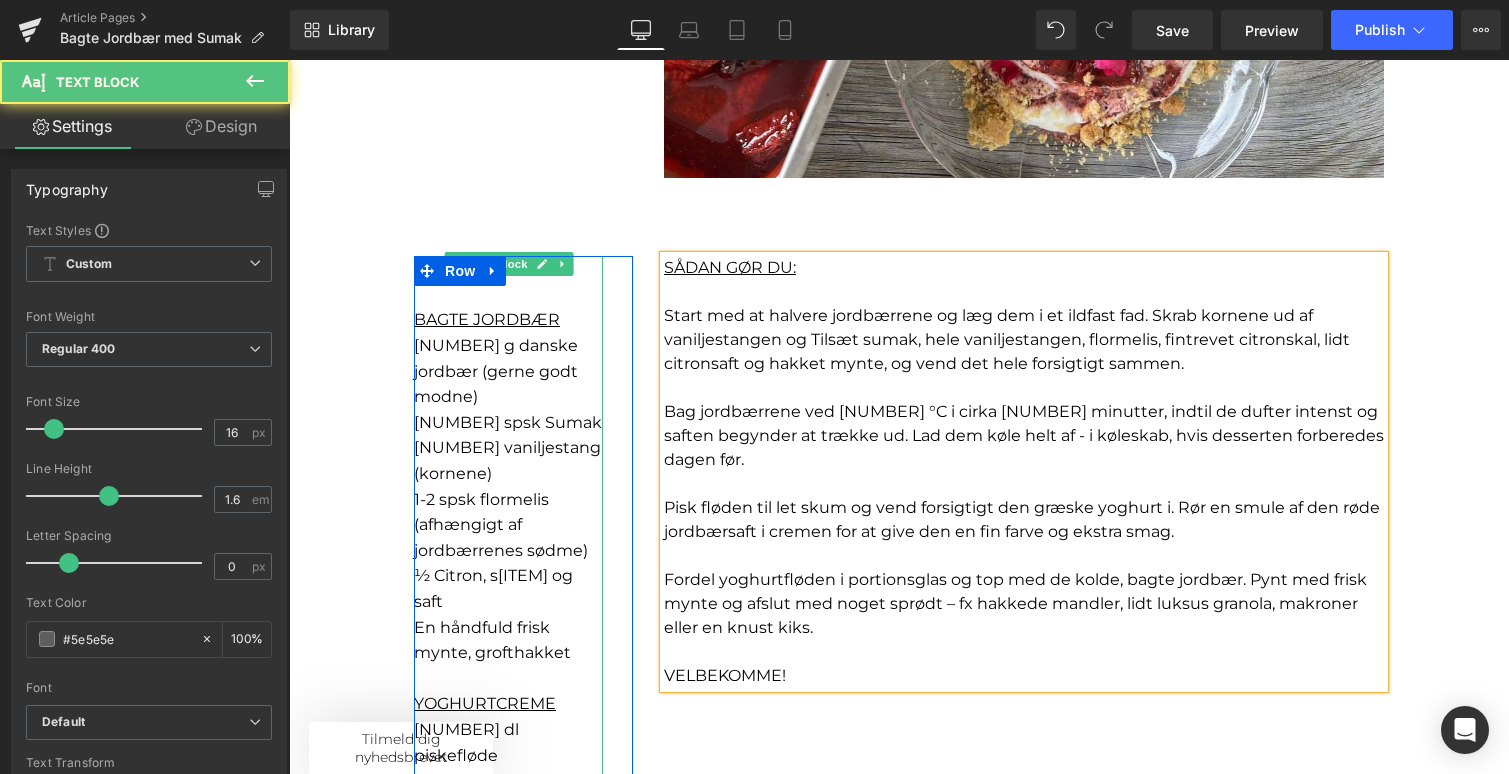 click on "½ Citron, s" at bounding box center (456, 575) 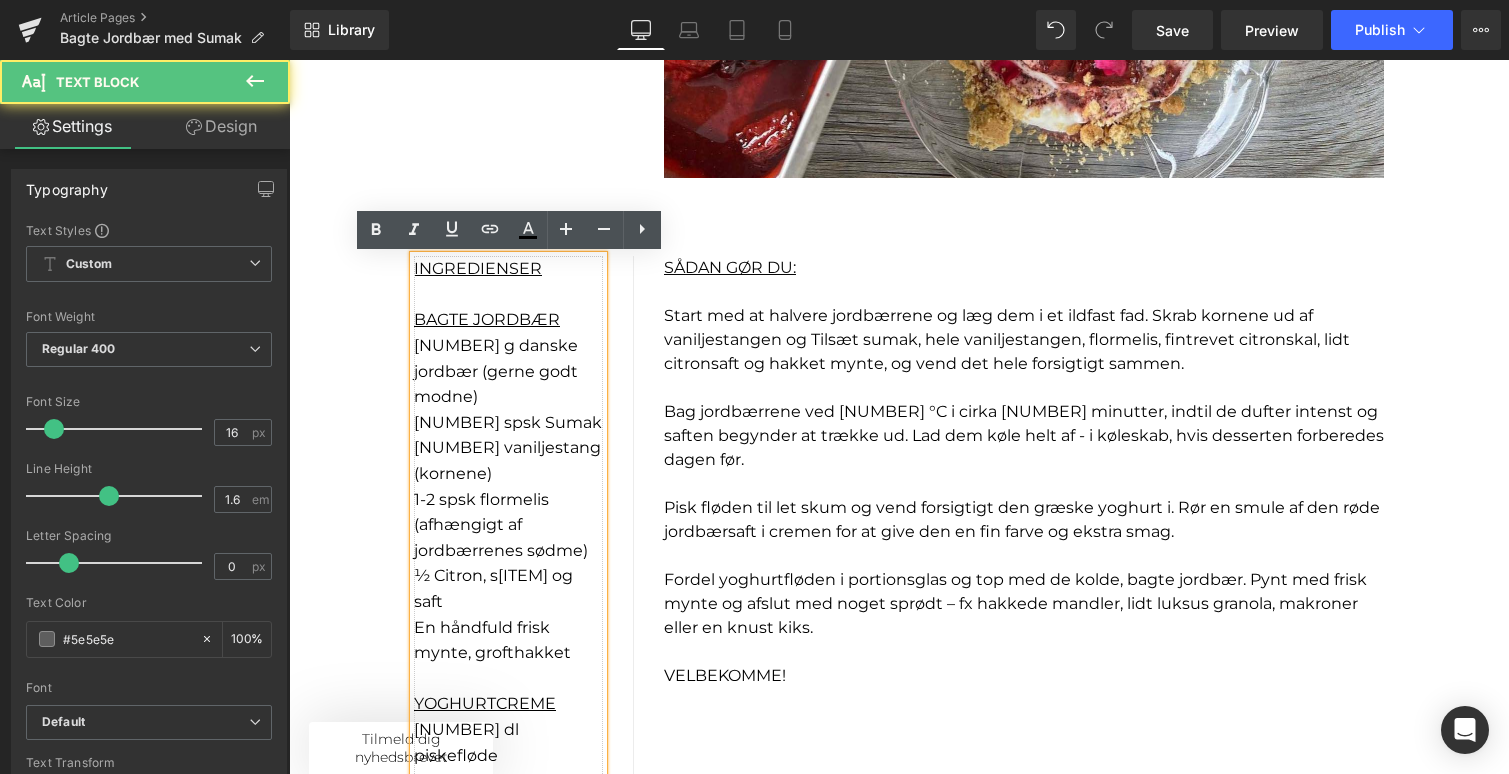 click on "½ Citron, s" at bounding box center (456, 575) 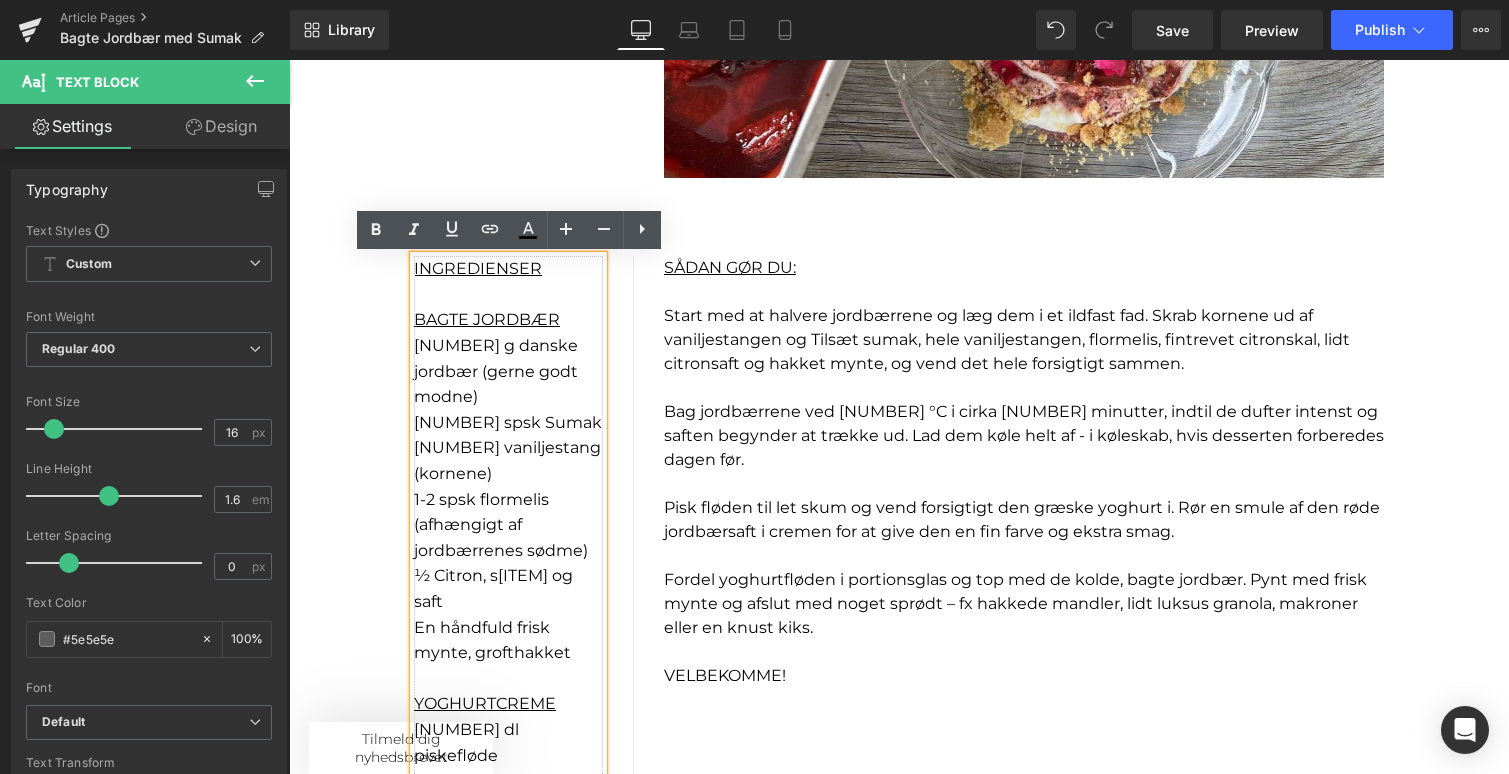 type 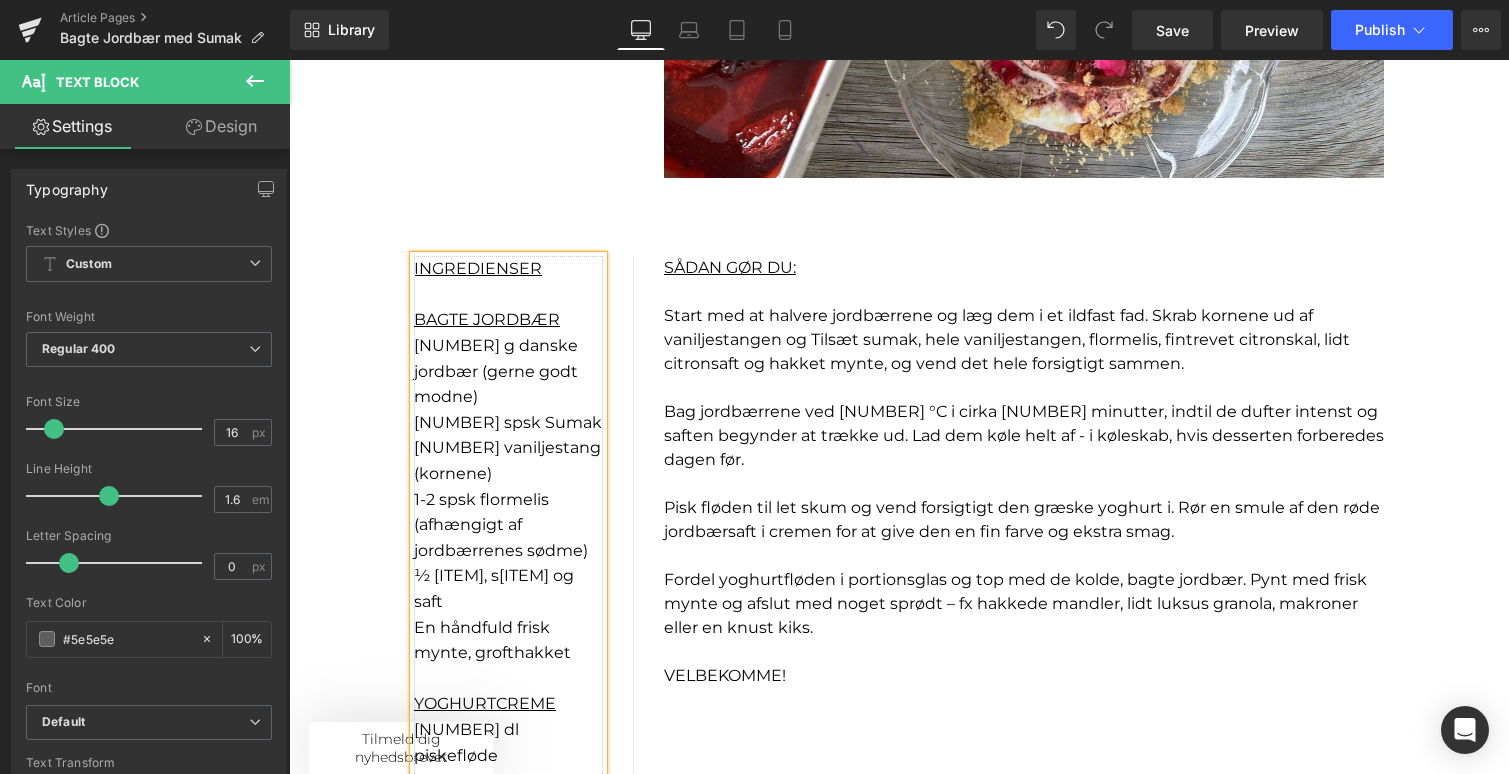 click on "½ [ITEM], s" at bounding box center (456, 575) 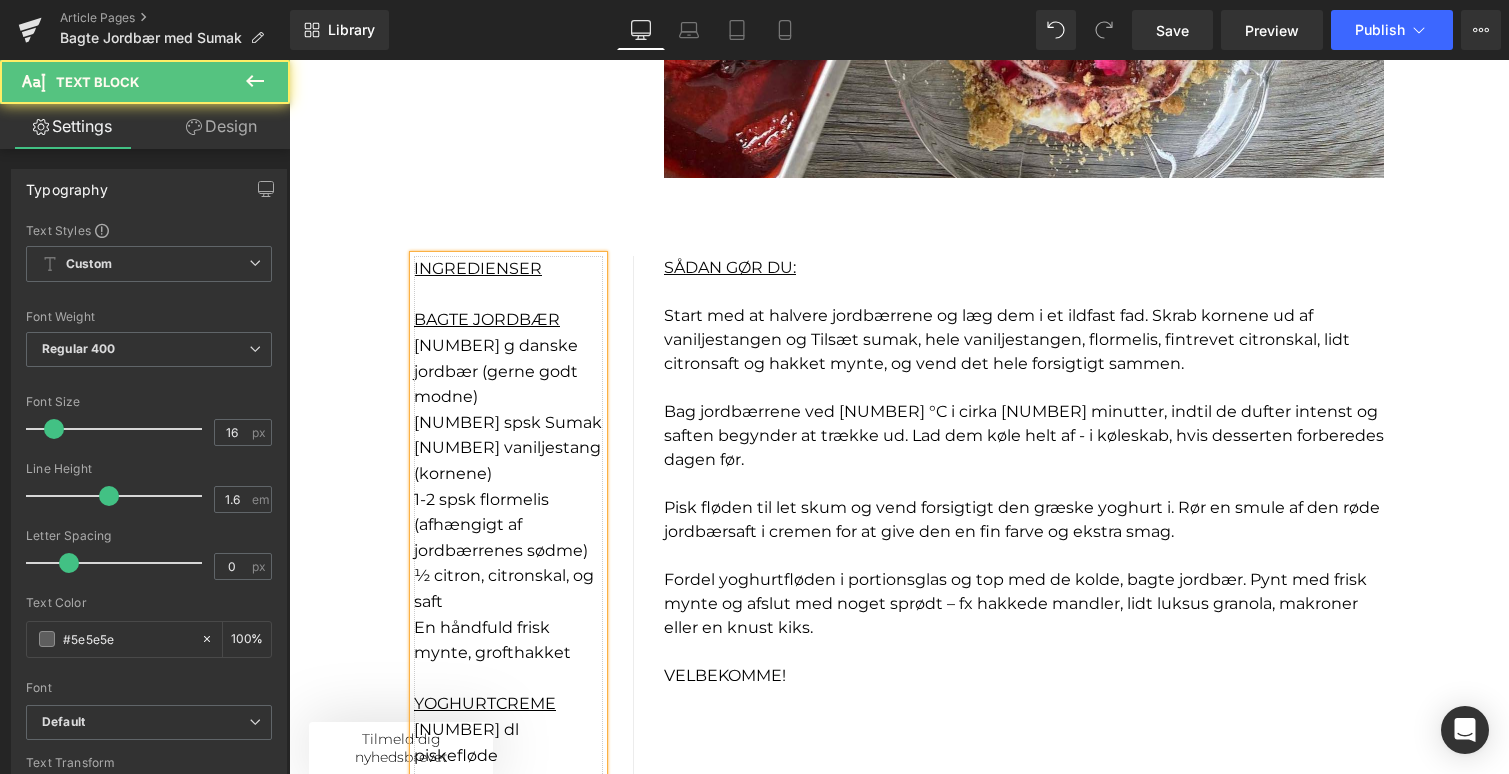click on "½ citron, citronskal, o" at bounding box center [498, 575] 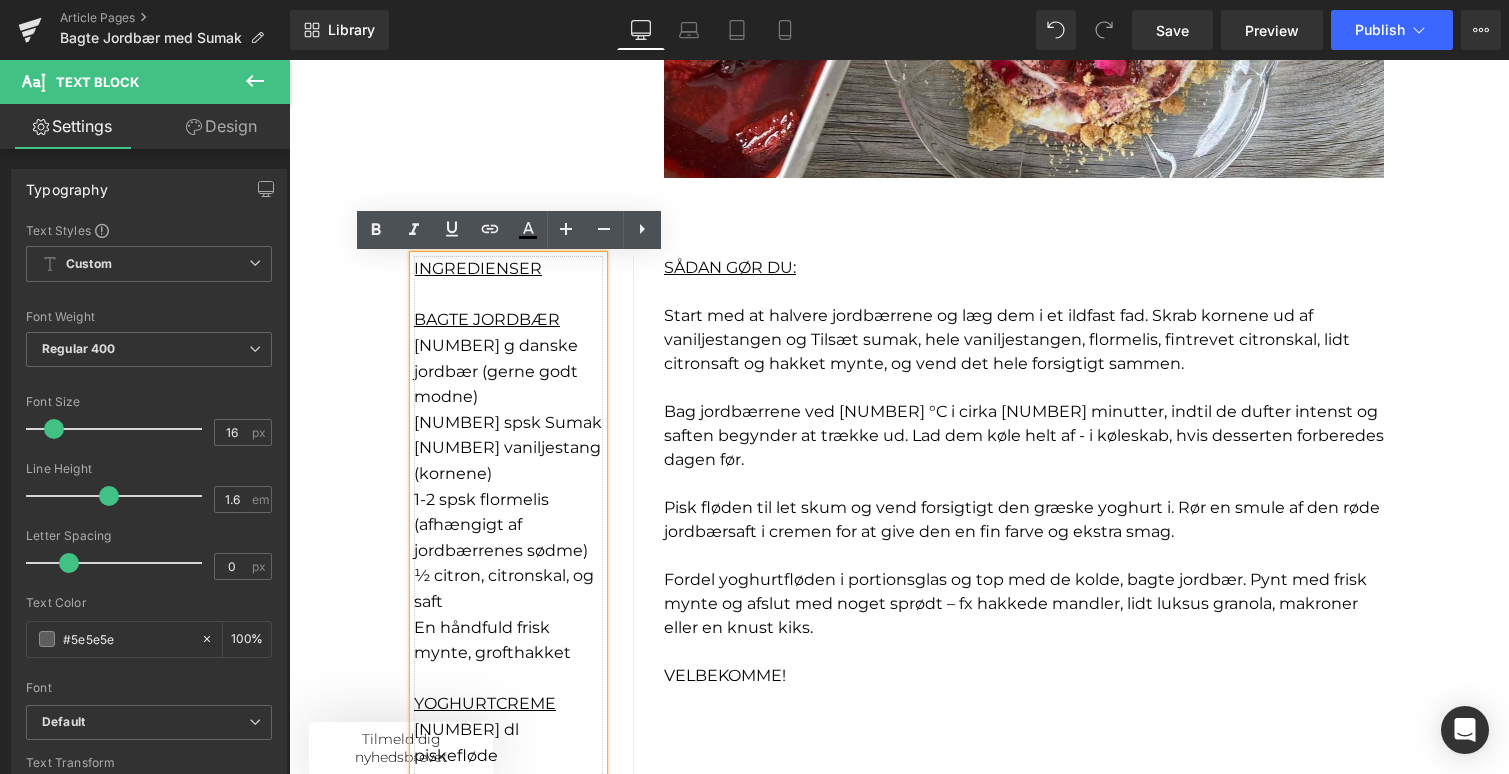 click on "½ citron, citronskal, o" at bounding box center [498, 575] 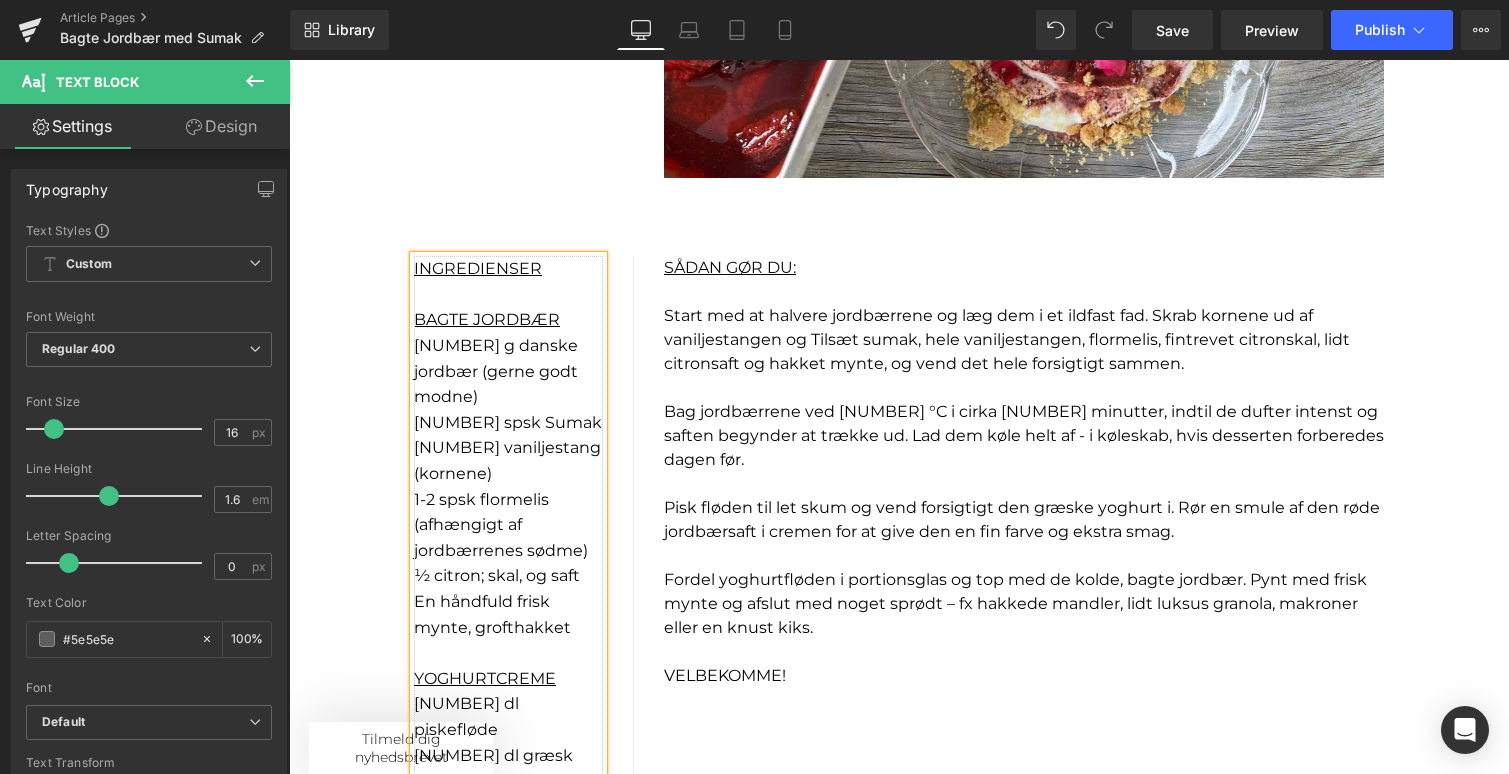 click on "[NUMBER] vaniljestang (kornene)" at bounding box center [507, 460] 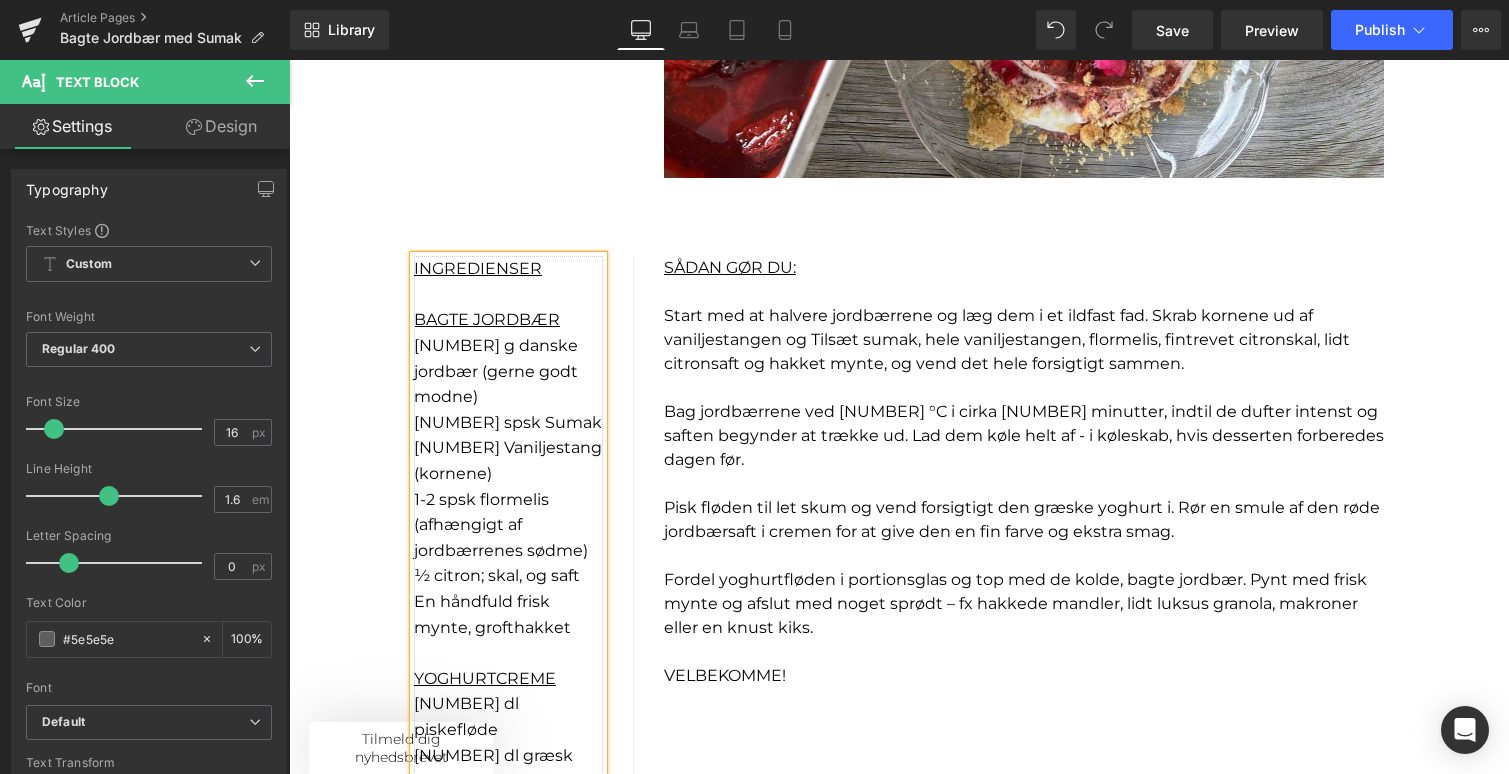 click on "[NUMBER] Vaniljestang (kornene)" at bounding box center (508, 460) 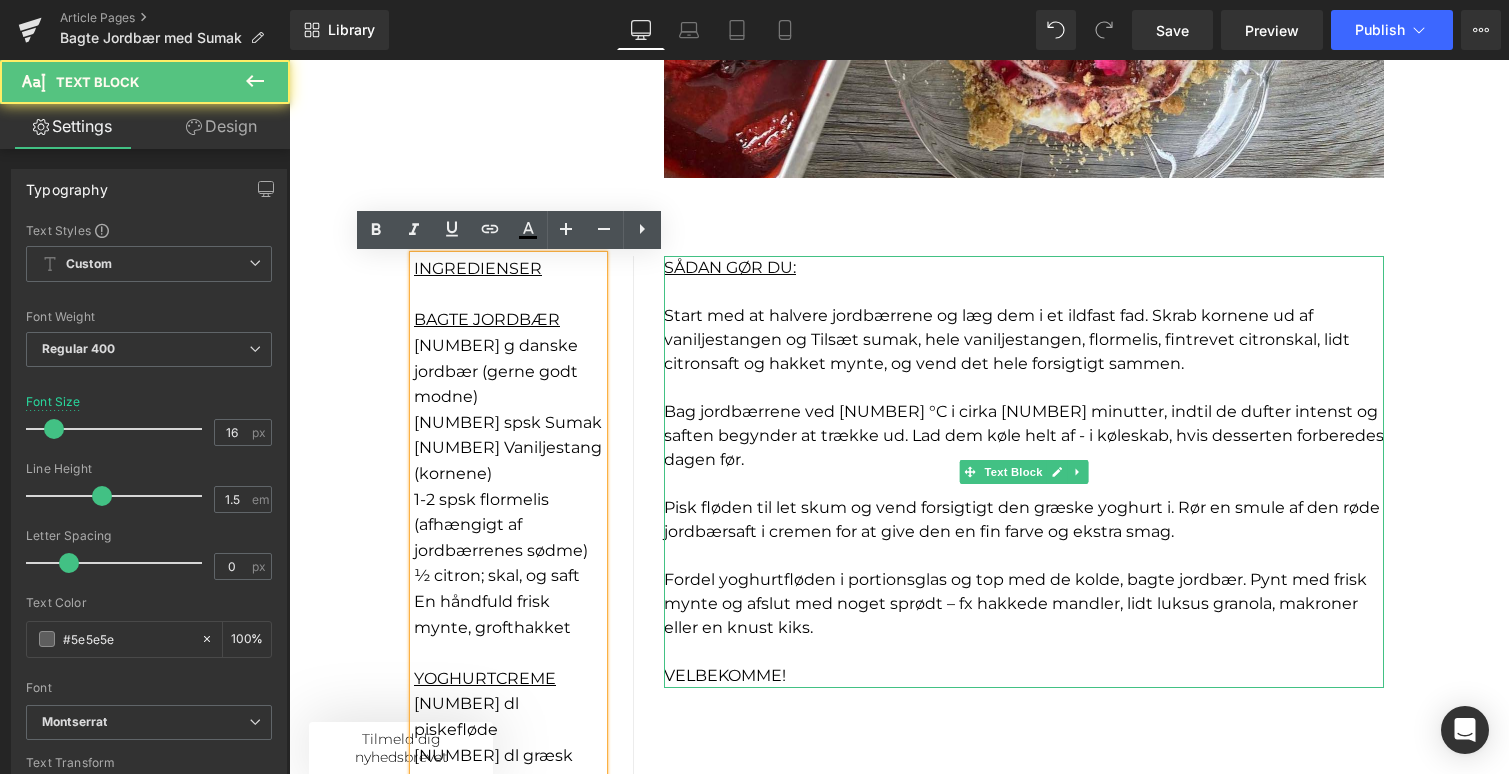 click on "Start med at halvere jordbærrene og læg dem i et ildfast fad. Skrab kornene ud af vaniljestangen og Tilsæt sumak, hele vaniljestangen, flormelis, fintrevet citronskal, lidt citronsaft og hakket mynte, og vend det hele forsigtigt sammen." at bounding box center [1007, 339] 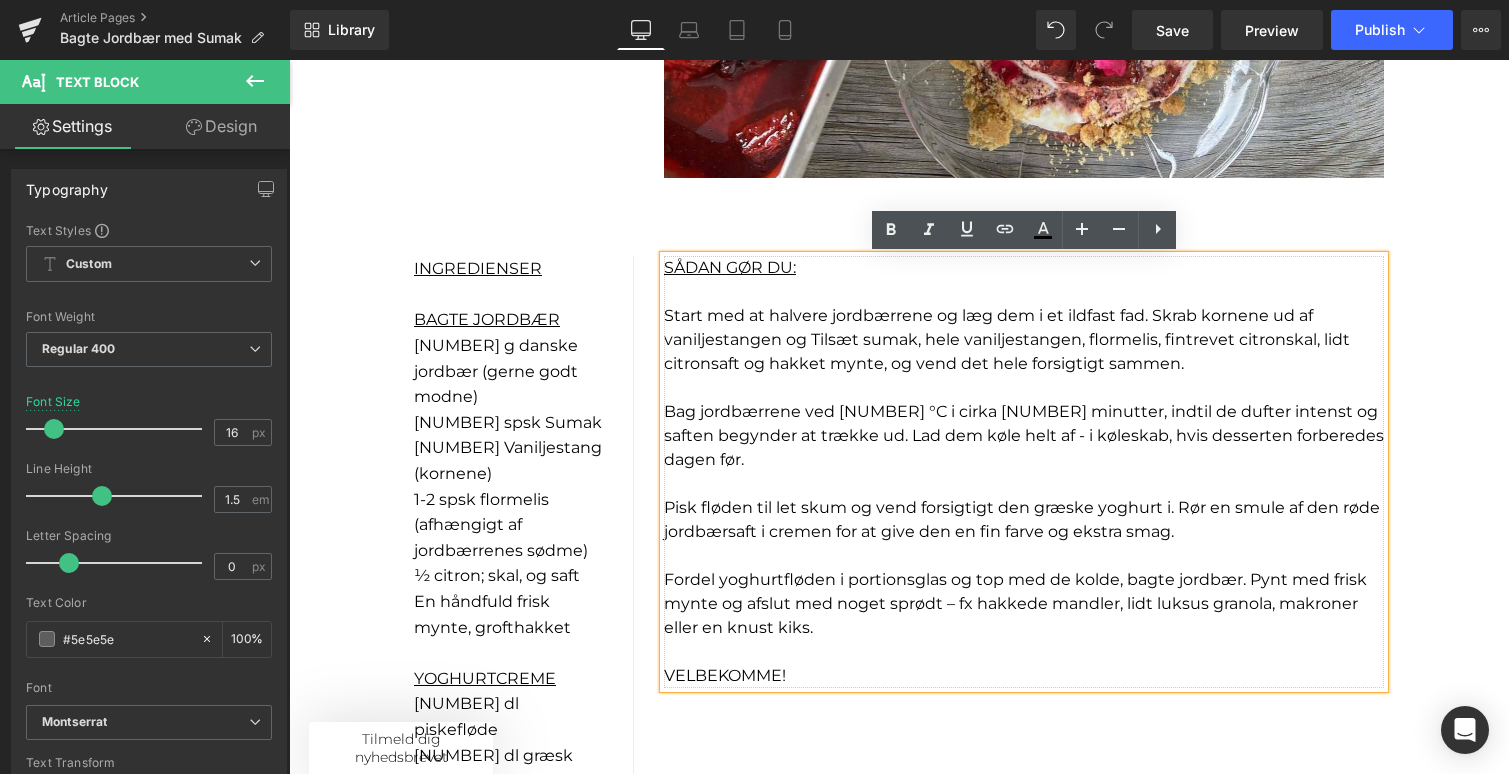 click on "Start med at halvere jordbærrene og læg dem i et ildfast fad. Skrab kornene ud af vaniljestangen og Tilsæt sumak, hele vaniljestangen, flormelis, fintrevet citronskal, lidt citronsaft og hakket mynte, og vend det hele forsigtigt sammen." at bounding box center (1007, 339) 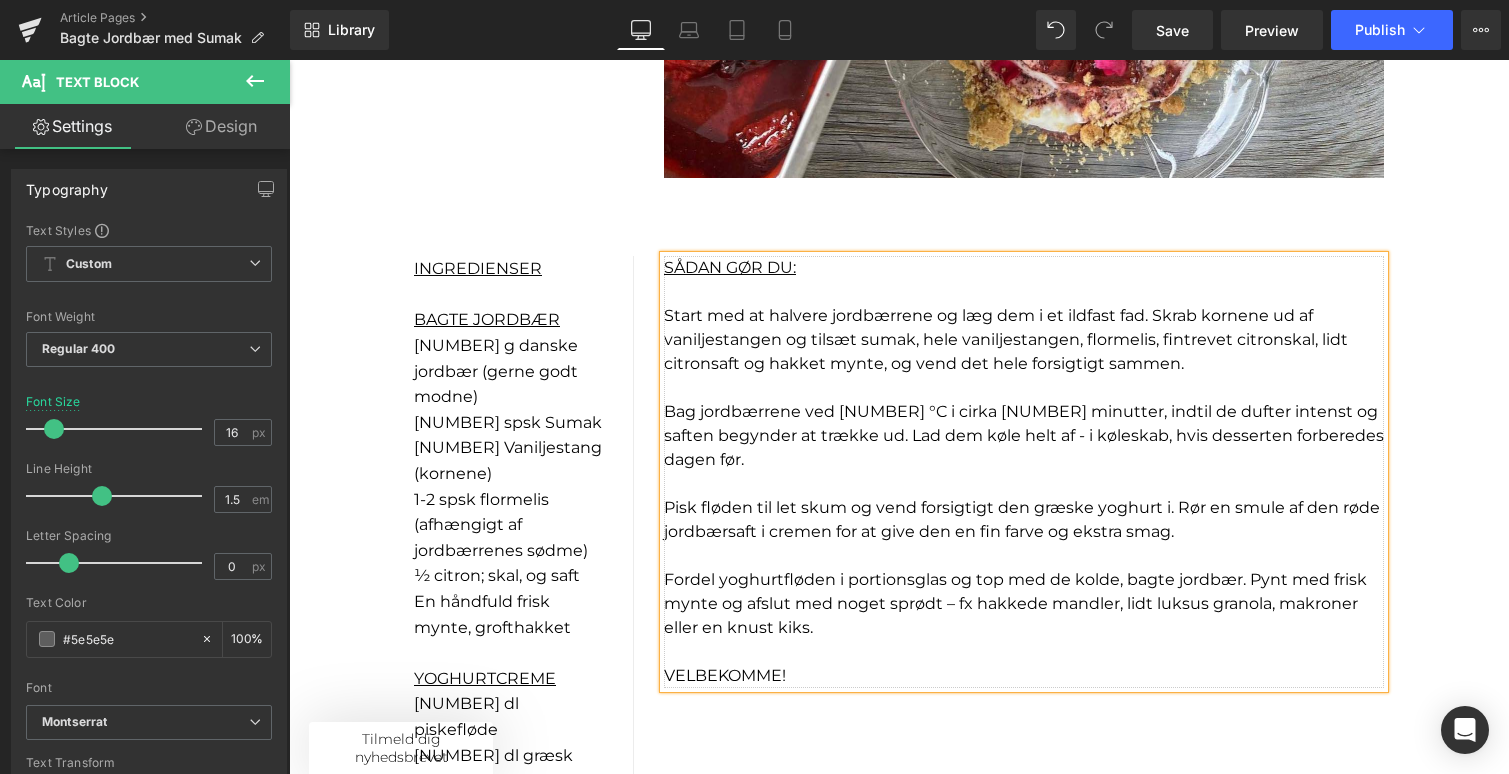 click on "Start med at halvere jordbærrene og læg dem i et ildfast fad. Skrab kornene ud af vaniljestangen og tilsæt sumak, hele vaniljestangen, flormelis, fintrevet citronskal, lidt citronsaft og hakket mynte, og vend det hele forsigtigt sammen." at bounding box center [1006, 339] 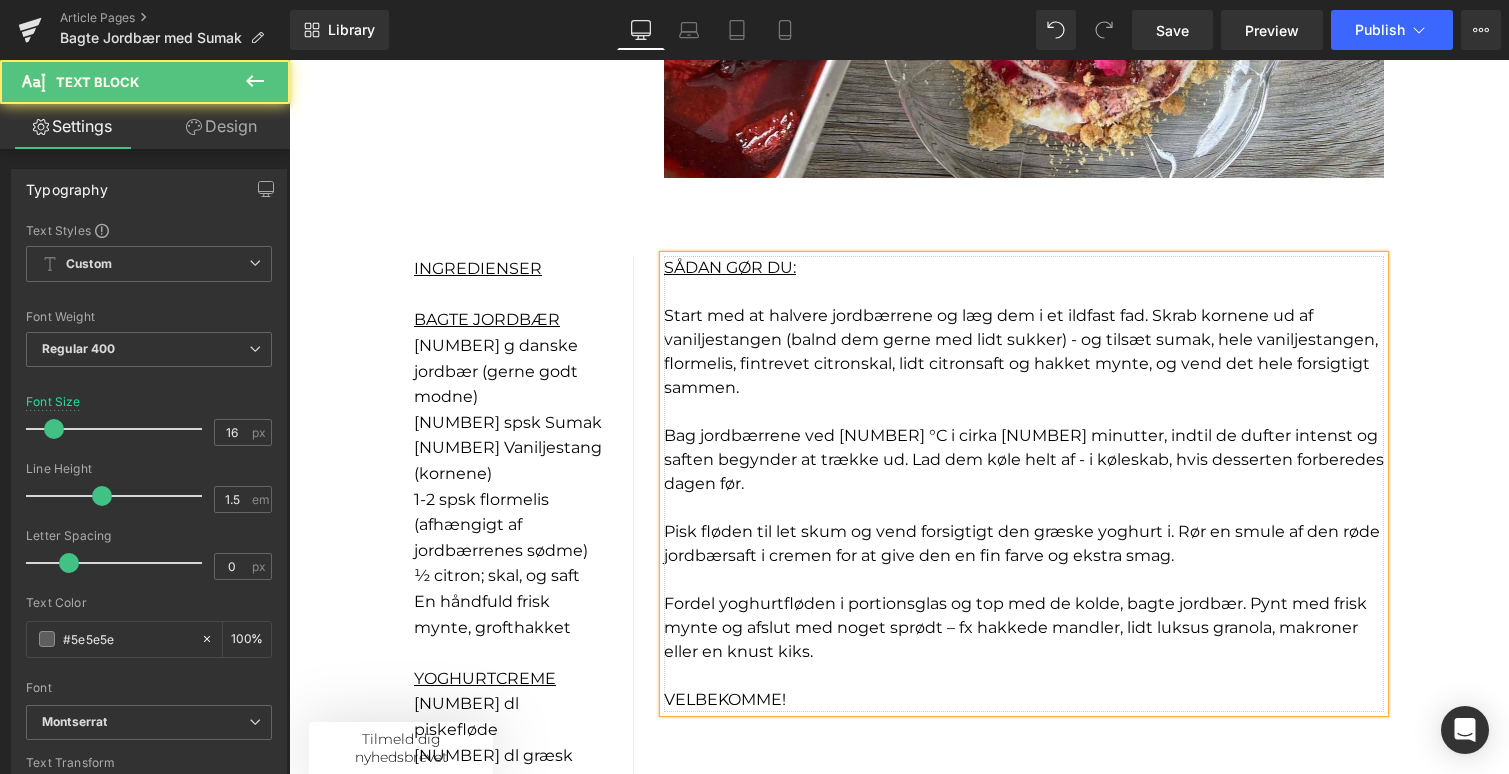 click on "Start med at halvere jordbærrene og læg dem i et ildfast fad. Skrab kornene ud af vaniljestangen (balnd dem gerne med lidt sukker) - og tilsæt sumak, hele vaniljestangen, flormelis, fintrevet citronskal, lidt citronsaft og hakket mynte, og vend det hele forsigtigt sammen." at bounding box center (1021, 351) 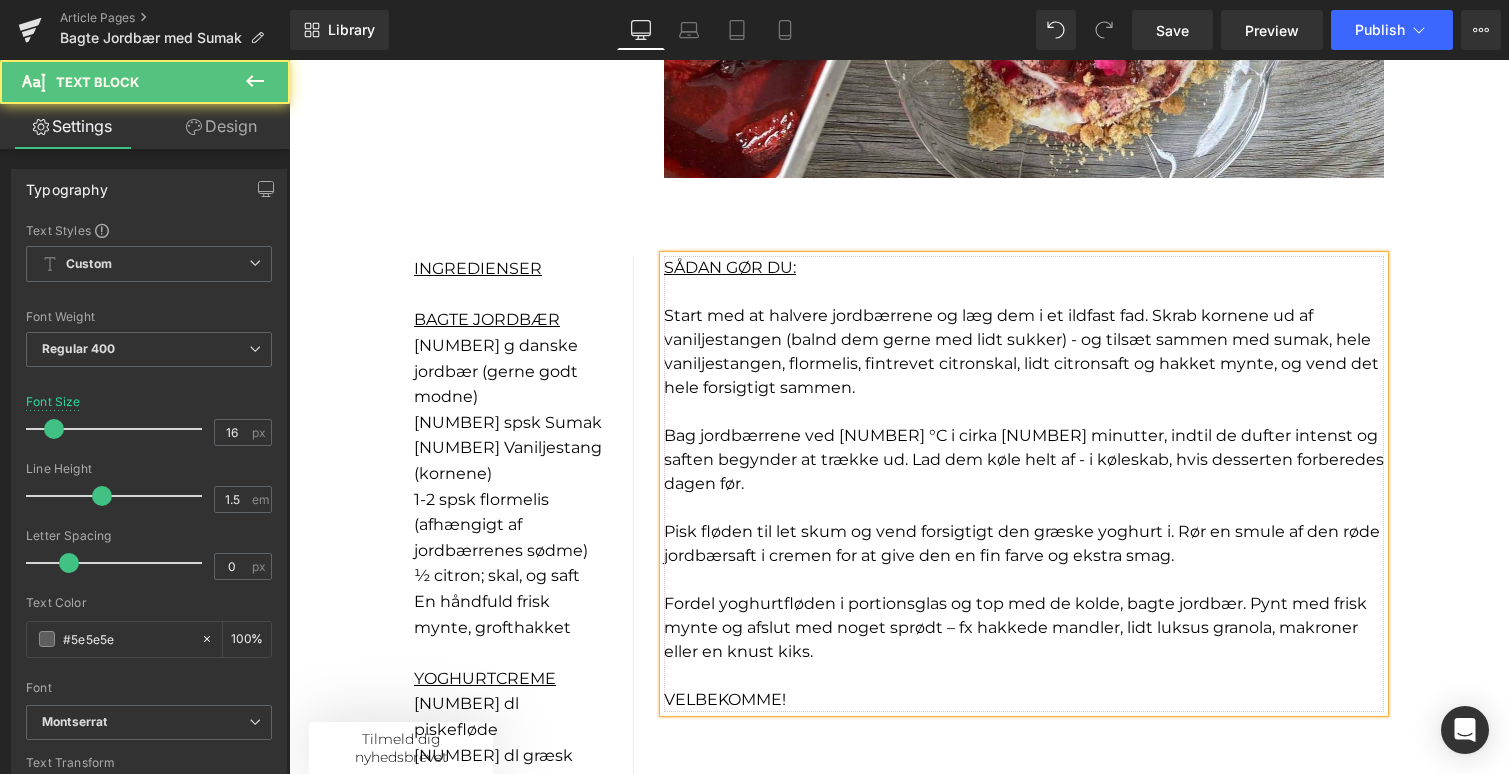 click on "Start med at halvere jordbærrene og læg dem i et ildfast fad. Skrab kornene ud af vaniljestangen (balnd dem gerne med lidt sukker) - og tilsæt sammen med sumak, hele vaniljestangen, flormelis, fintrevet citronskal, lidt citronsaft og hakket mynte, og vend det hele forsigtigt sammen." at bounding box center [1021, 351] 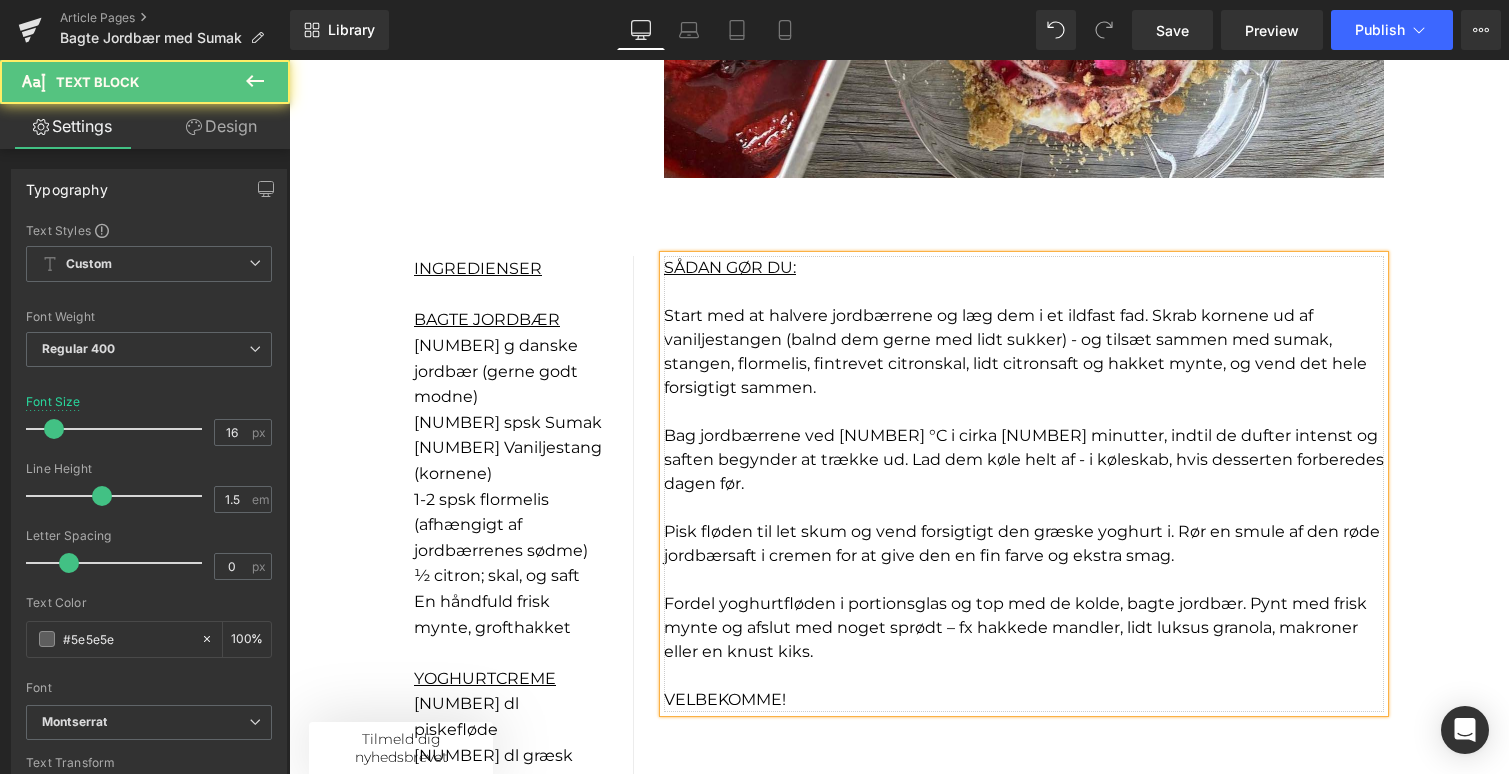 click on "Start med at halvere jordbærrene og læg dem i et ildfast fad. Skrab kornene ud af vaniljestangen (balnd dem gerne med lidt sukker) - og tilsæt sammen med sumak, stangen, flormelis, fintrevet citronskal, lidt citronsaft og hakket mynte, og vend det hele forsigtigt sammen." at bounding box center [1015, 351] 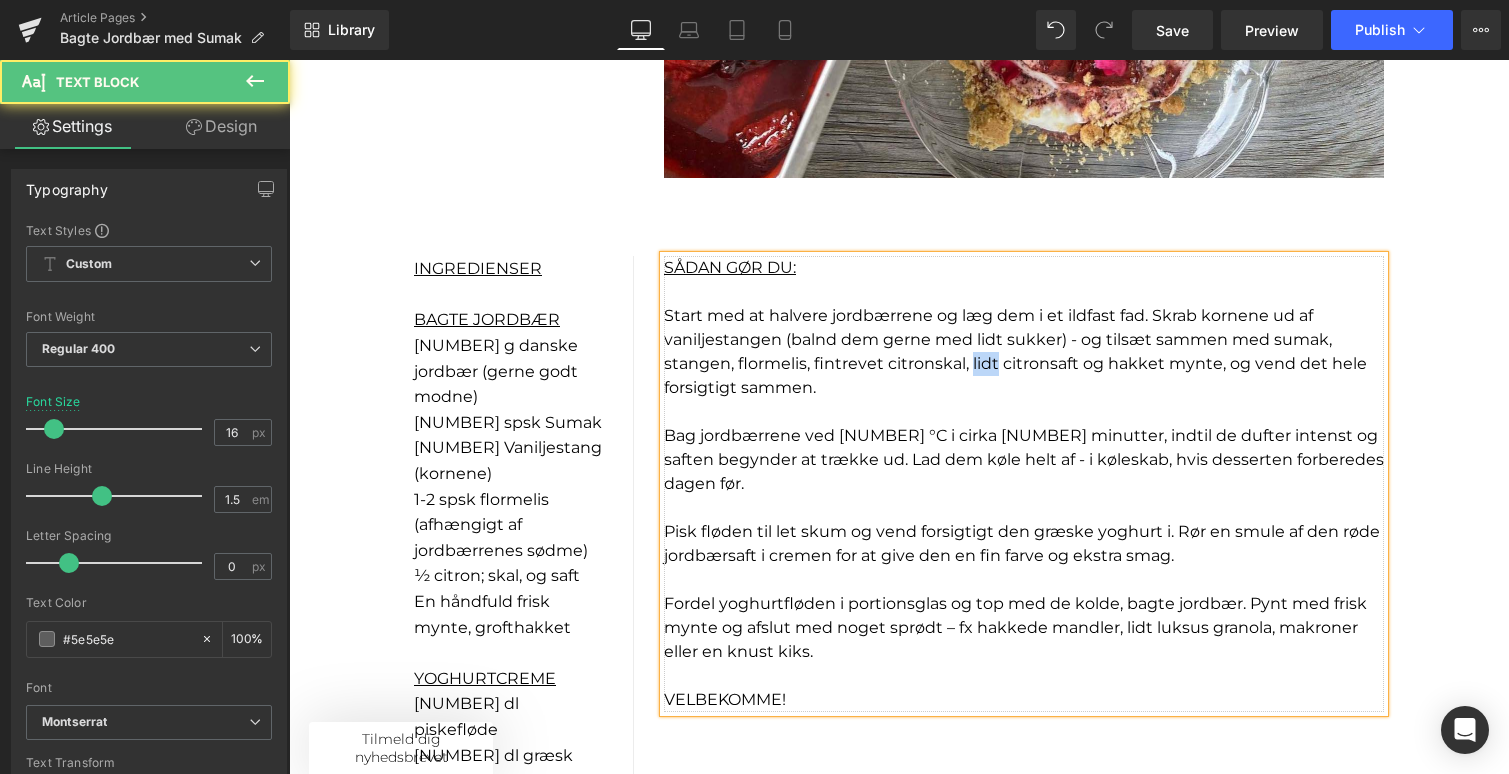 click on "Start med at halvere jordbærrene og læg dem i et ildfast fad. Skrab kornene ud af vaniljestangen (balnd dem gerne med lidt sukker) - og tilsæt sammen med sumak, stangen, flormelis, fintrevet citronskal, lidt citronsaft og hakket mynte, og vend det hele forsigtigt sammen." at bounding box center (1015, 351) 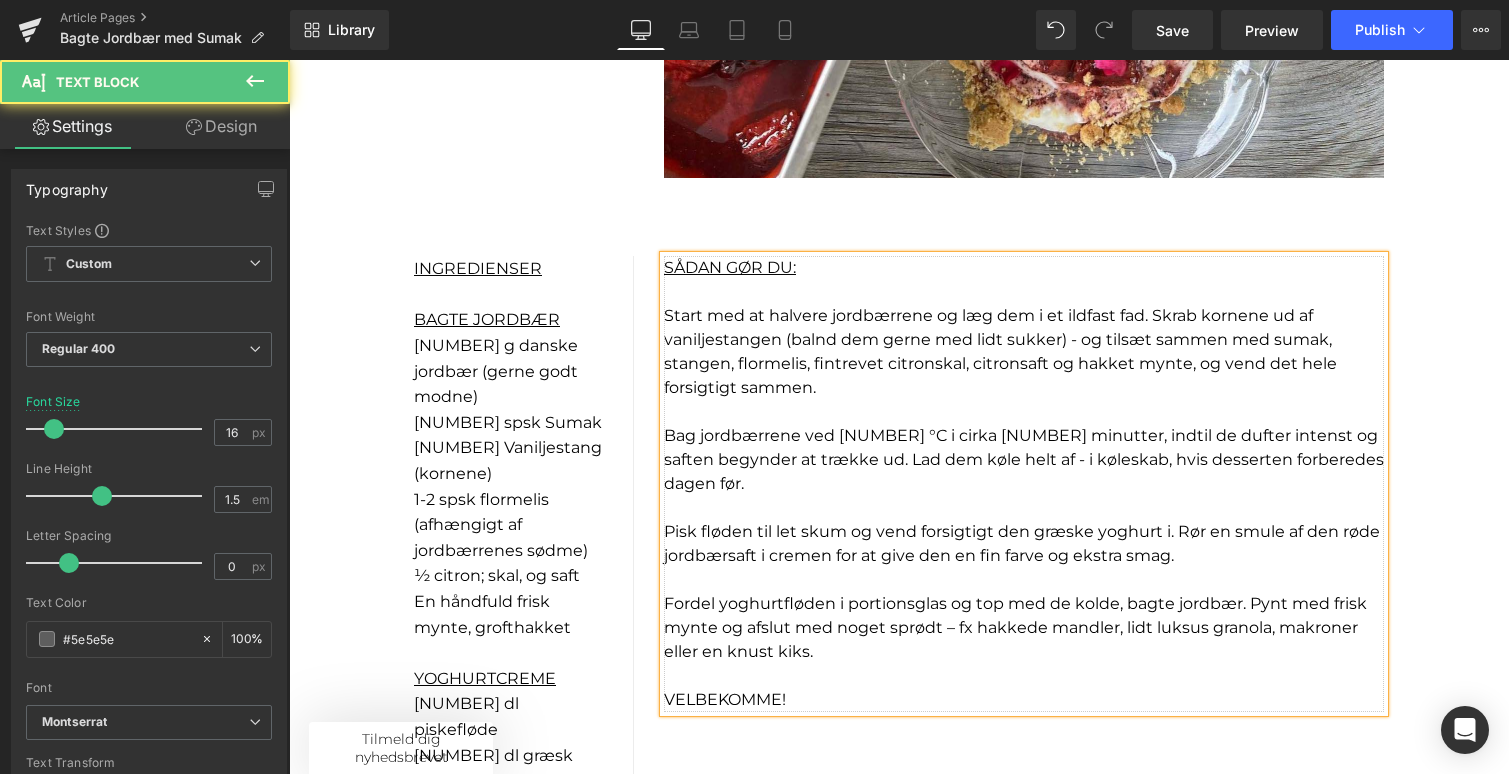click on "Start med at halvere jordbærrene og læg dem i et ildfast fad. Skrab kornene ud af vaniljestangen (balnd dem gerne med lidt sukker) - og tilsæt sammen med sumak, stangen, flormelis, fintrevet citronskal, citronsaft og hakket mynte, og vend det hele forsigtigt sammen." at bounding box center [1000, 351] 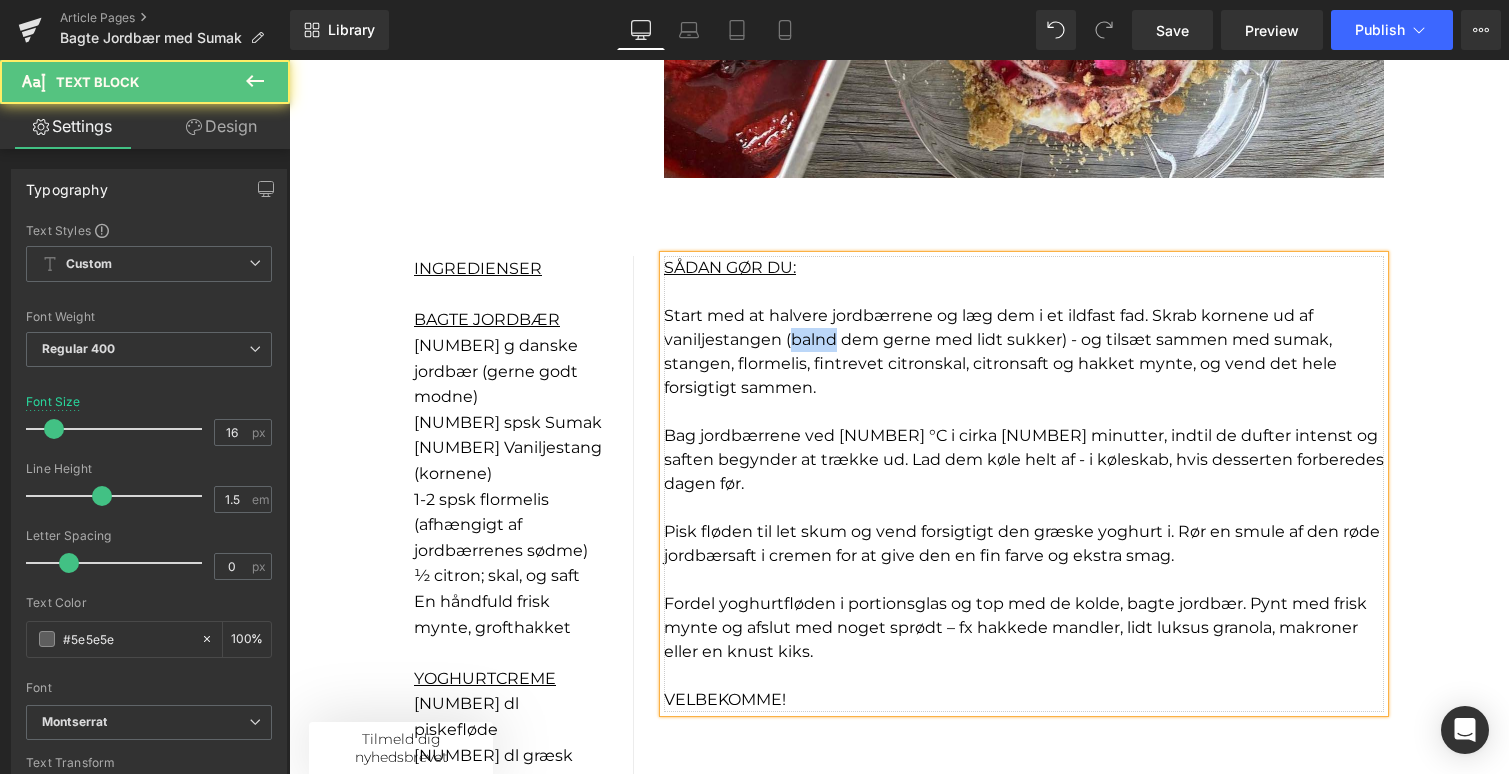 click on "Start med at halvere jordbærrene og læg dem i et ildfast fad. Skrab kornene ud af vaniljestangen (balnd dem gerne med lidt sukker) - og tilsæt sammen med sumak, stangen, flormelis, fintrevet citronskal, citronsaft og hakket mynte, og vend det hele forsigtigt sammen." at bounding box center [1000, 351] 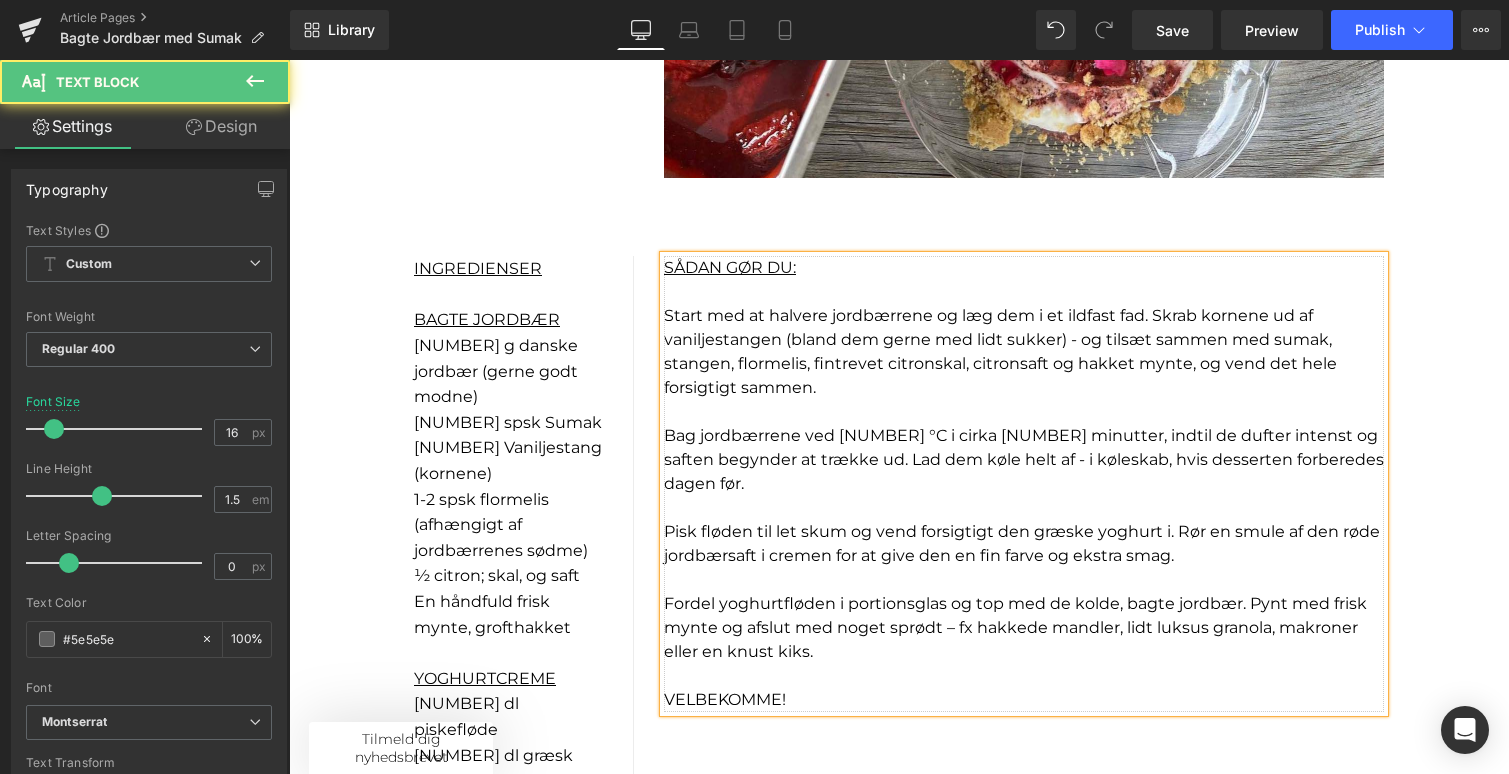 click on "Start med at halvere jordbærrene og læg dem i et ildfast fad. Skrab kornene ud af vaniljestangen (bland dem gerne med lidt sukker) - og tilsæt sammen med sumak, stangen, flormelis, fintrevet citronskal, citronsaft og hakket mynte, og vend det hele forsigtigt sammen." at bounding box center [1000, 351] 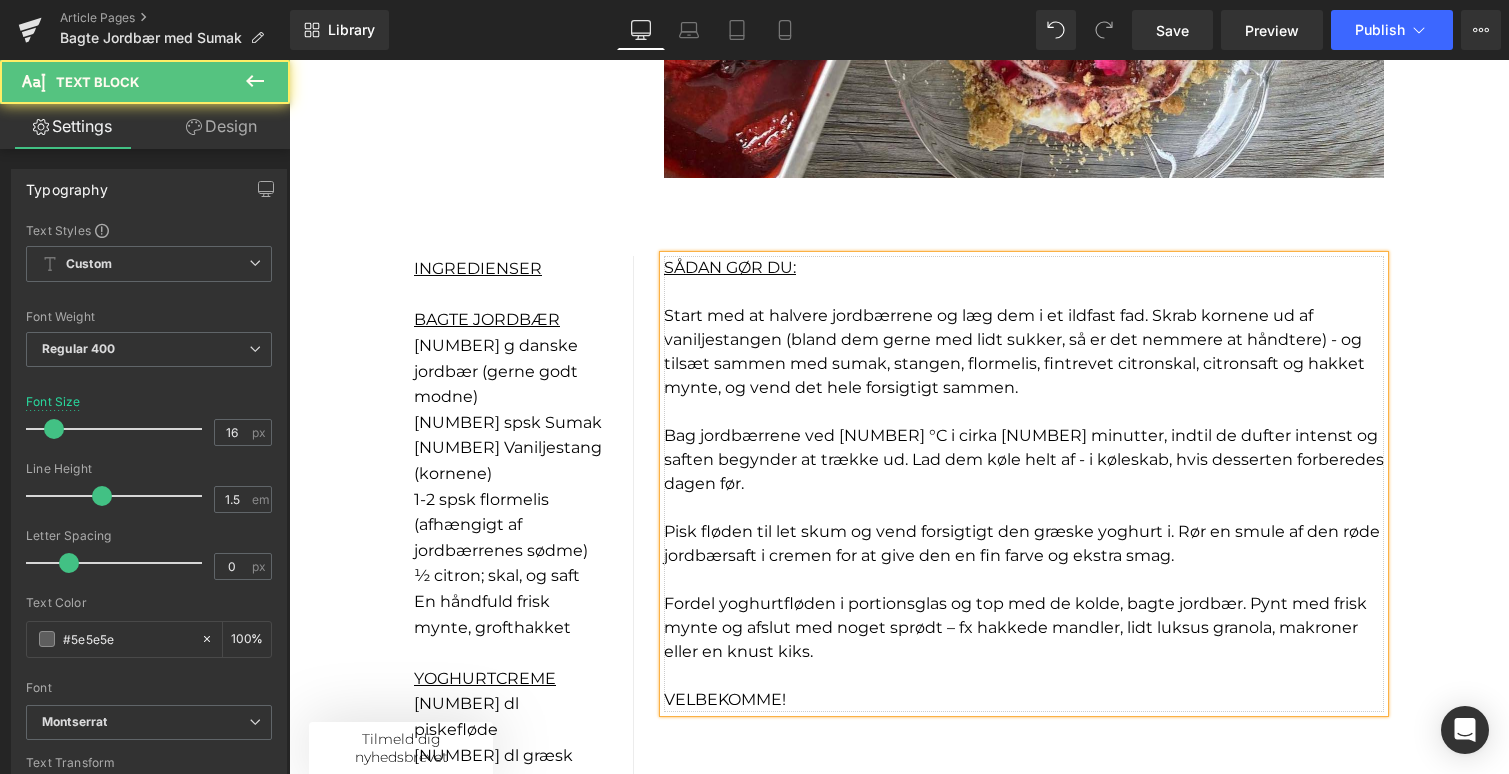 click on "Start med at halvere jordbærrene og læg dem i et ildfast fad. Skrab kornene ud af vaniljestangen (bland dem gerne med lidt sukker, så er det nemmere at håndtere) - og tilsæt sammen med sumak, stangen, flormelis, fintrevet citronskal, citronsaft og hakket mynte, og vend det hele forsigtigt sammen." at bounding box center (1014, 351) 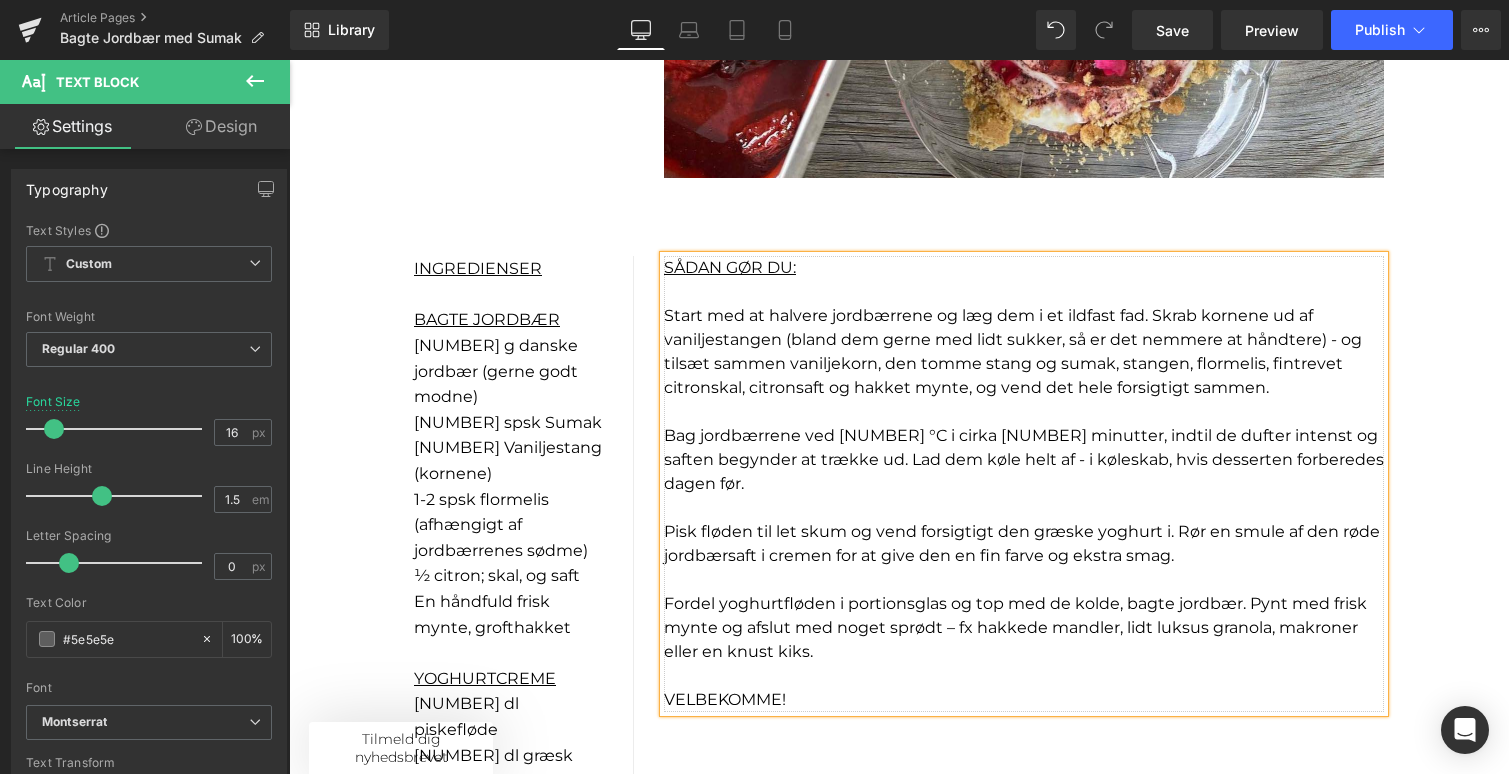 click on "Start med at halvere jordbærrene og læg dem i et ildfast fad. Skrab kornene ud af vaniljestangen (bland dem gerne med lidt sukker, så er det nemmere at håndtere) - og tilsæt sammen vaniljekorn, den tomme stang og sumak, stangen, flormelis, fintrevet citronskal, citronsaft og hakket mynte, og vend det hele forsigtigt sammen." at bounding box center [1013, 351] 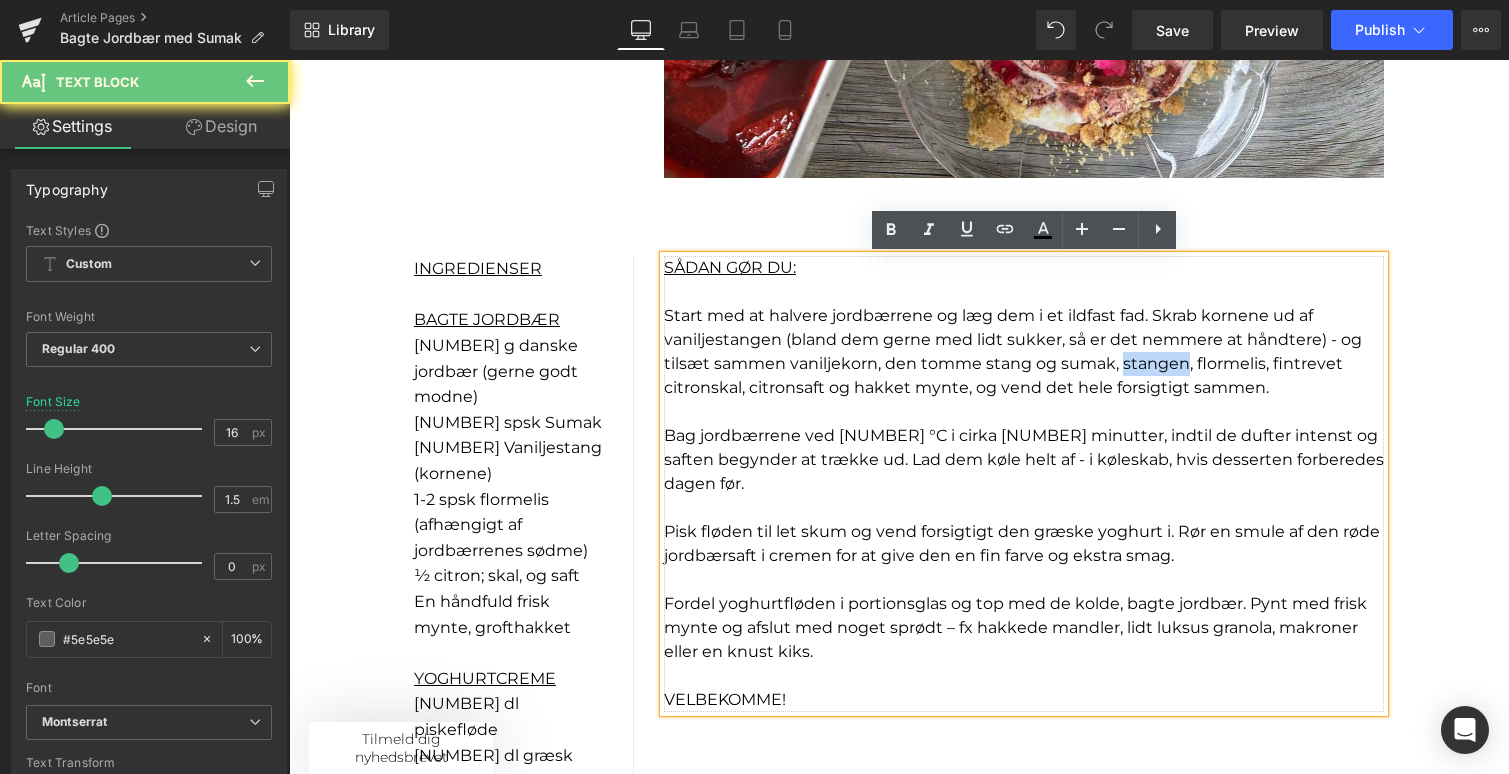 click on "Start med at halvere jordbærrene og læg dem i et ildfast fad. Skrab kornene ud af vaniljestangen (bland dem gerne med lidt sukker, så er det nemmere at håndtere) - og tilsæt sammen vaniljekorn, den tomme stang og sumak, stangen, flormelis, fintrevet citronskal, citronsaft og hakket mynte, og vend det hele forsigtigt sammen." at bounding box center (1013, 351) 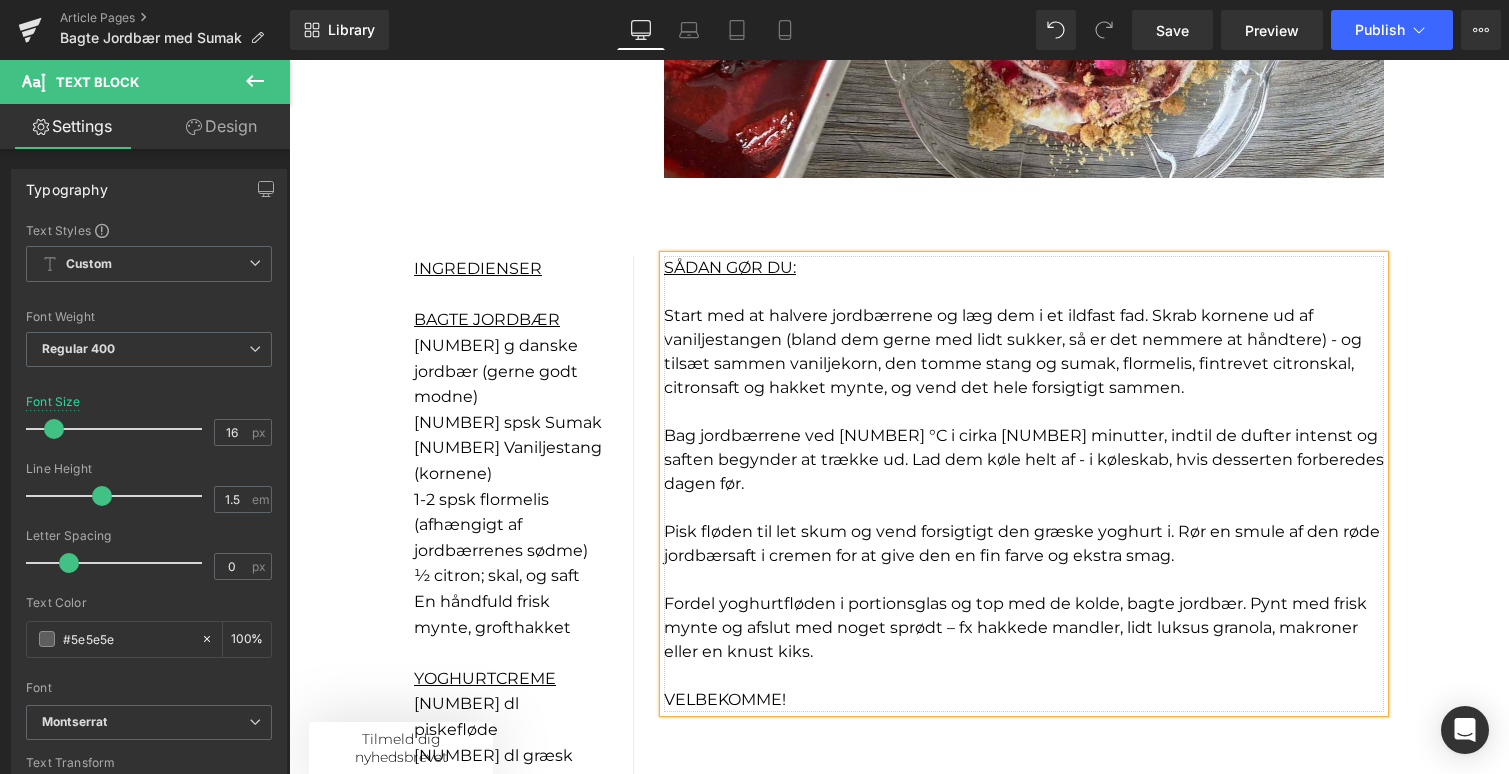 click on "Start med at halvere jordbærrene og læg dem i et ildfast fad. Skrab kornene ud af vaniljestangen (bland dem gerne med lidt sukker, så er det nemmere at håndtere) - og tilsæt sammen vaniljekorn, den tomme stang og sumak, flormelis, fintrevet citronskal, citronsaft og hakket mynte, og vend det hele forsigtigt sammen." at bounding box center (1013, 351) 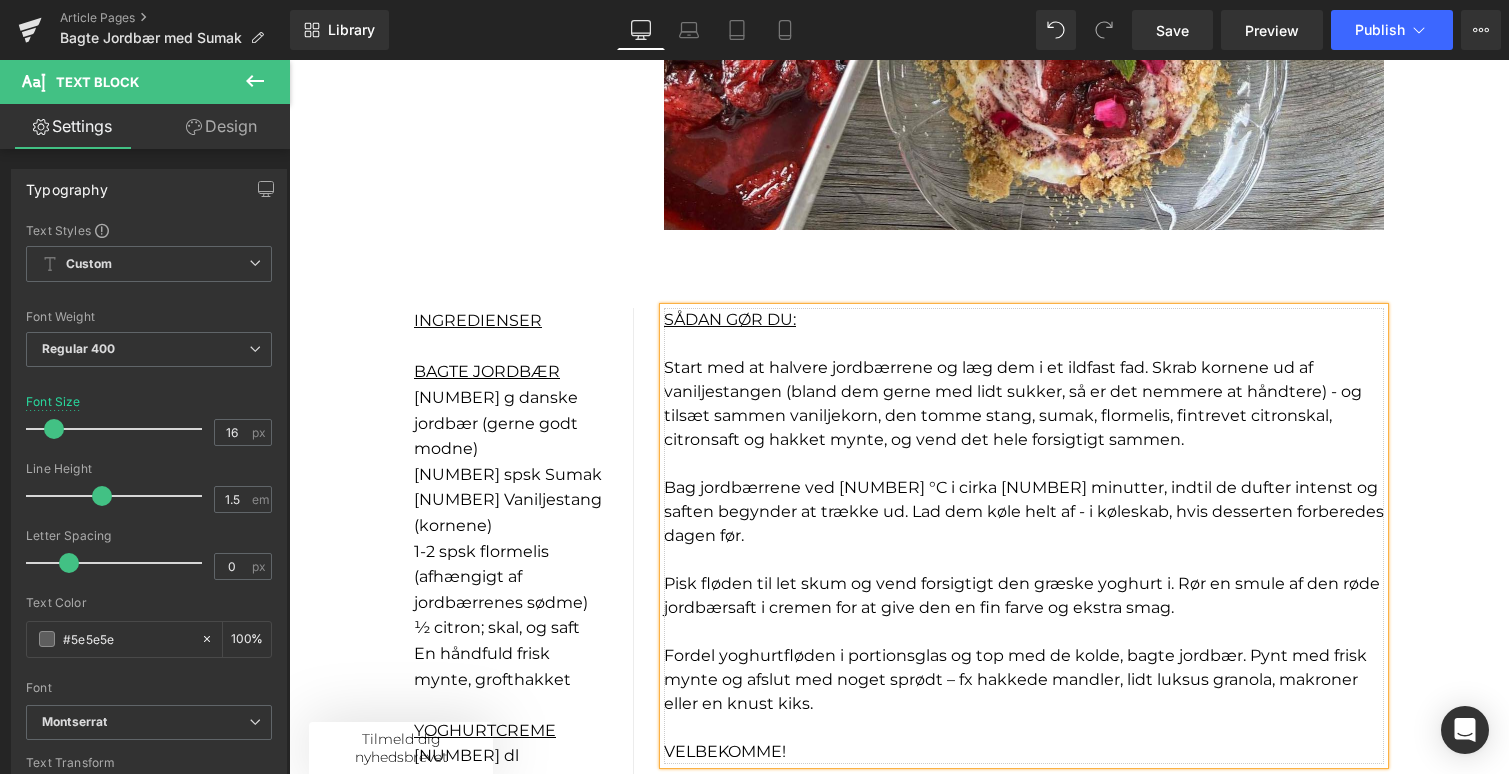 scroll, scrollTop: 1199, scrollLeft: 0, axis: vertical 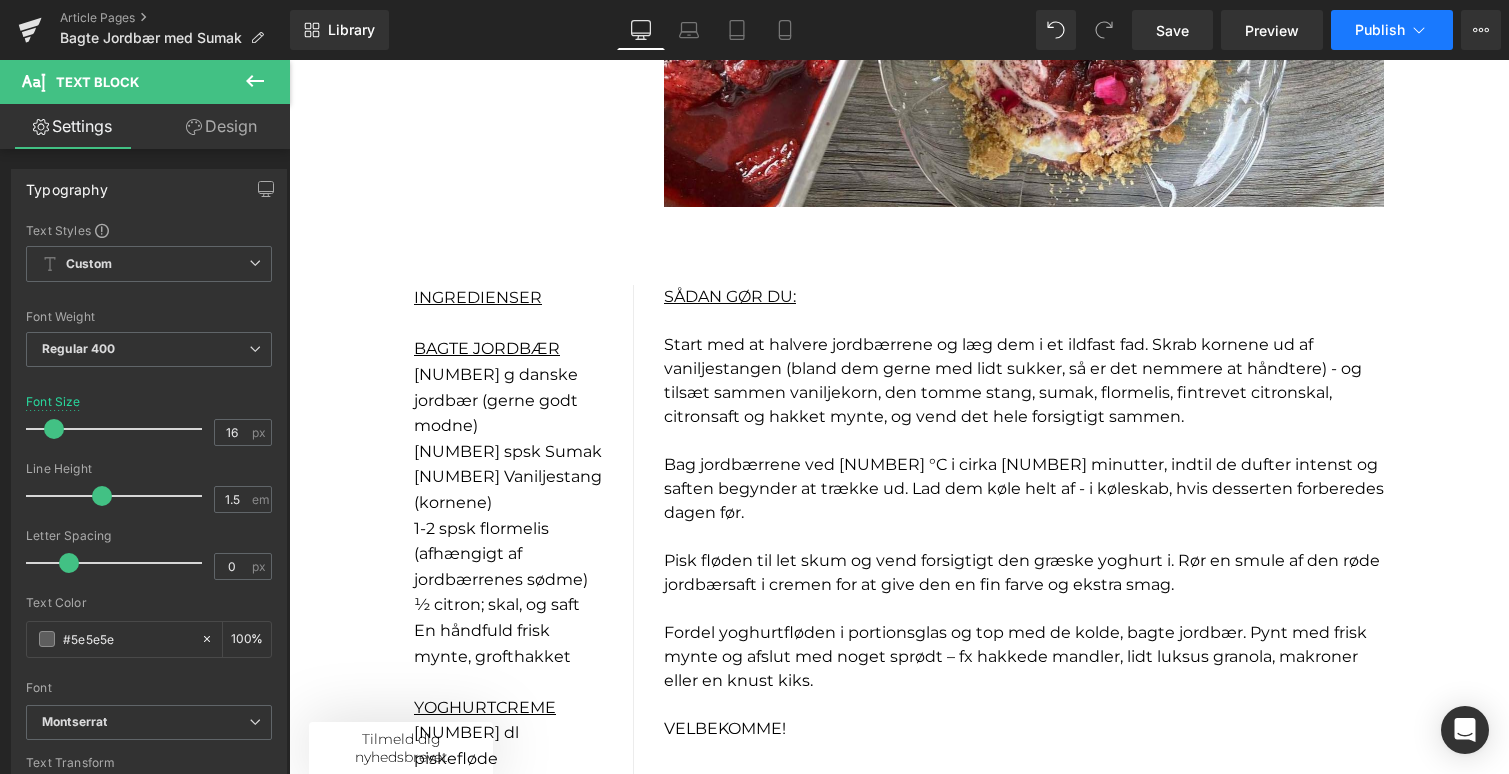 click on "Publish" at bounding box center (1380, 30) 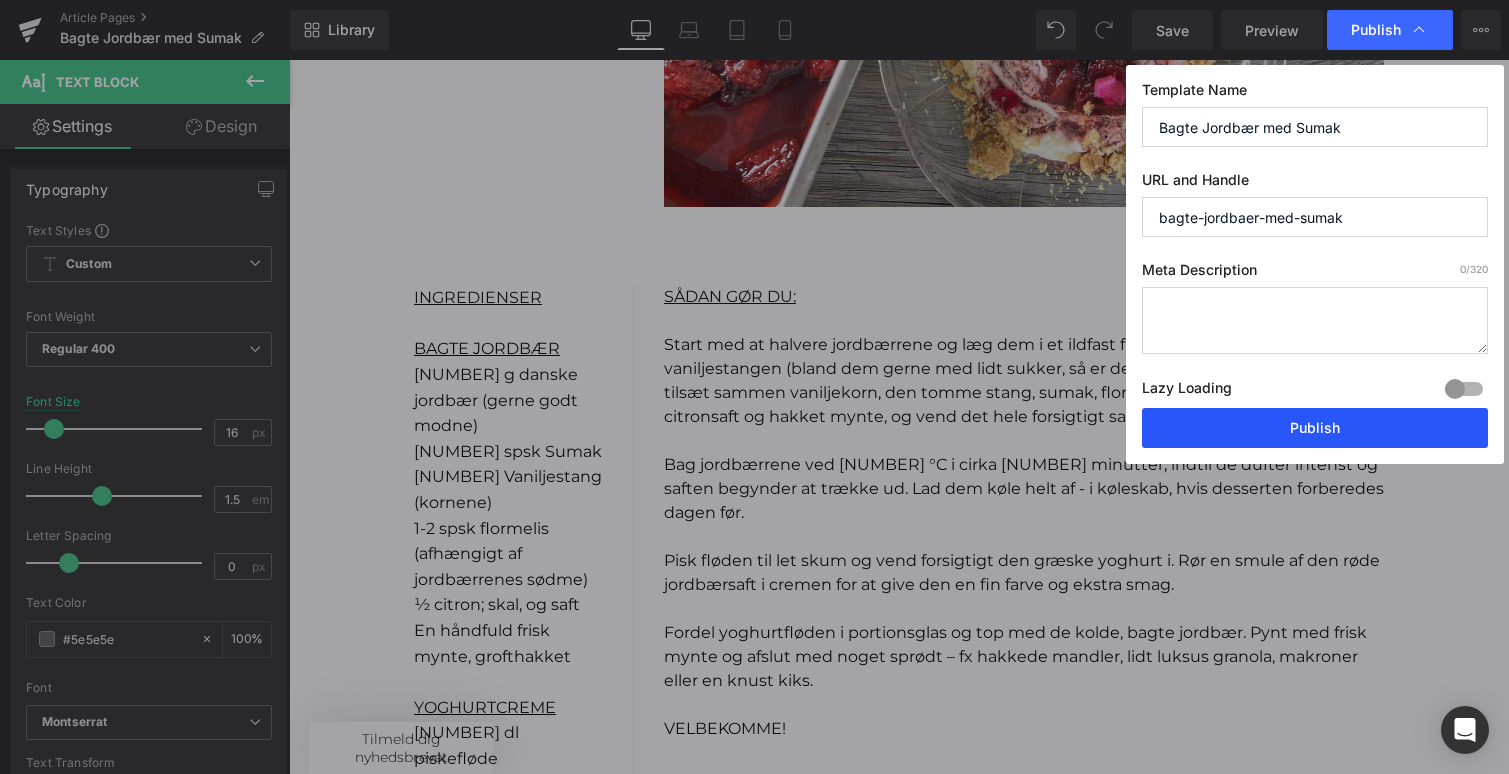 click on "Publish" at bounding box center (1315, 428) 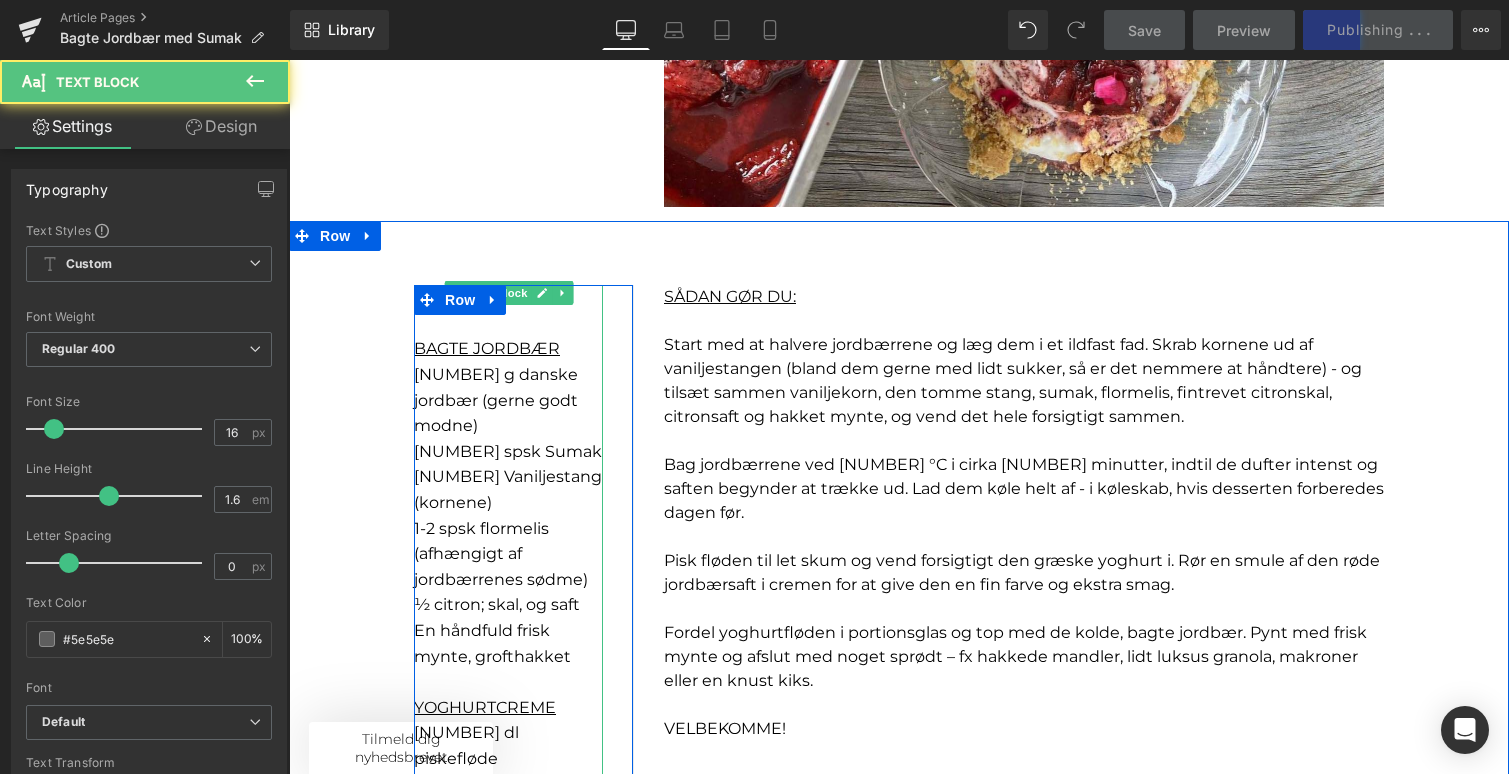 click on "[NUMBER] Vaniljestang (kornene)" at bounding box center (508, 489) 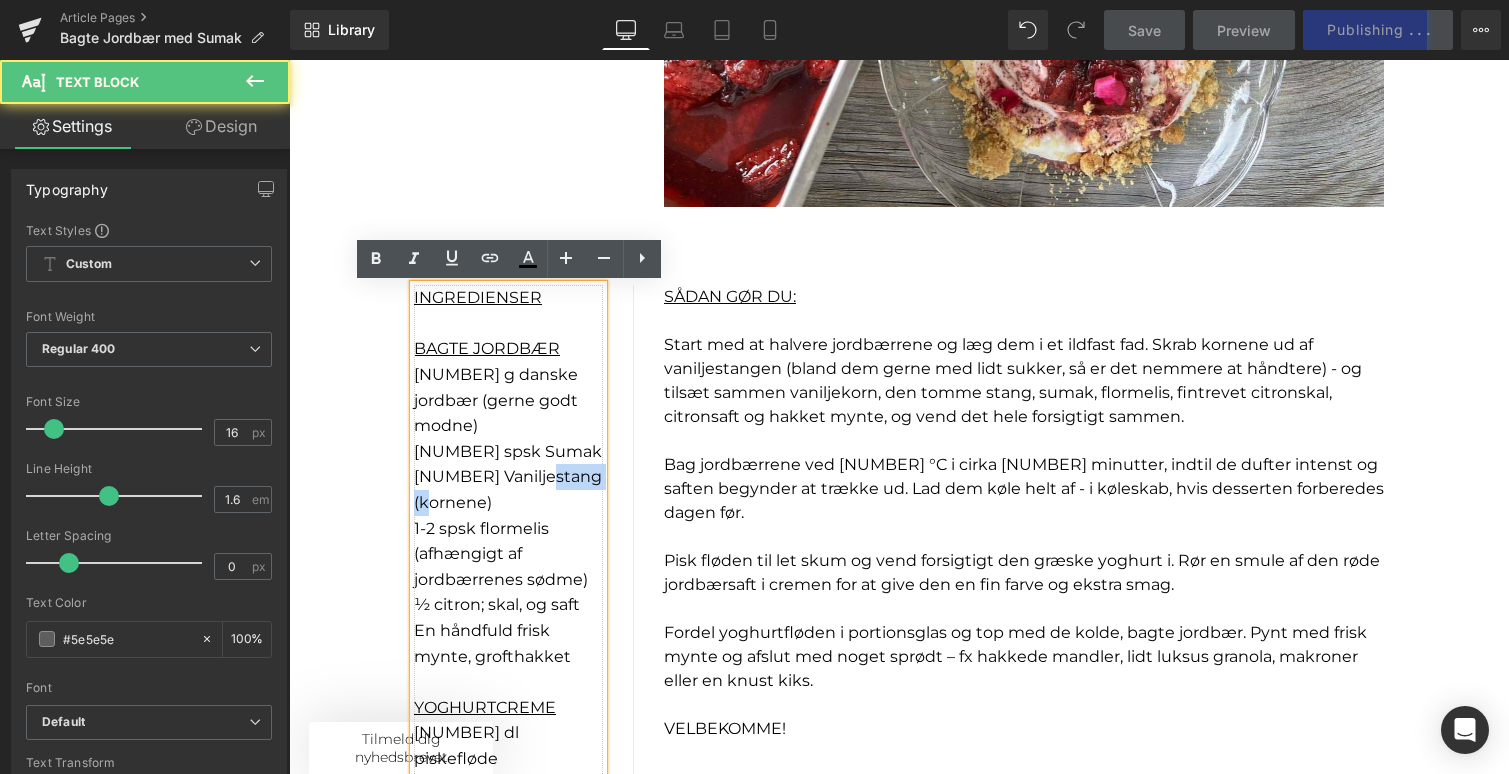 drag, startPoint x: 515, startPoint y: 486, endPoint x: 421, endPoint y: 484, distance: 94.02127 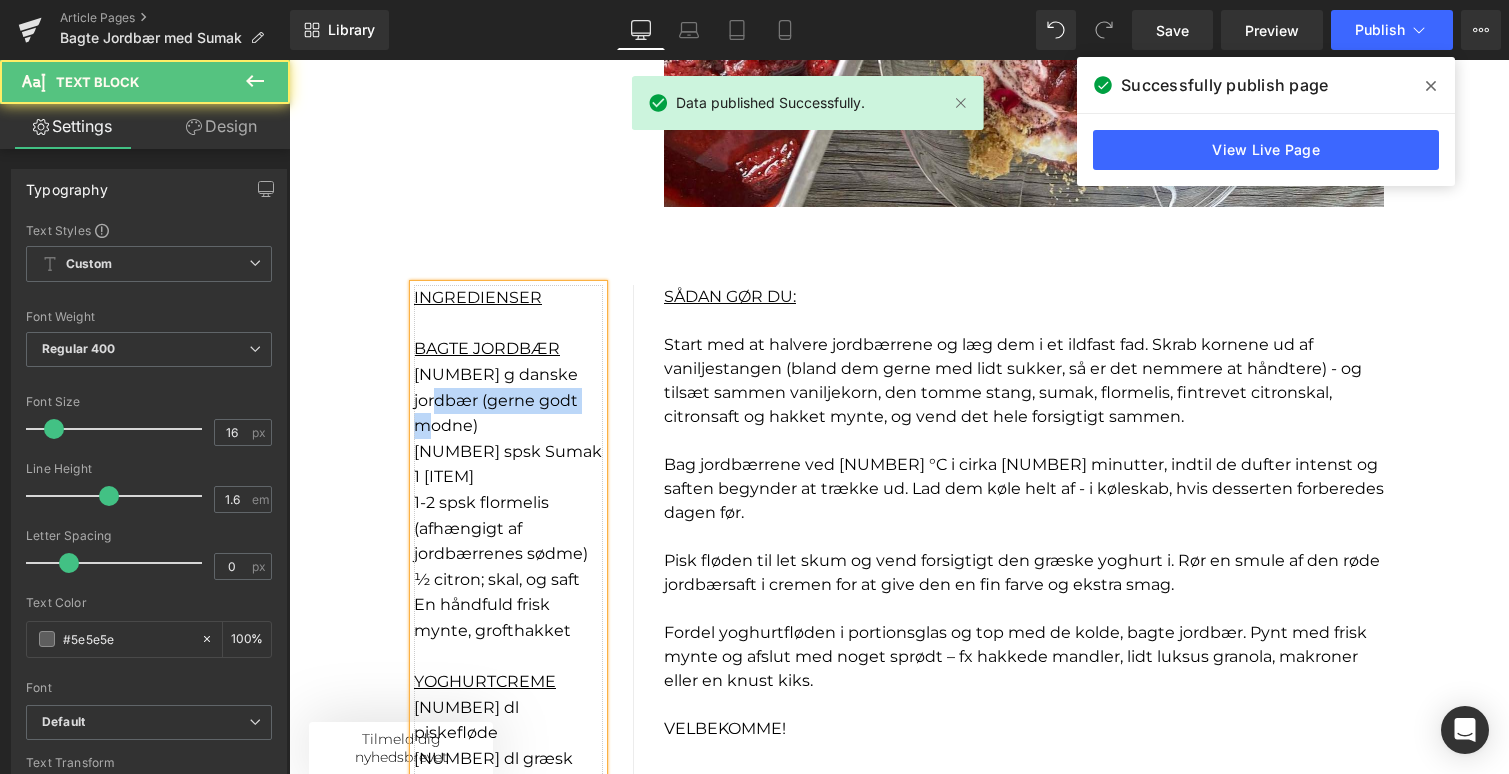 drag, startPoint x: 582, startPoint y: 399, endPoint x: 368, endPoint y: 403, distance: 214.03738 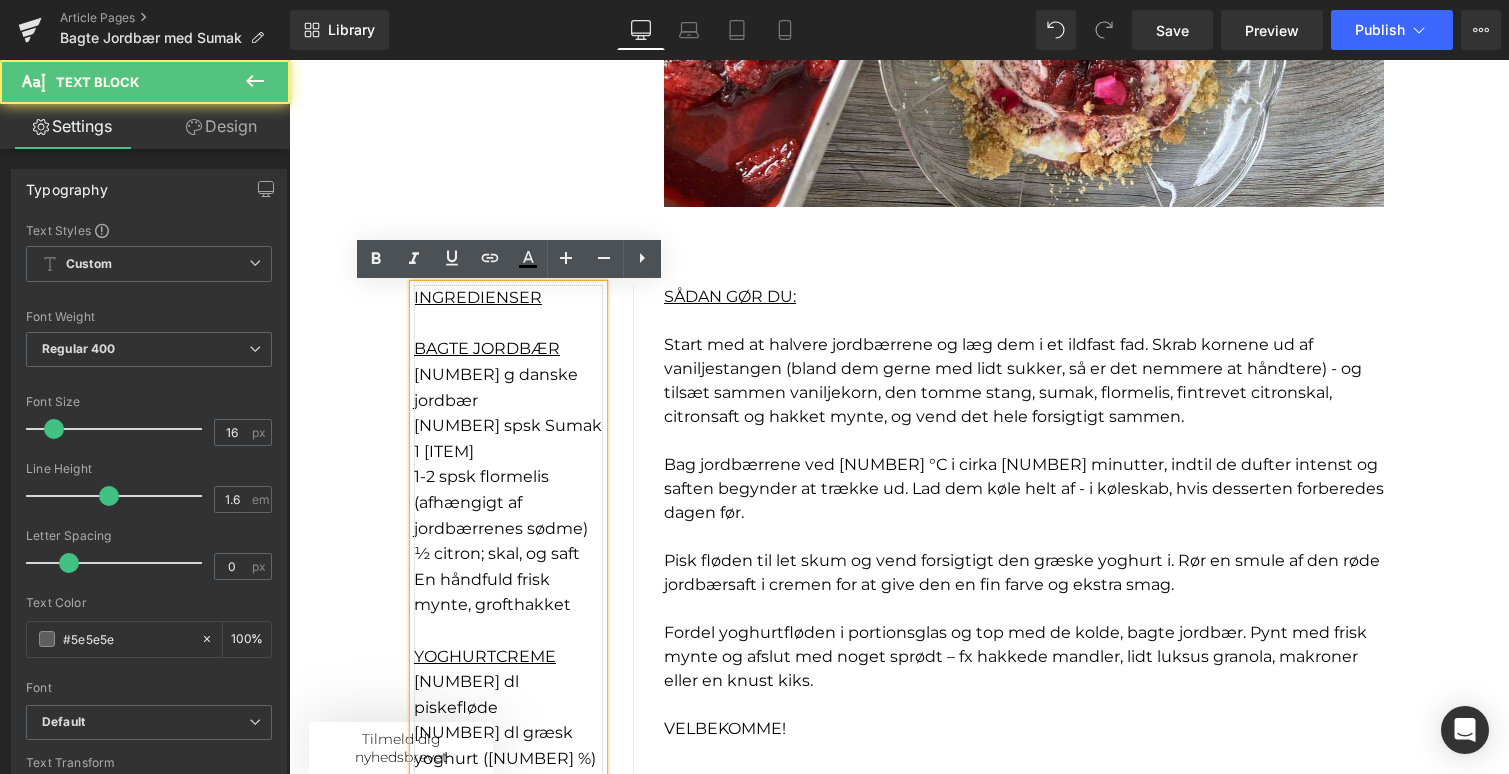 click on "[NUMBER] g danske jordbær" at bounding box center [496, 387] 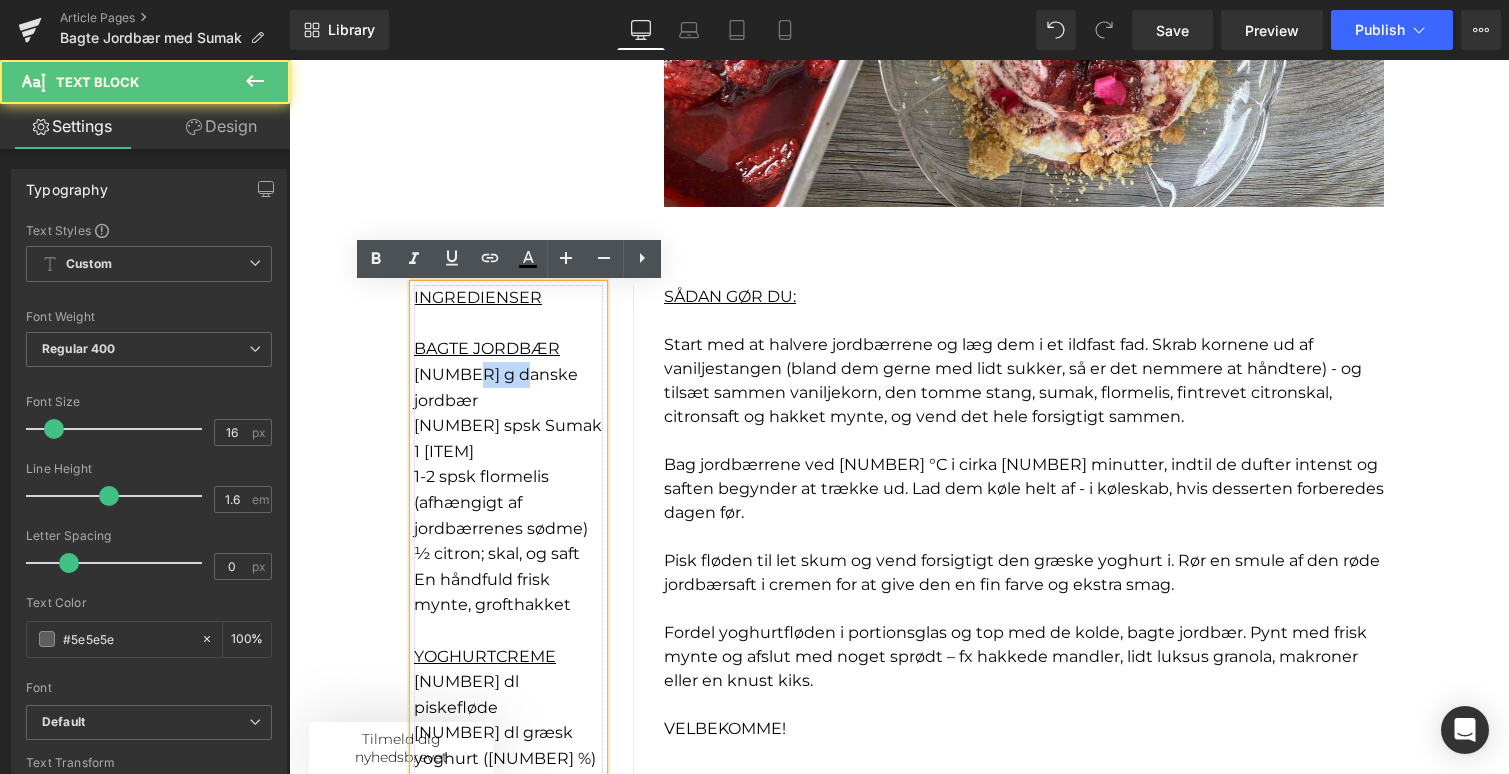 click on "[NUMBER] g danske jordbær" at bounding box center [496, 387] 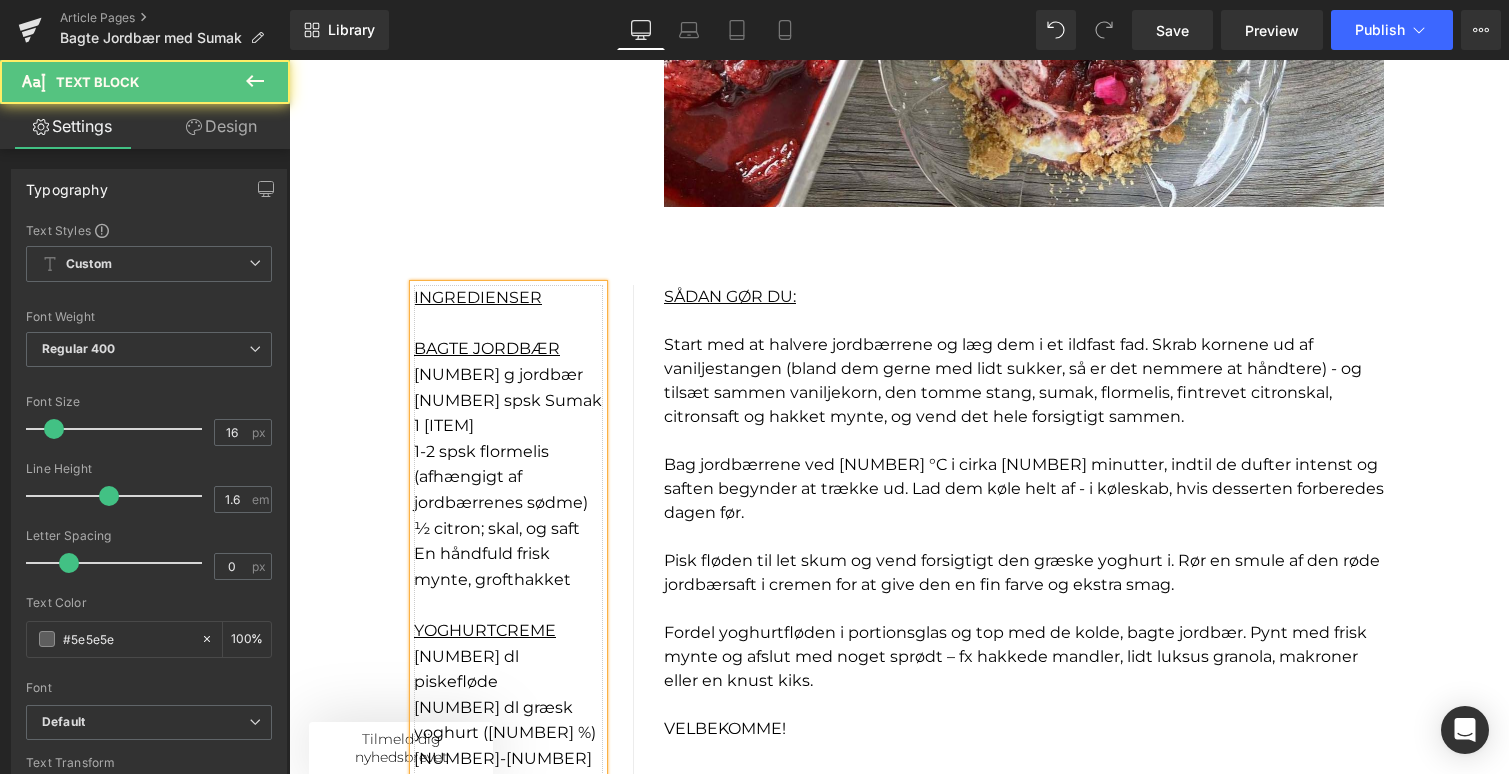 click on "1-2 spsk flormelis (afhængigt af jordbærrenes sødme)" at bounding box center (508, 477) 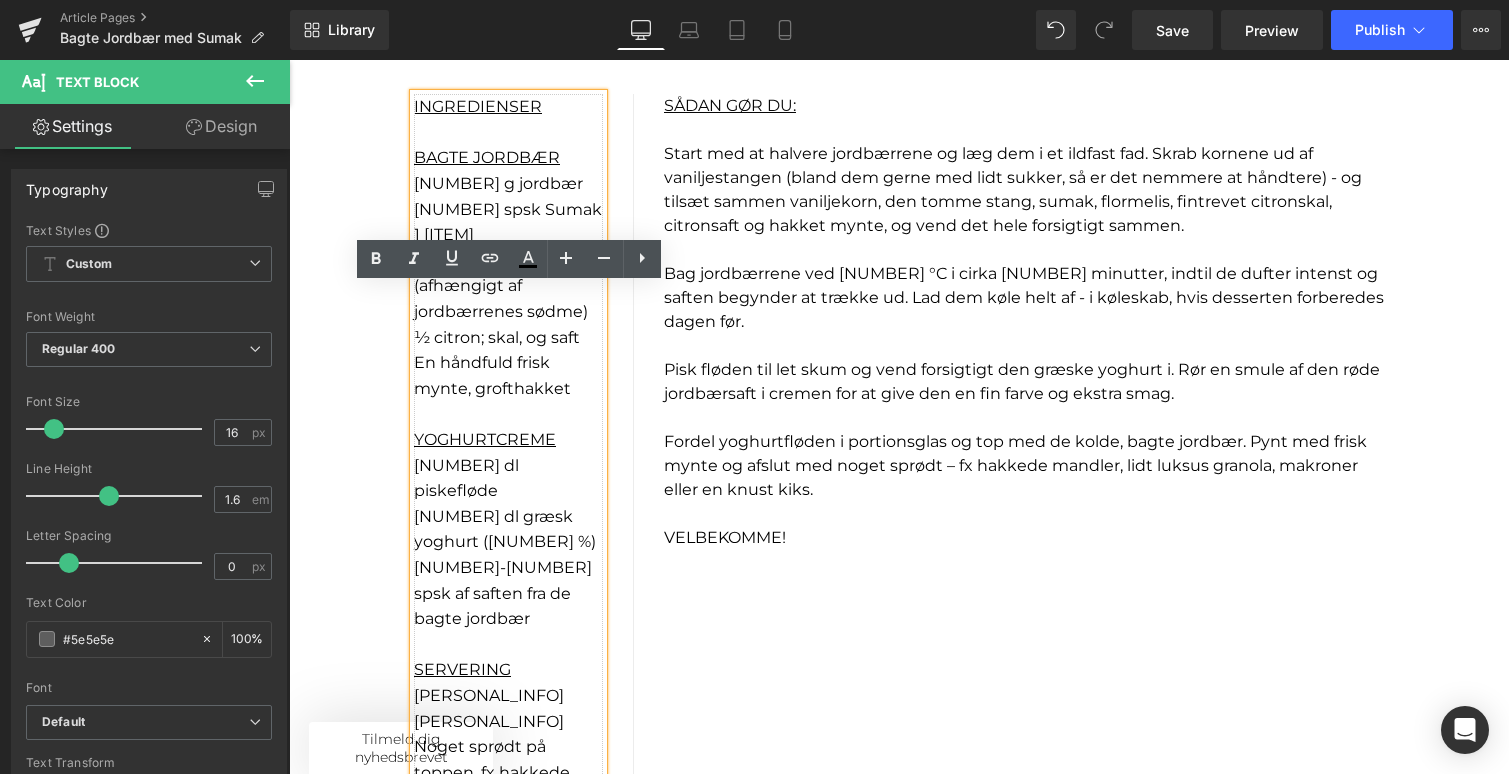 scroll, scrollTop: 1425, scrollLeft: 0, axis: vertical 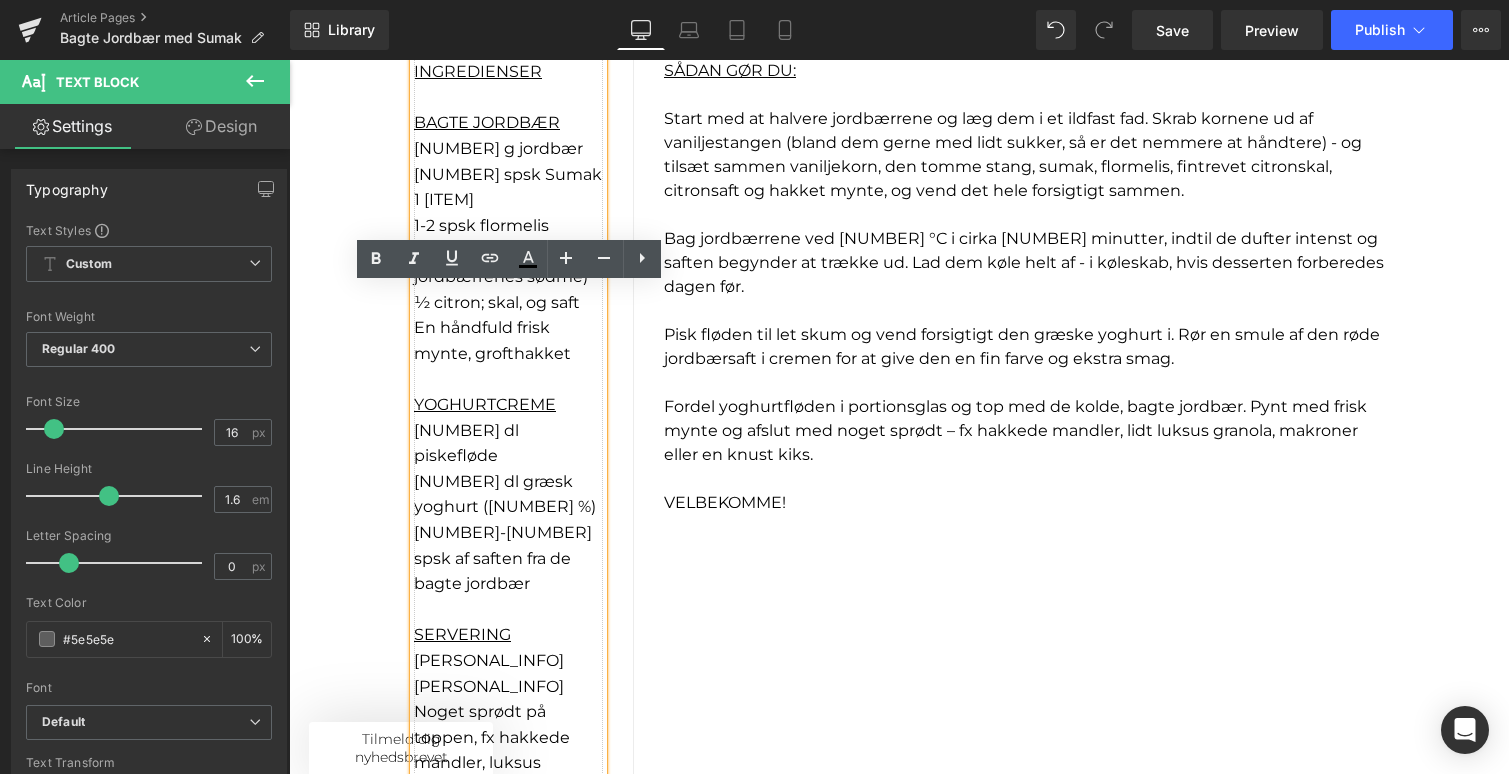 click on "[NUMBER] dl græsk yoghurt ([NUMBER] %)" at bounding box center (505, 494) 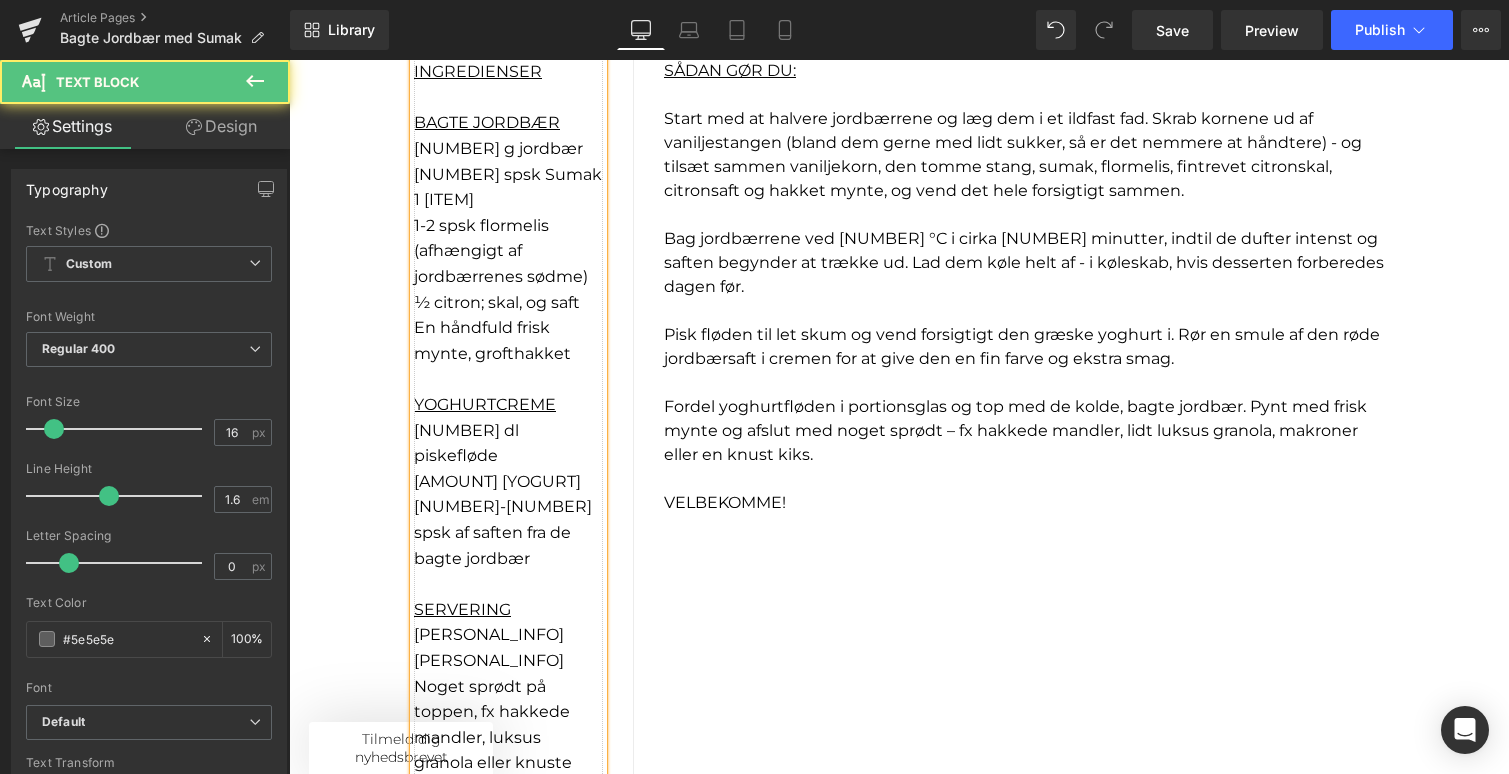click on "[NUMBER]-[NUMBER] spsk af saften fra de bagte jordbær" at bounding box center [503, 532] 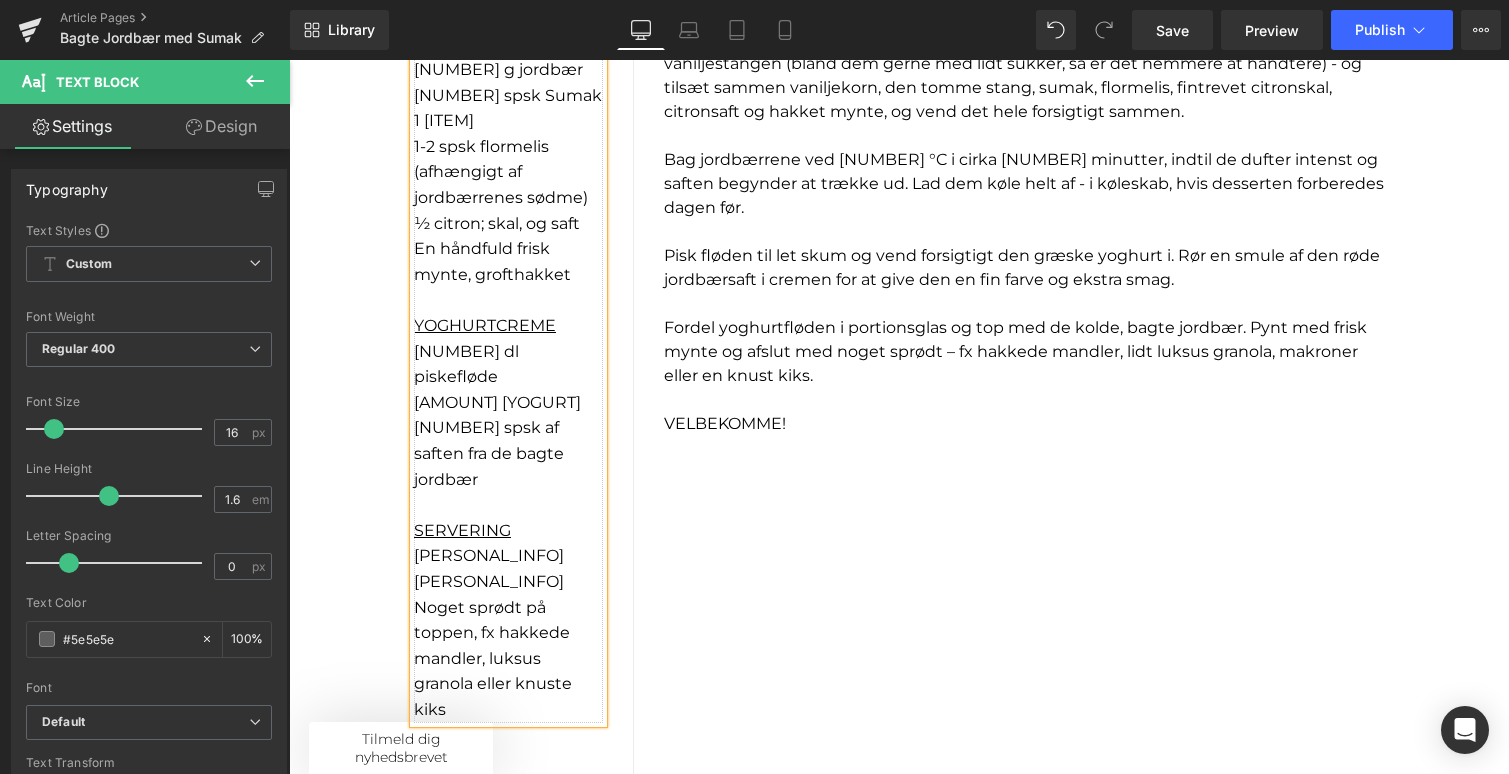 scroll, scrollTop: 1514, scrollLeft: 0, axis: vertical 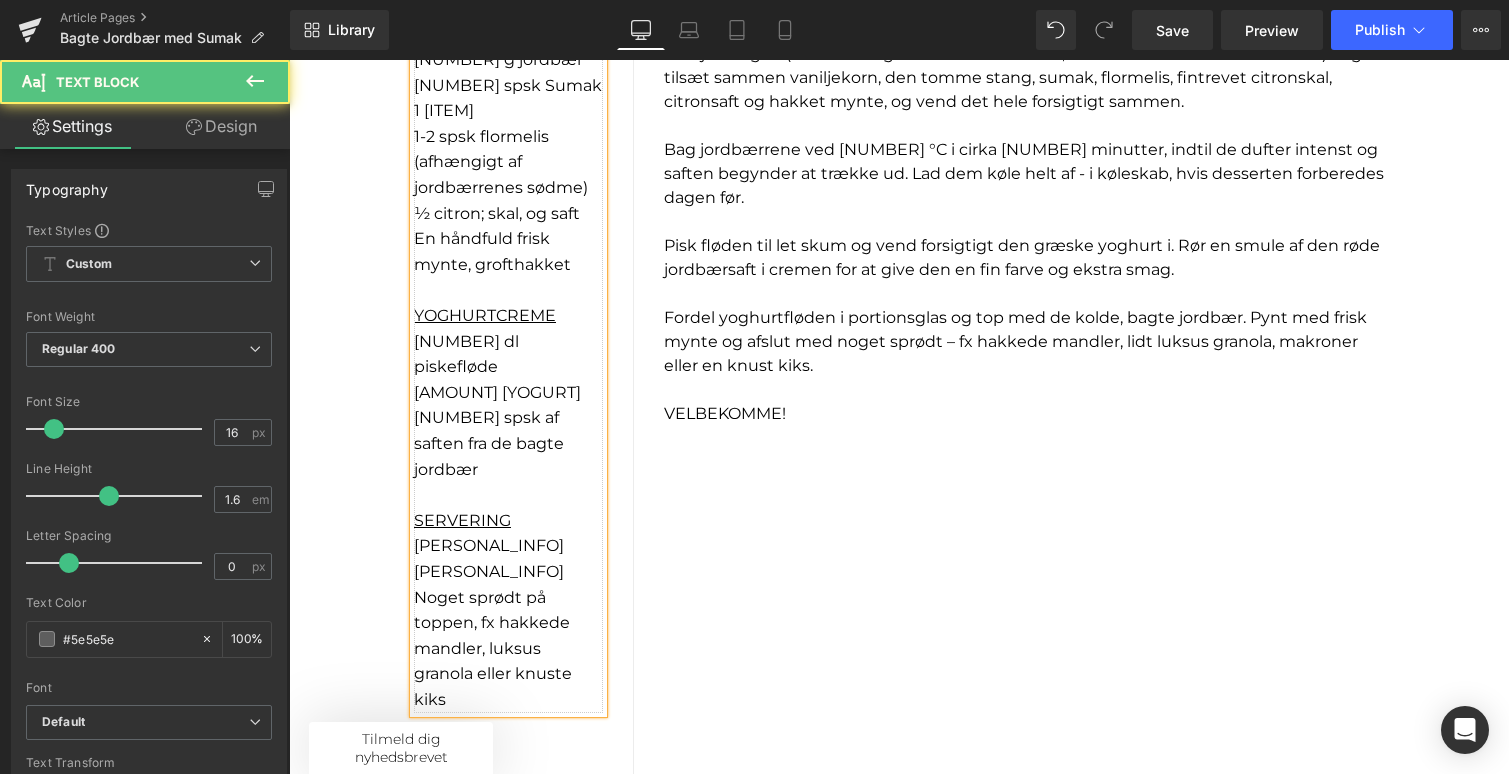 click on "[PERSONAL_INFO] [PERSONAL_INFO]" at bounding box center (489, 558) 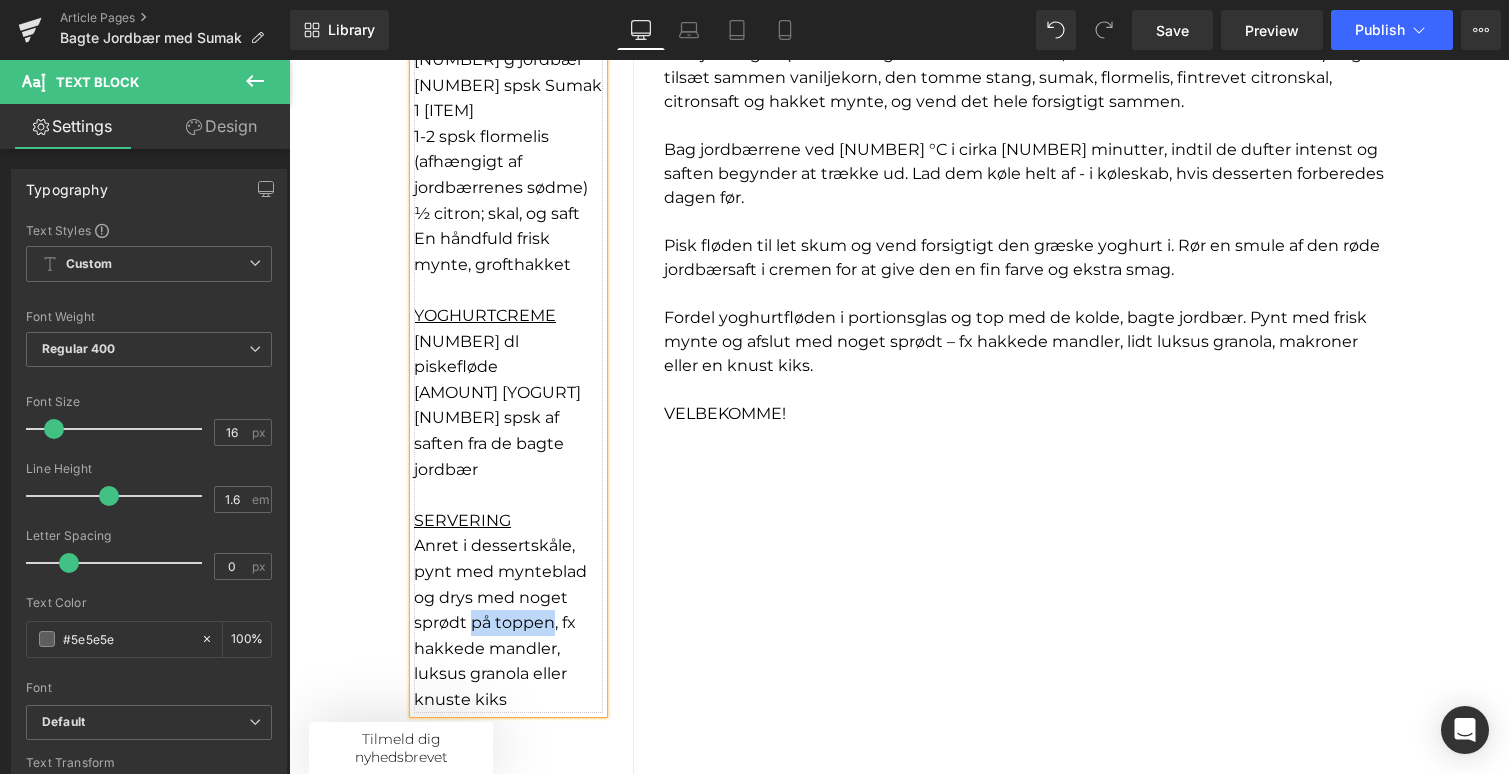 drag, startPoint x: 473, startPoint y: 576, endPoint x: 550, endPoint y: 574, distance: 77.02597 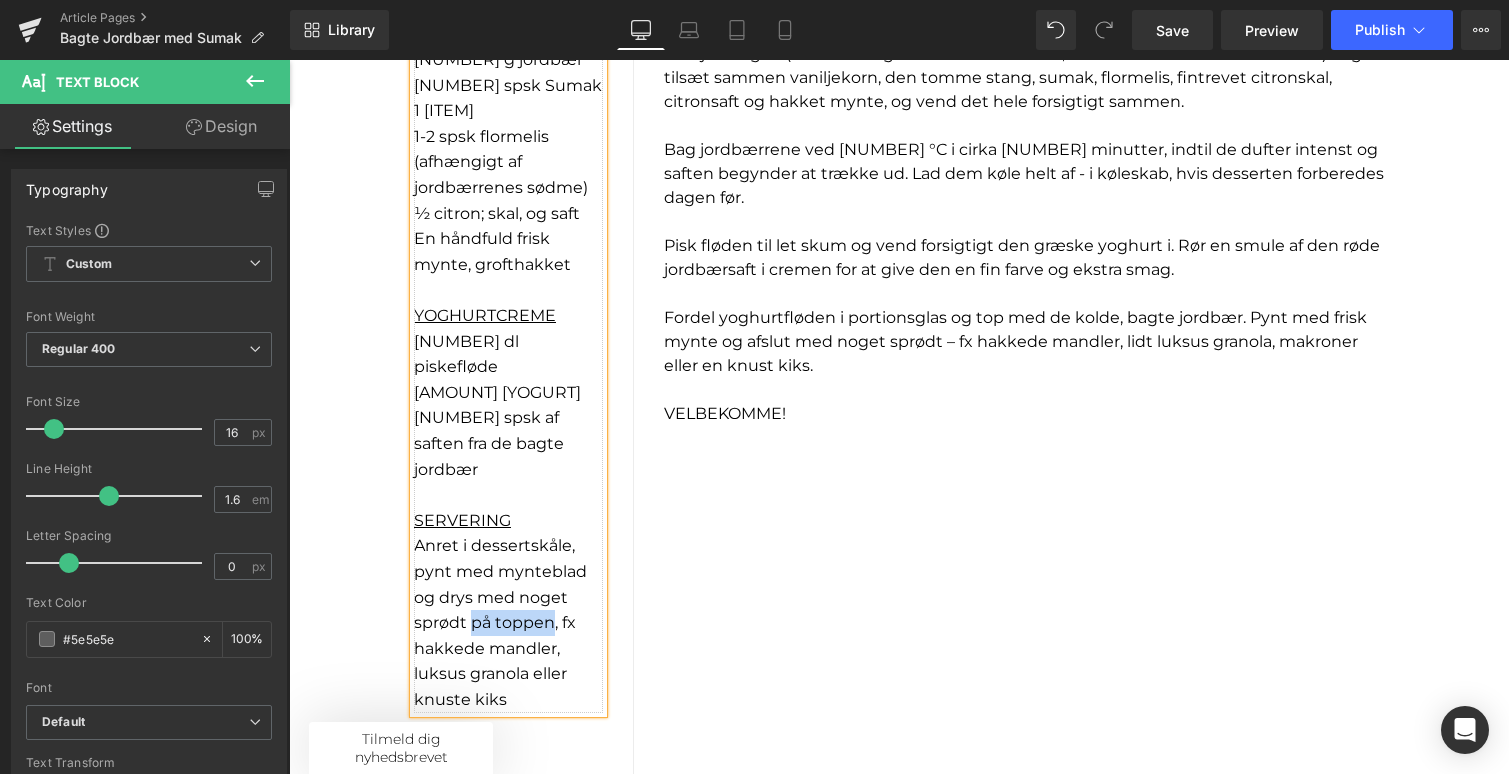 click on "oget sprødt på toppen, fx hakkede mandler, luksus granola eller knuste kiks" at bounding box center [495, 648] 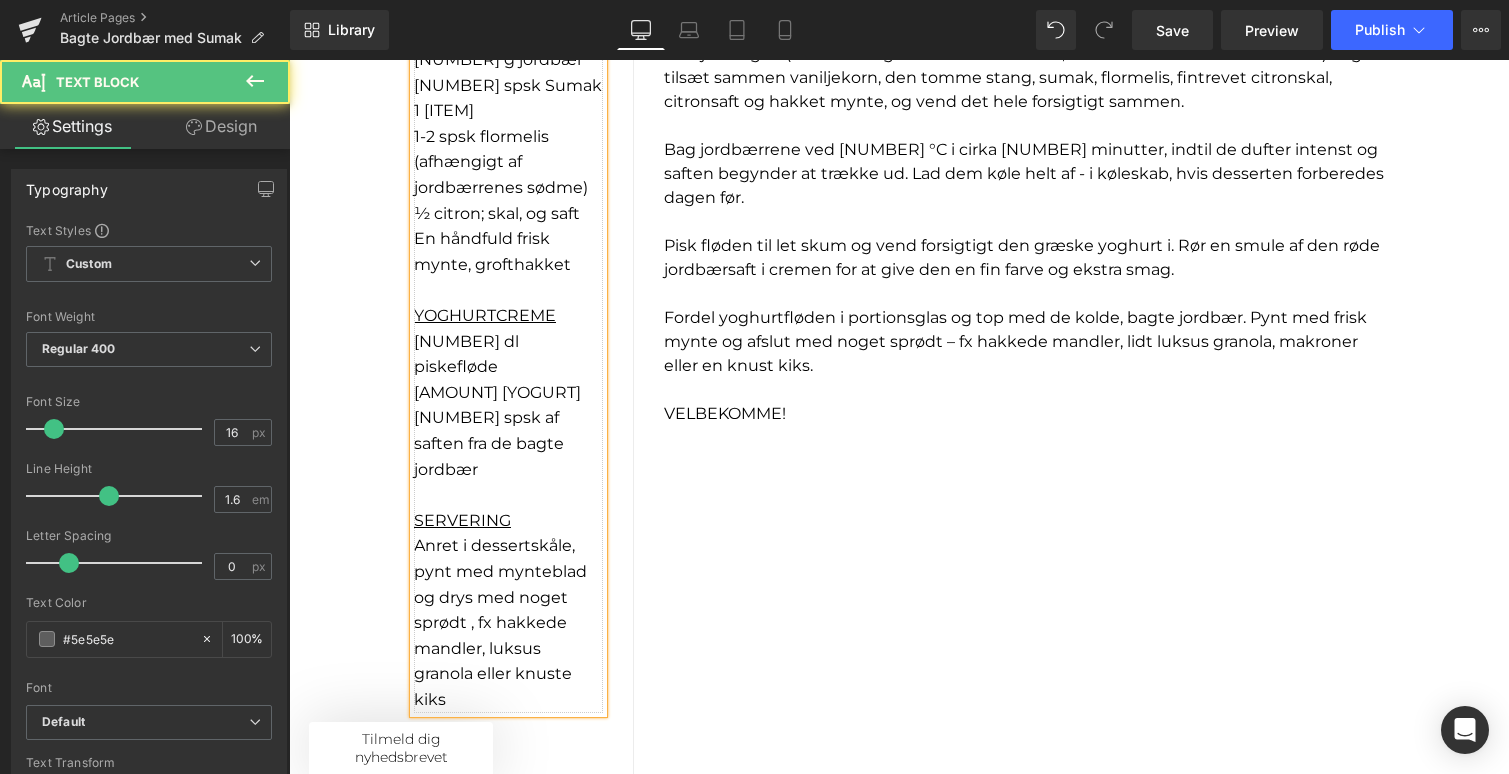 click on "Anret i dessertskåle, pynt med mynteblad og drys med n" at bounding box center (500, 571) 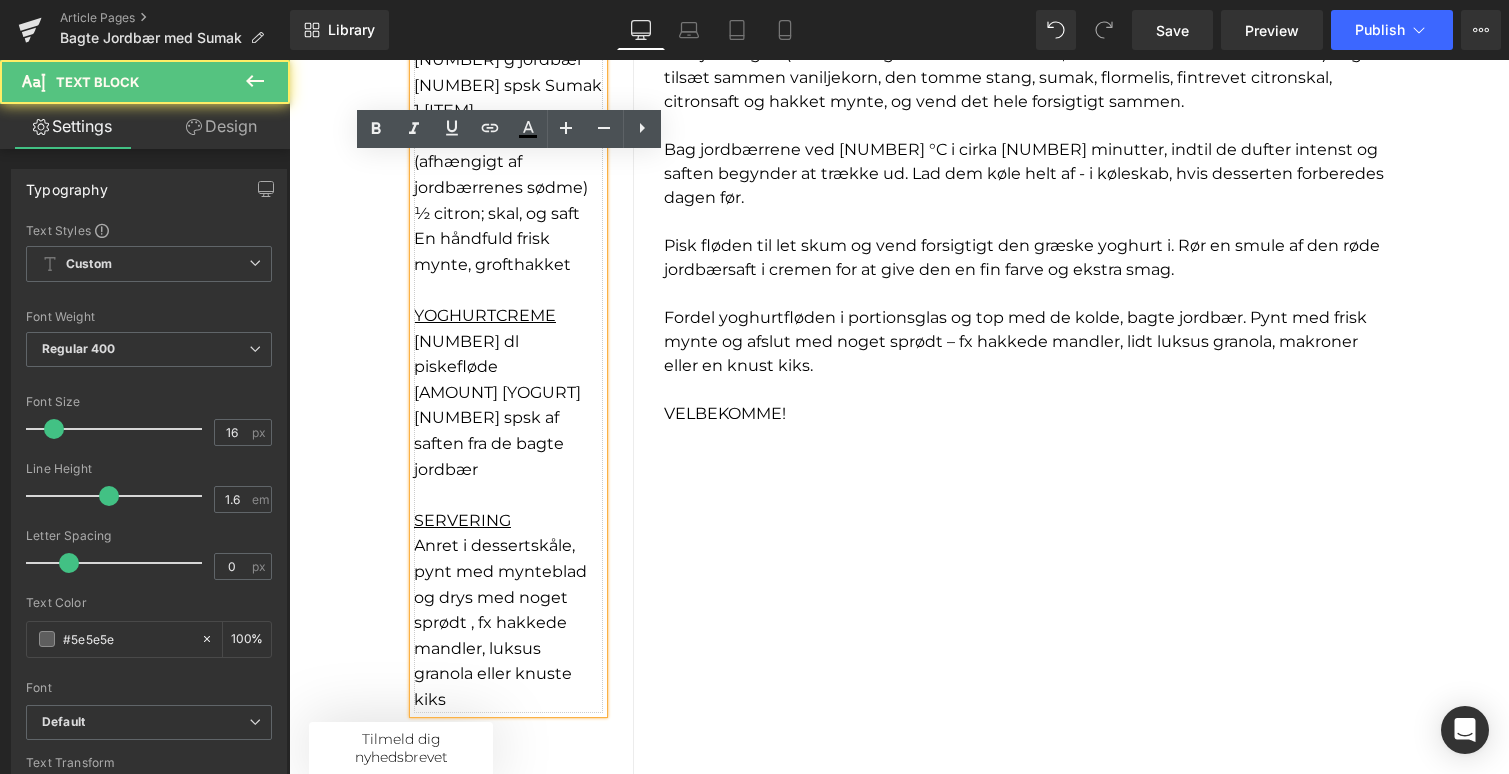 click on "oget sprødt , fx hakkede mandler, luksus granola eller knuste kiks" at bounding box center (493, 648) 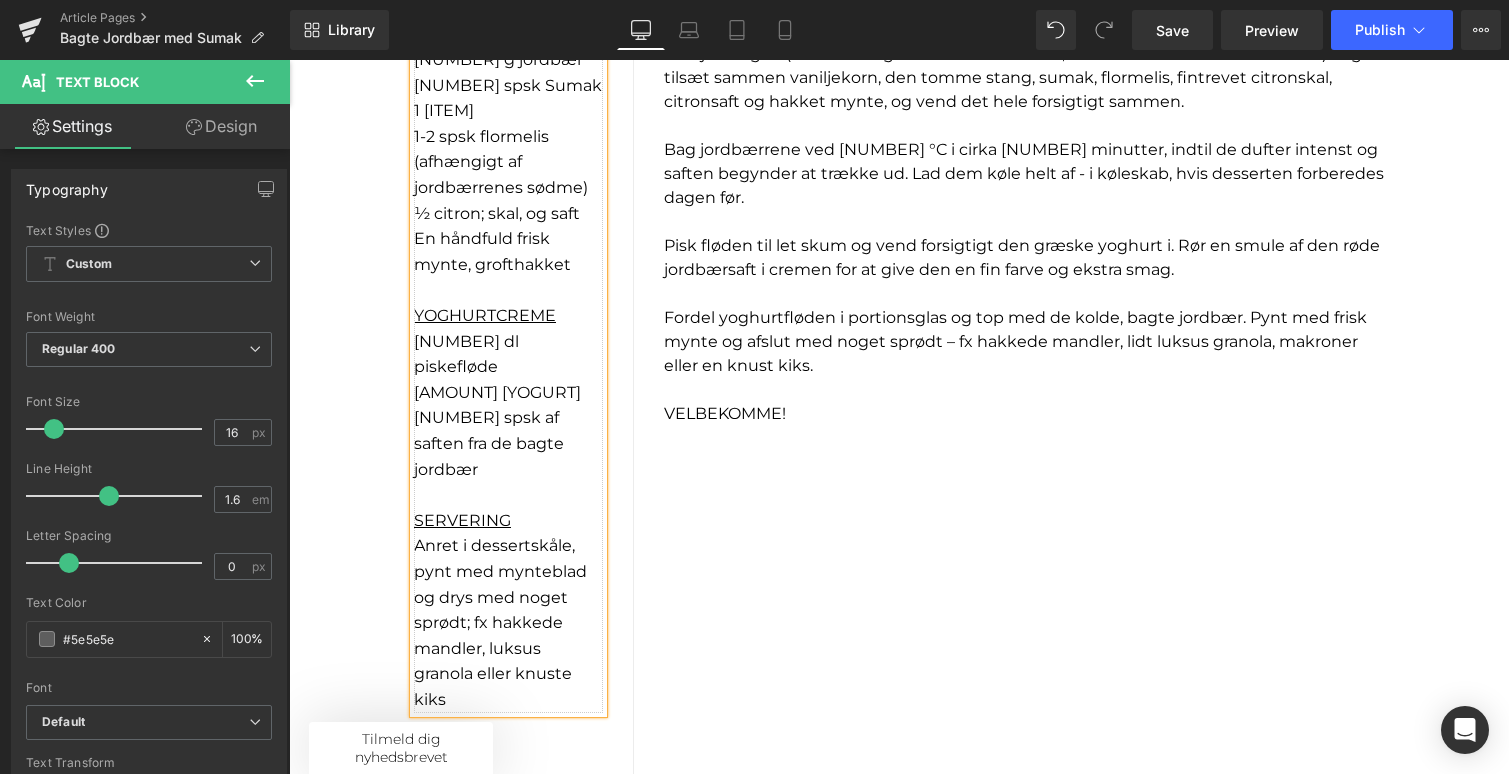scroll, scrollTop: 1501, scrollLeft: 0, axis: vertical 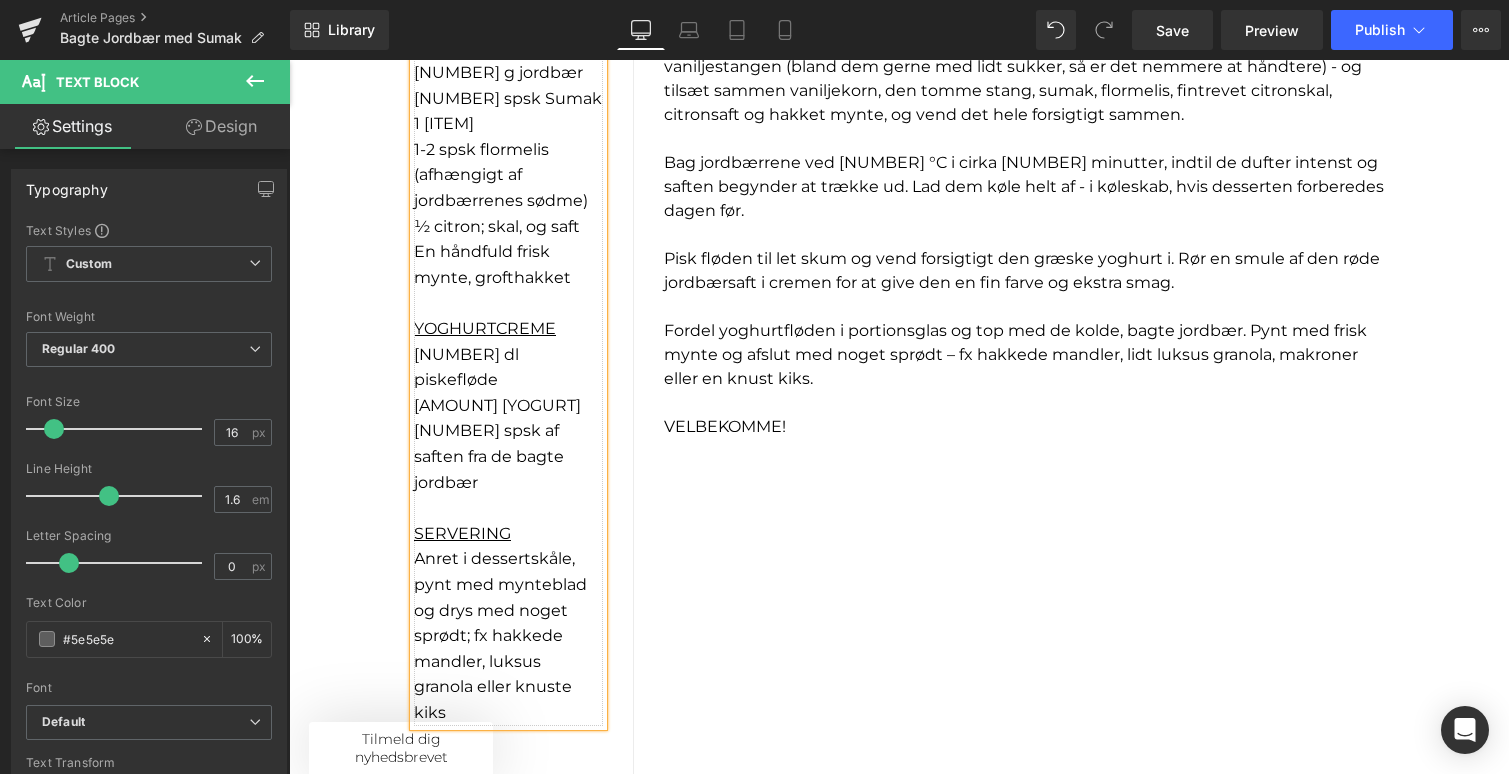 click on "En håndfuld frisk mynte, grofthakket" at bounding box center [508, 264] 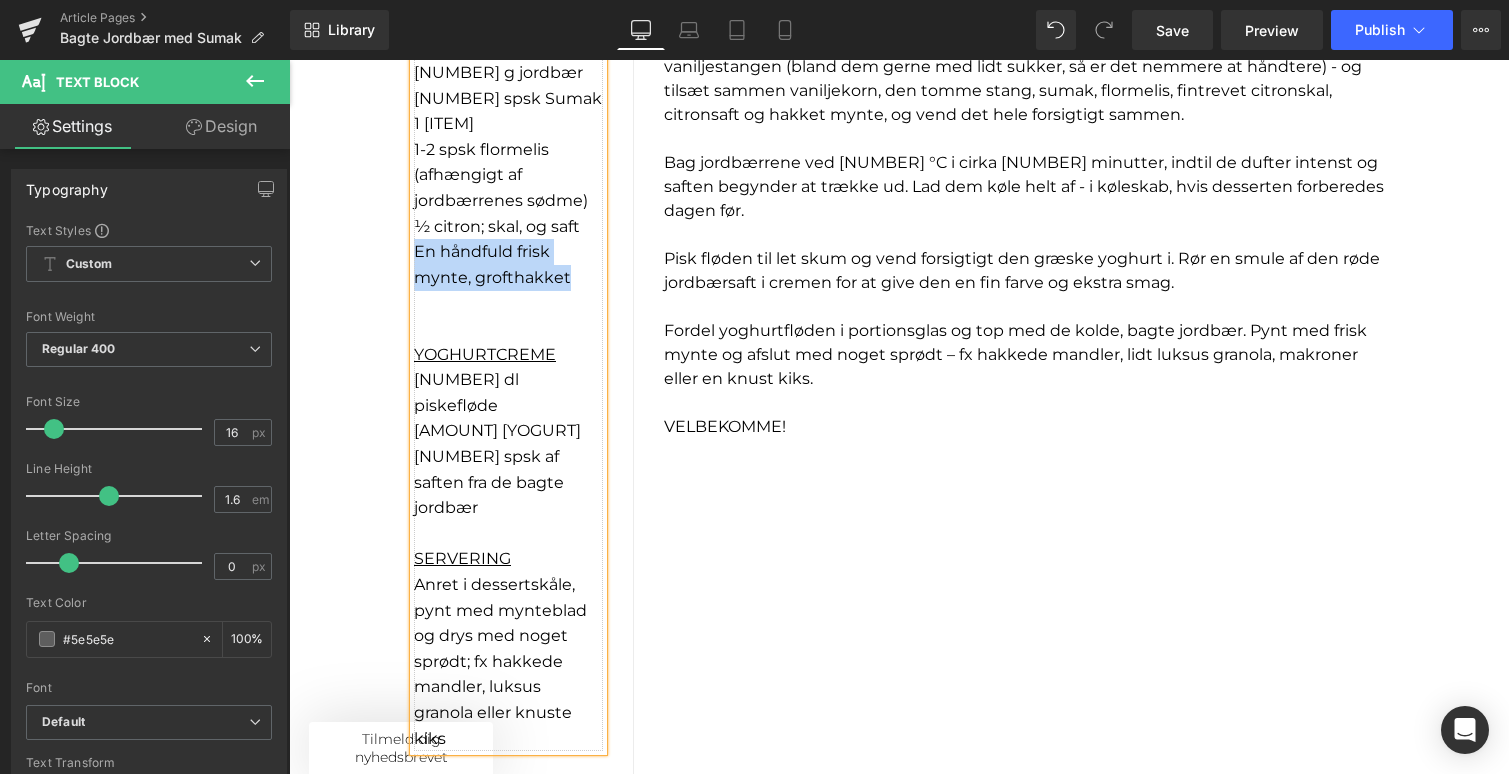 drag, startPoint x: 572, startPoint y: 277, endPoint x: 418, endPoint y: 257, distance: 155.29327 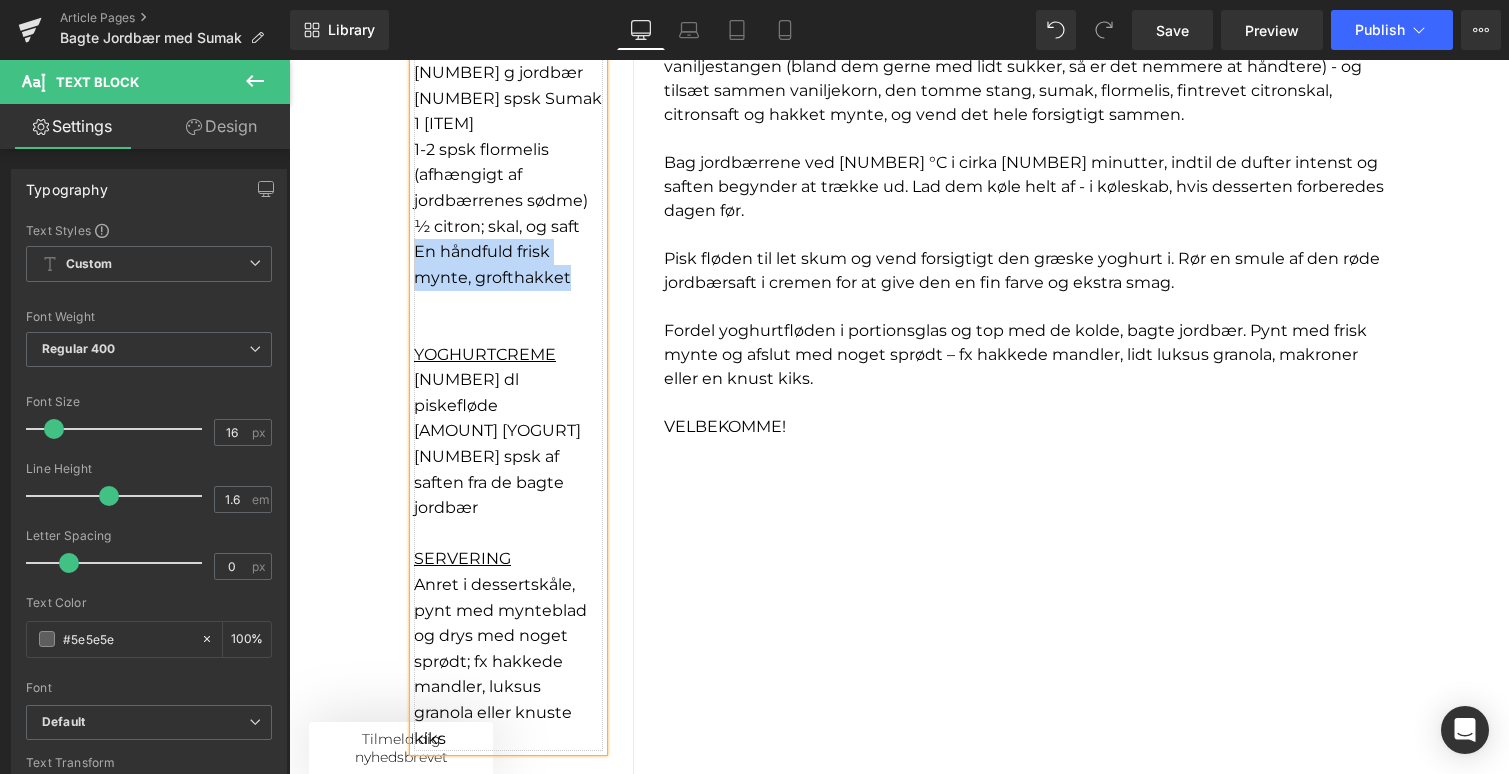 click on "En håndfuld frisk mynte, grofthakket" at bounding box center [508, 264] 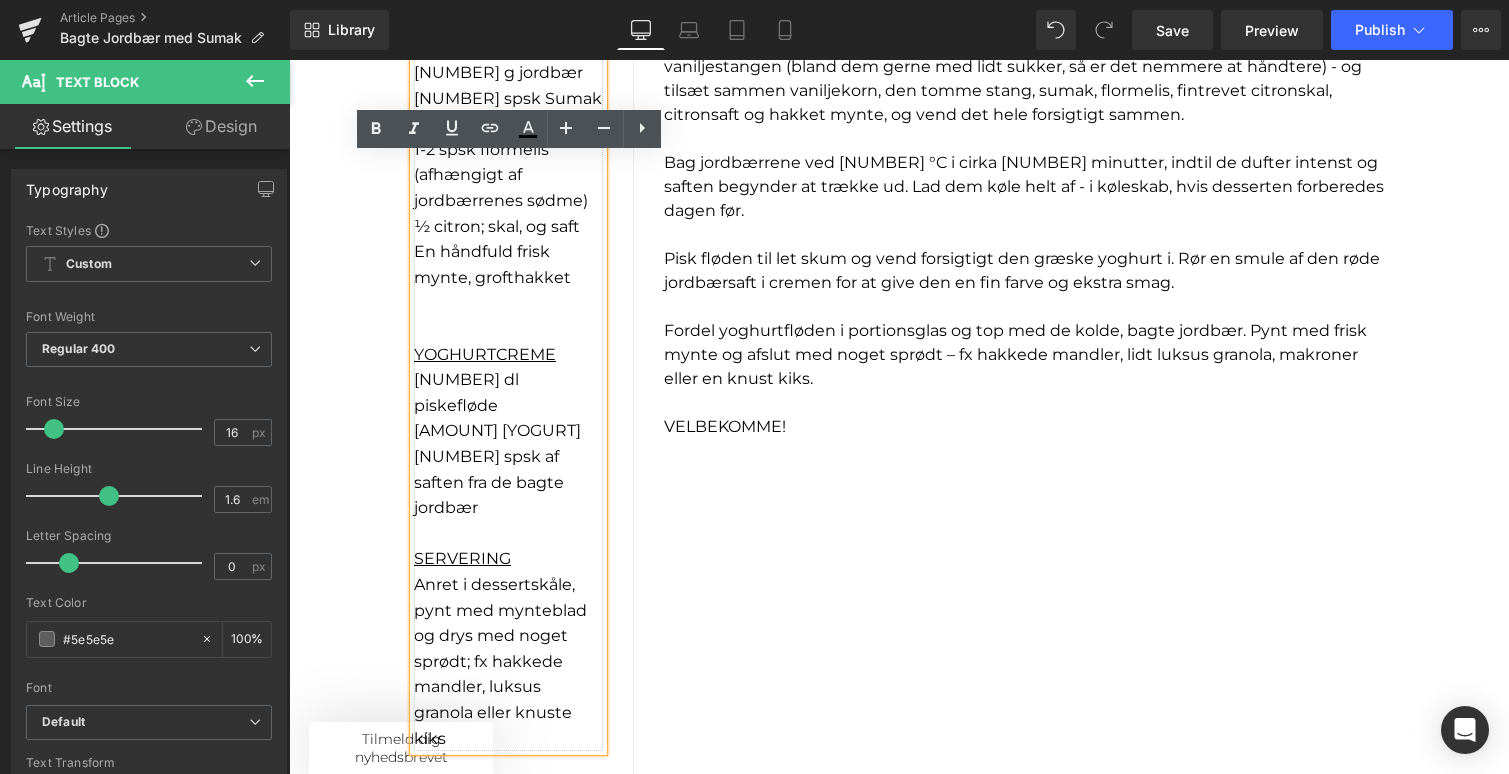 click at bounding box center (508, 303) 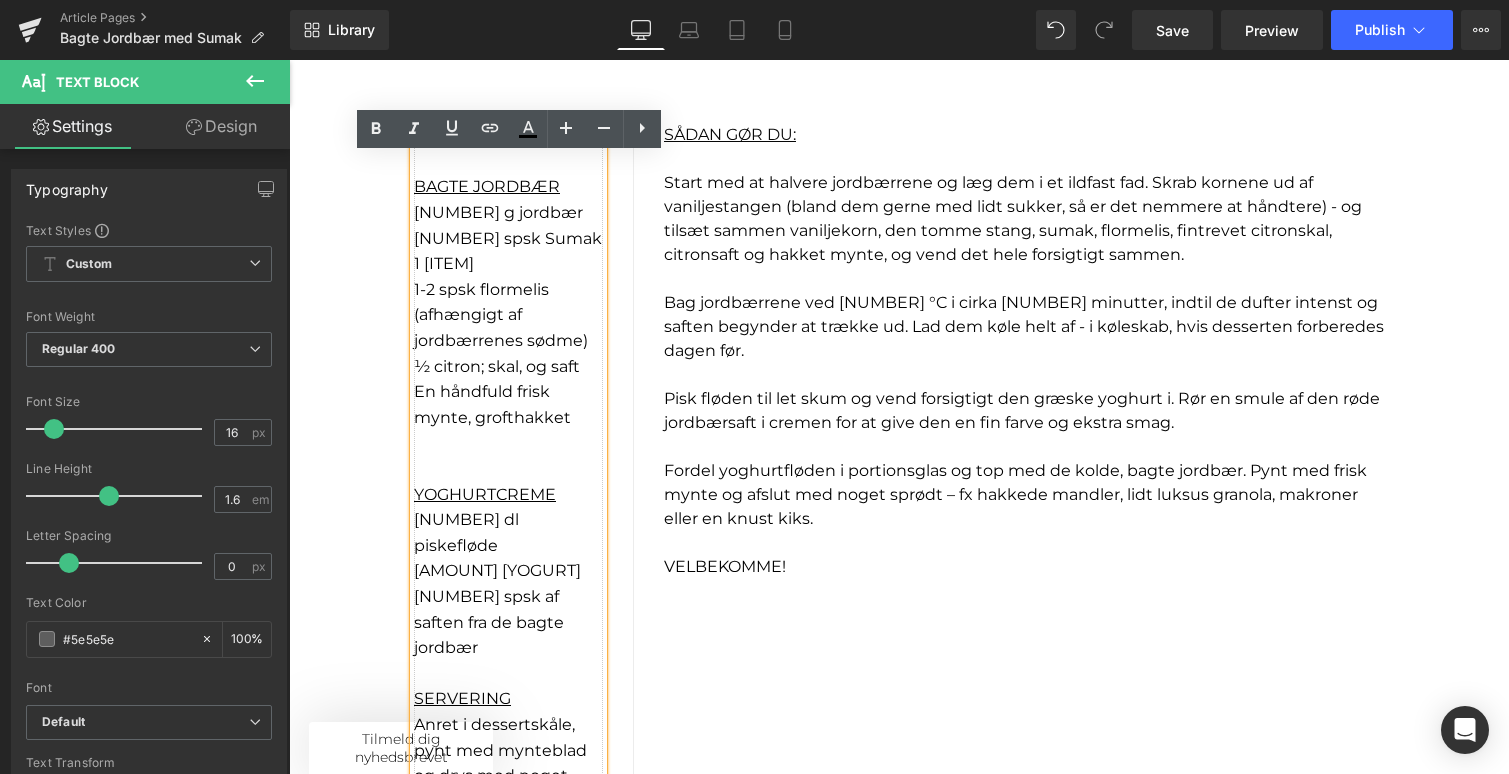 scroll, scrollTop: 1349, scrollLeft: 0, axis: vertical 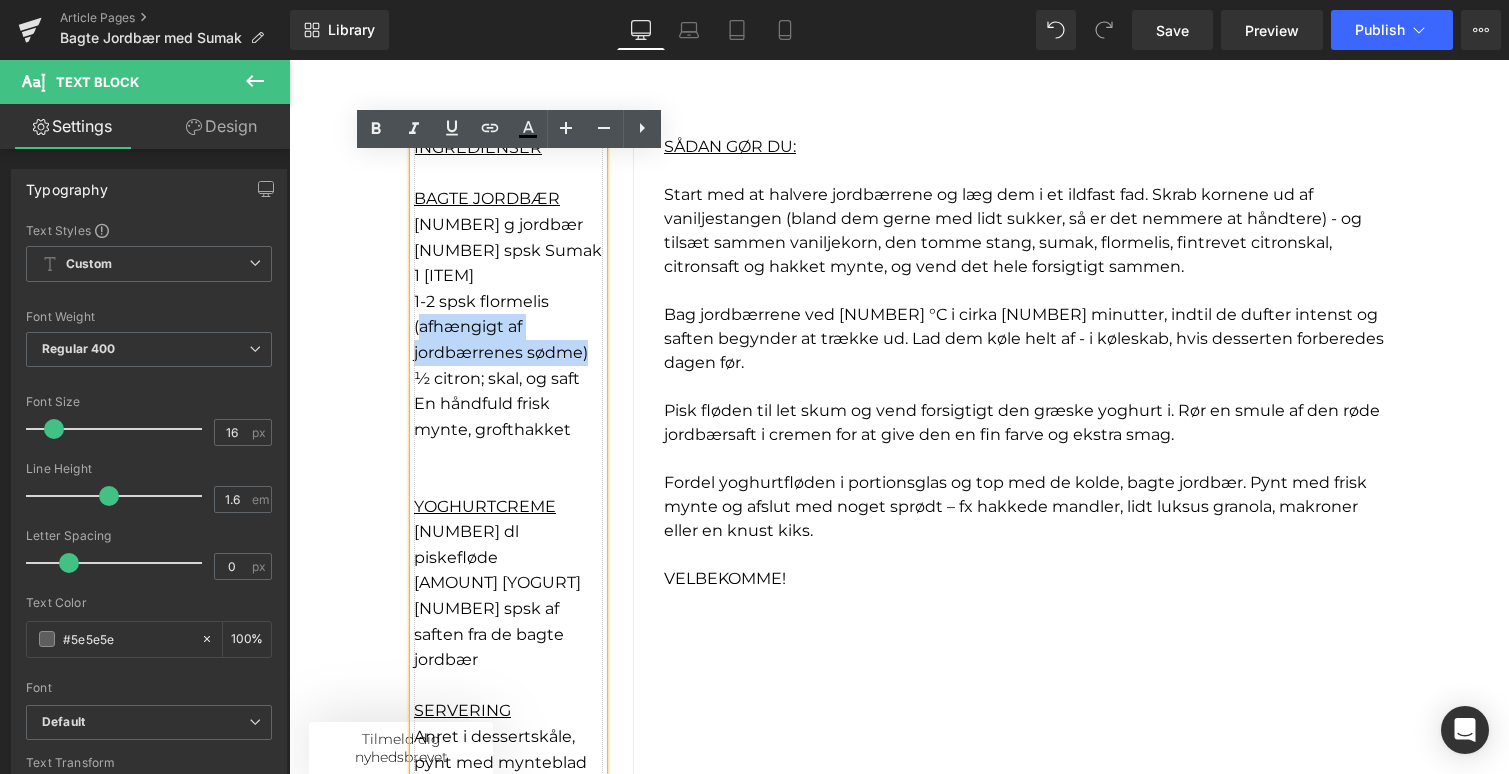 drag, startPoint x: 594, startPoint y: 354, endPoint x: 418, endPoint y: 324, distance: 178.53851 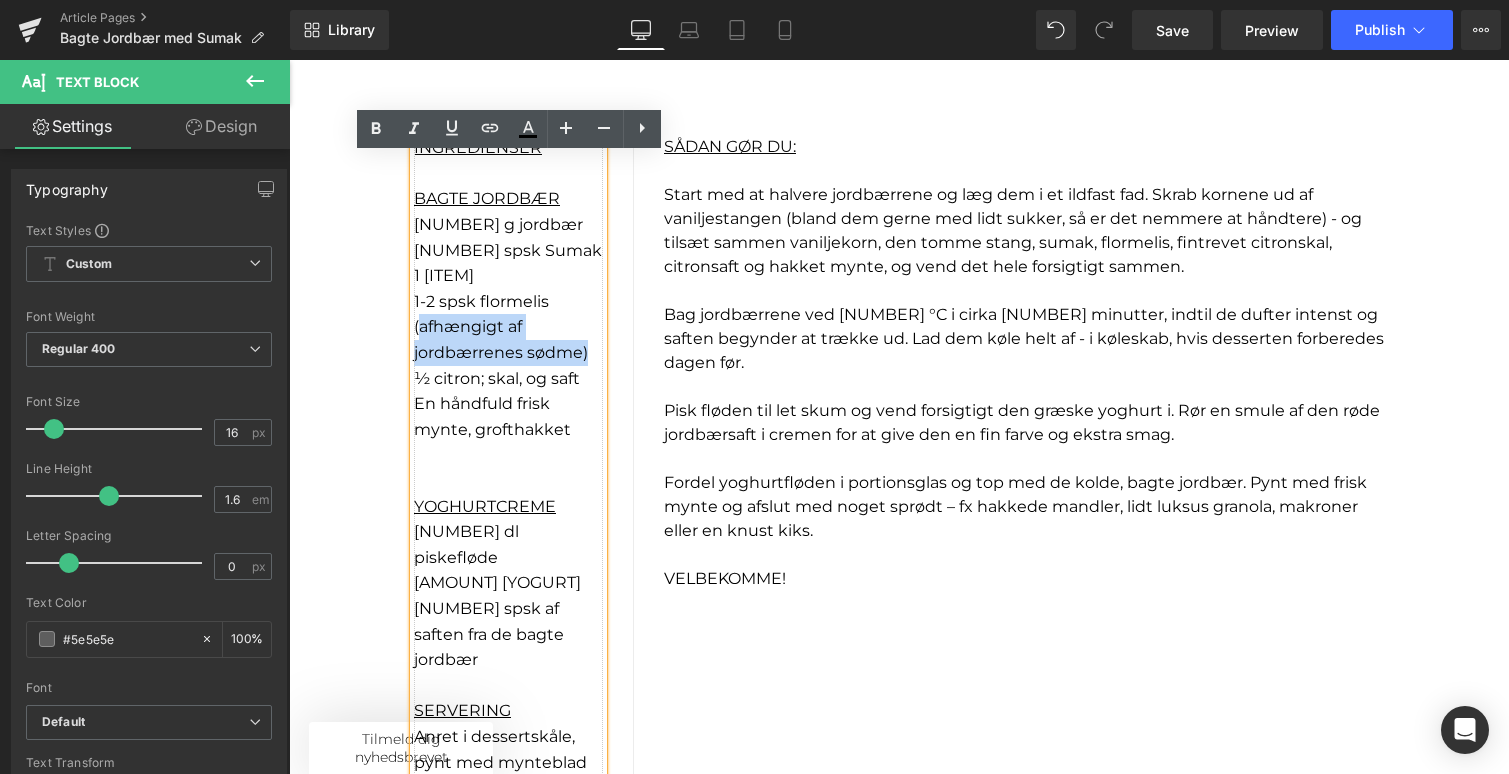 click on "1-2 spsk flormelis (afhængigt af jordbærrenes sødme)" at bounding box center (508, 327) 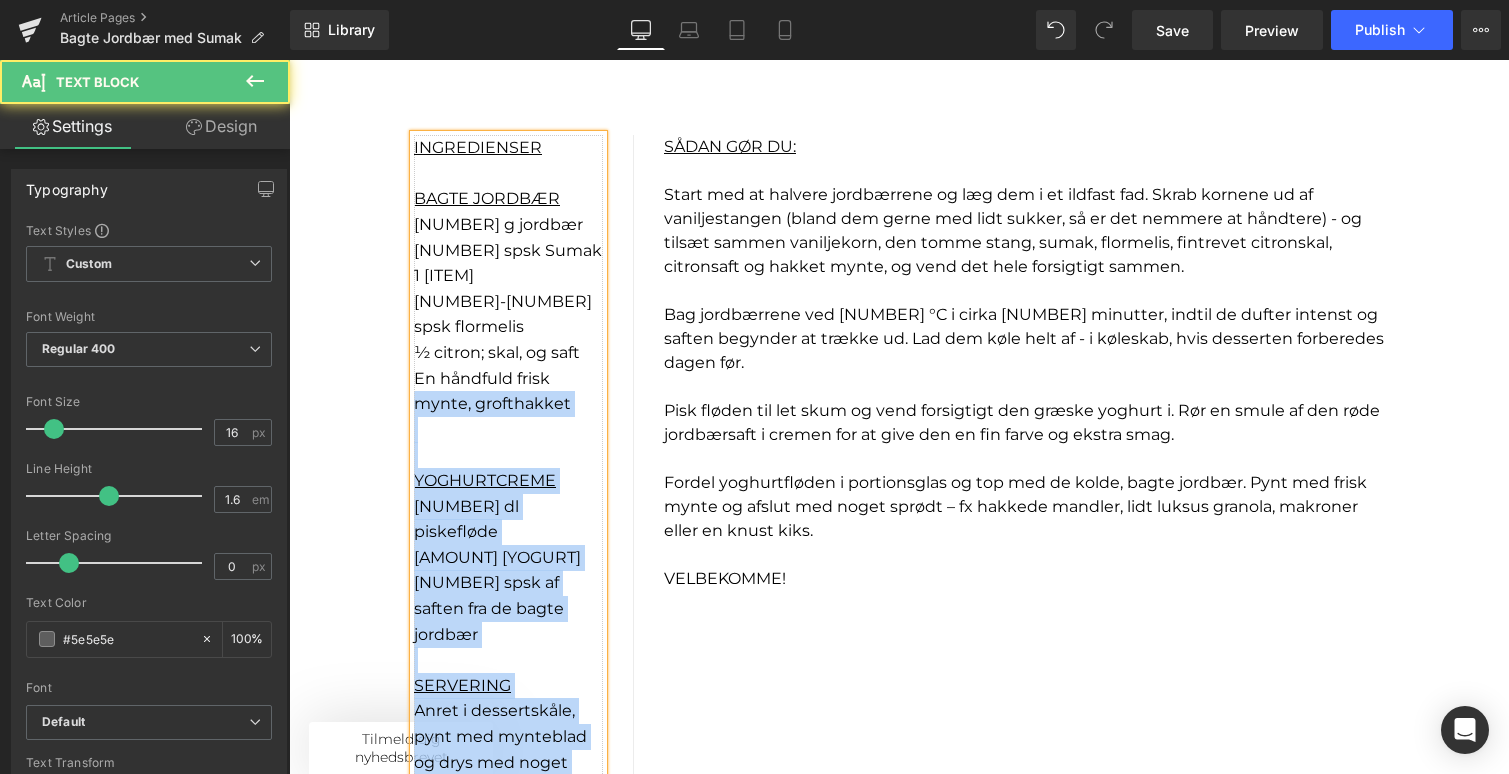 drag, startPoint x: 555, startPoint y: 350, endPoint x: 409, endPoint y: 346, distance: 146.05478 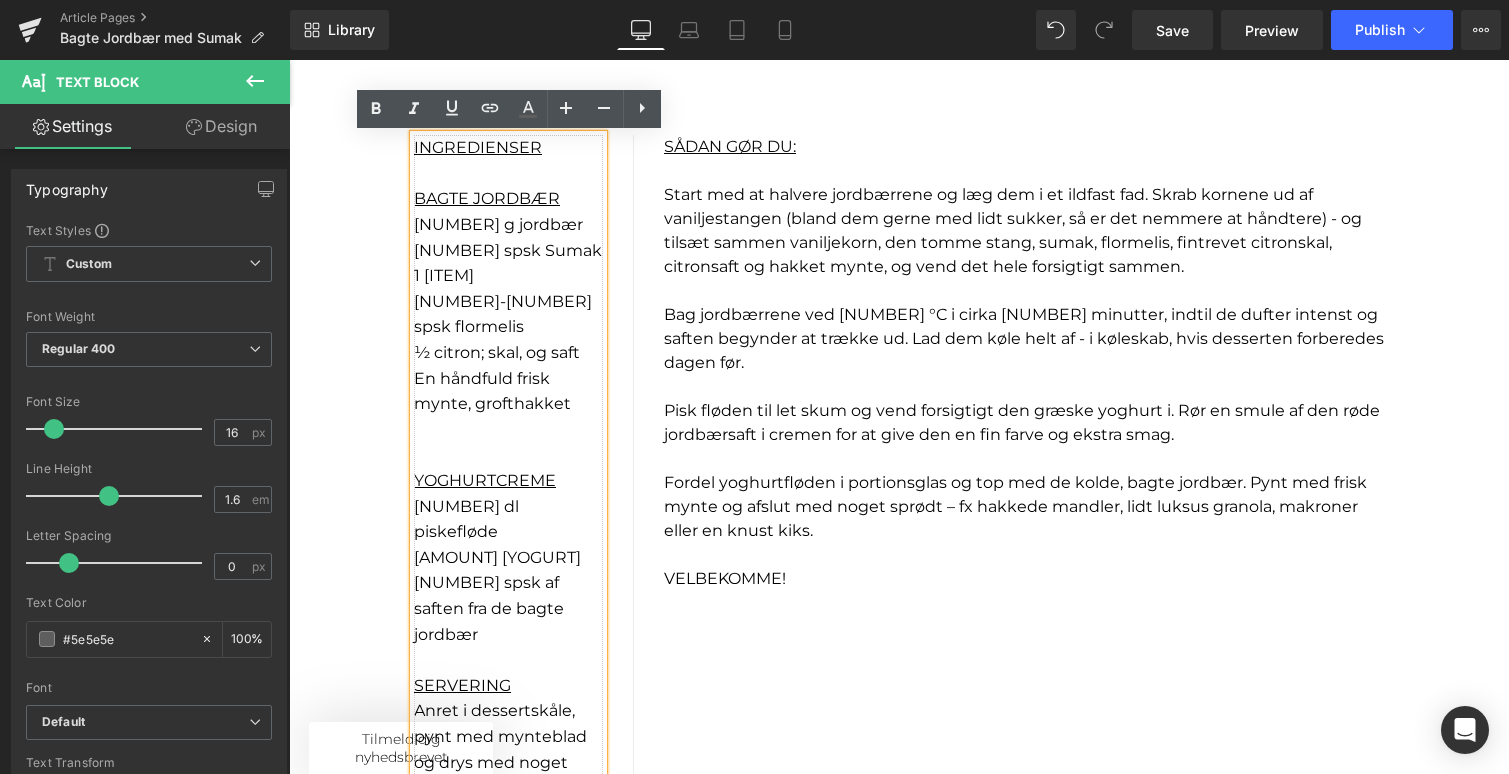 click on "En håndfuld frisk mynte, grofthakket" at bounding box center (492, 391) 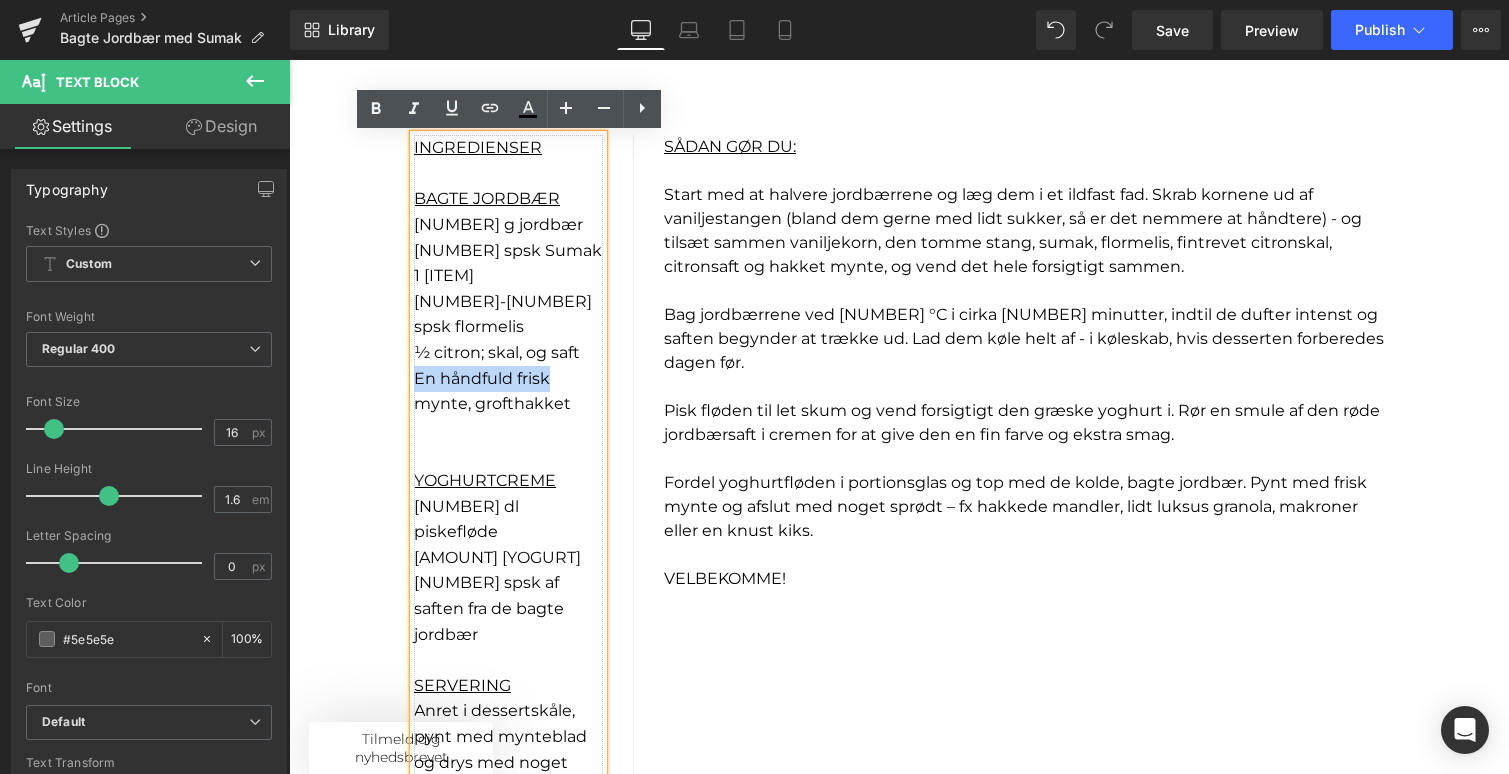 drag, startPoint x: 554, startPoint y: 351, endPoint x: 420, endPoint y: 349, distance: 134.01492 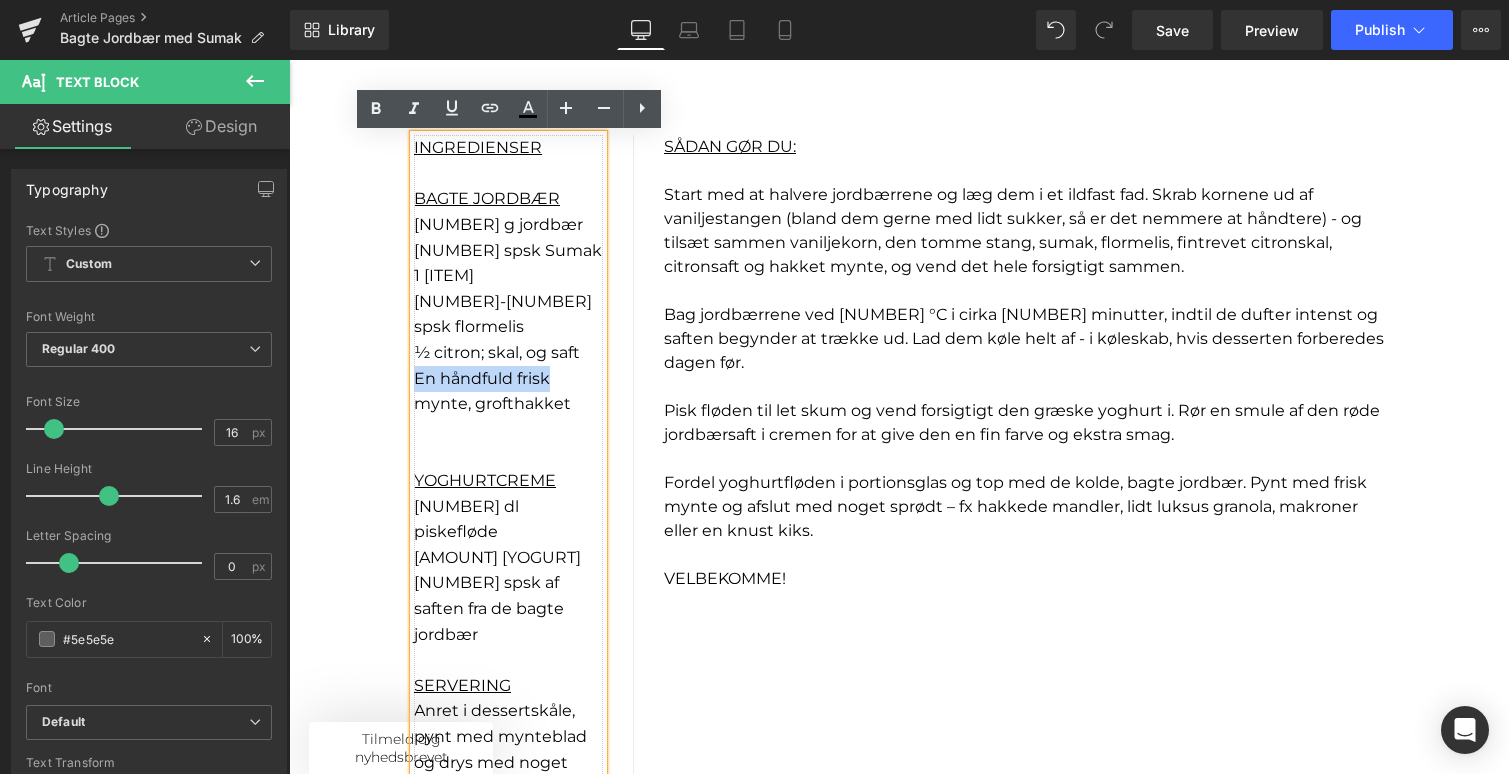 click on "En håndfuld frisk mynte, grofthakket" at bounding box center (508, 391) 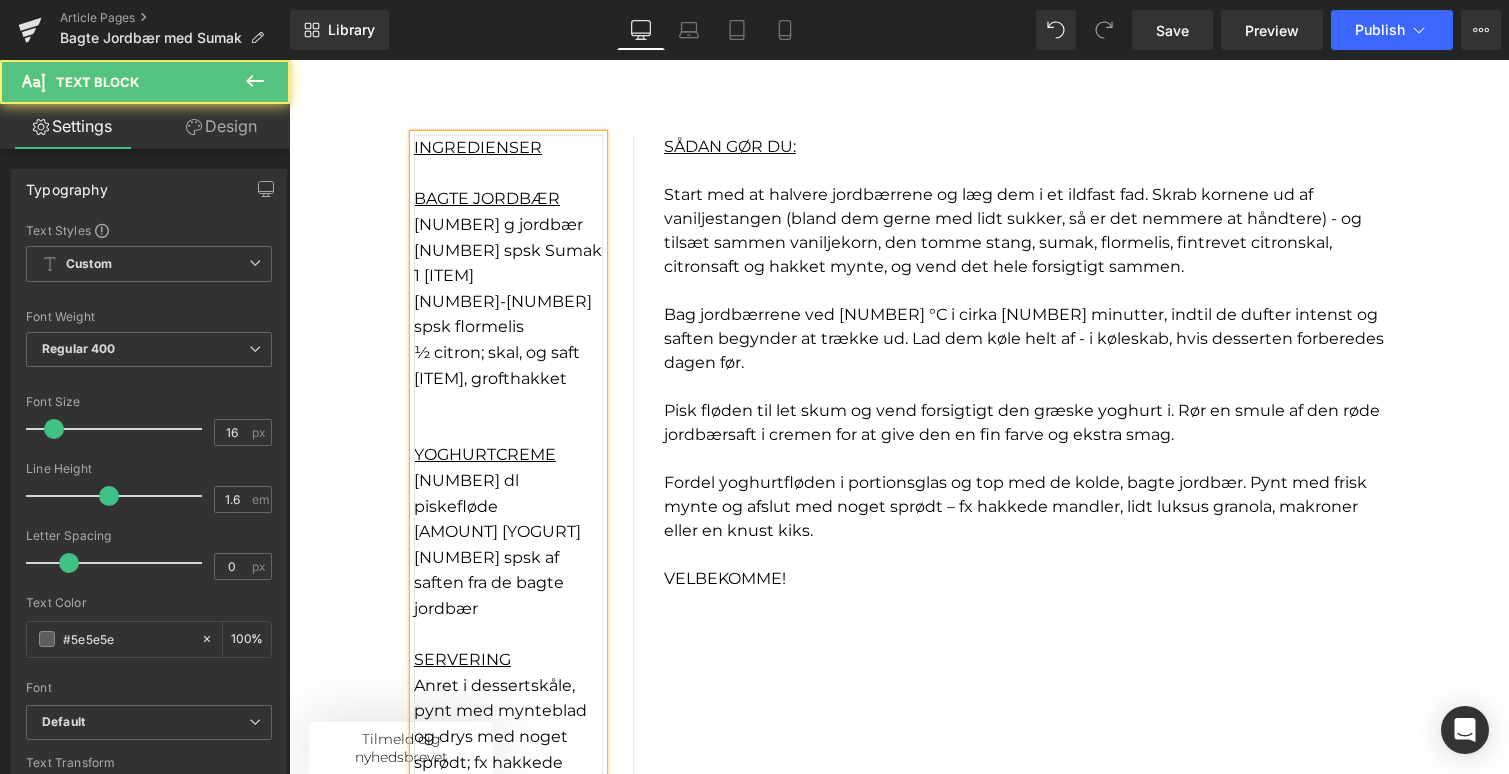 click on "[ITEM], grofthakket" at bounding box center [508, 379] 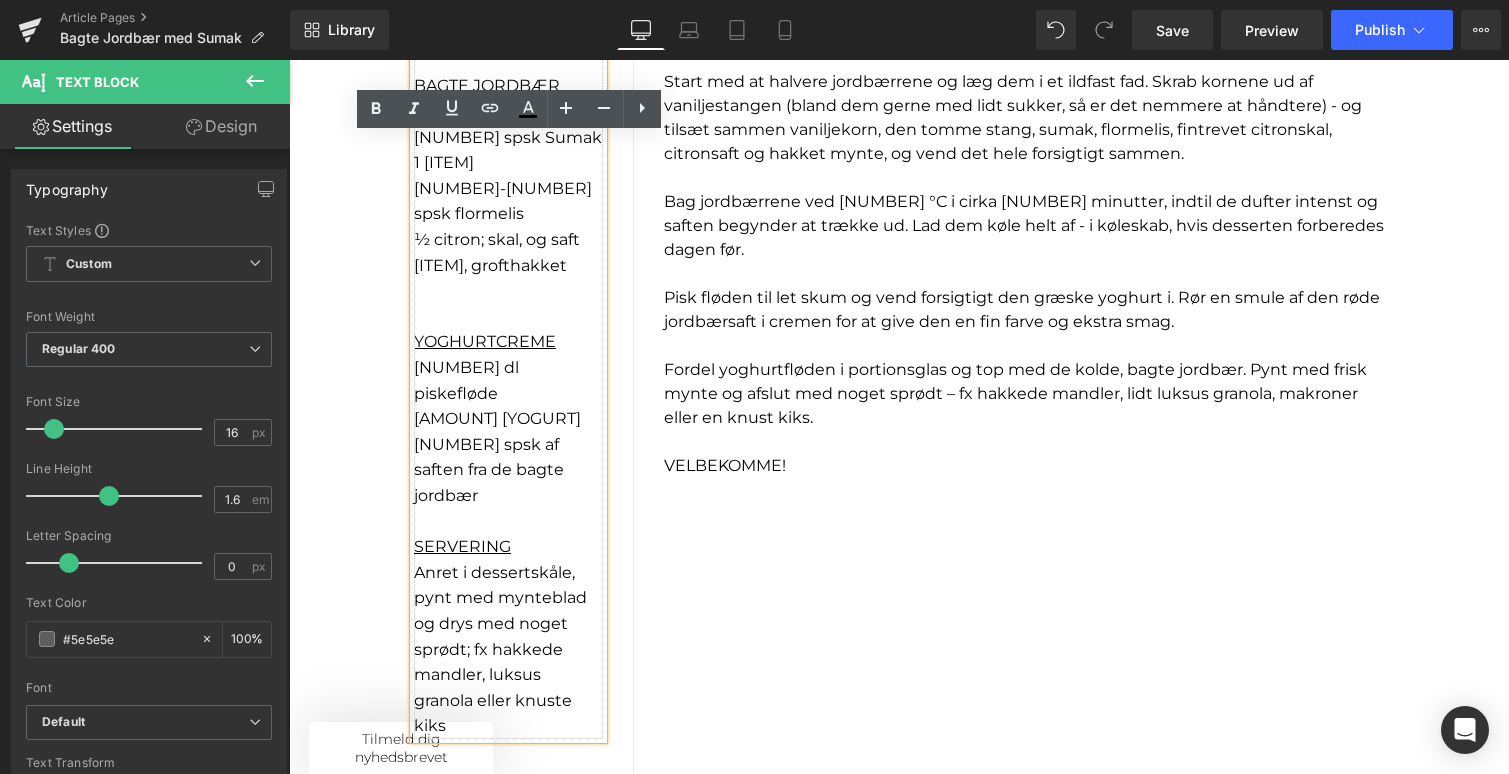 scroll, scrollTop: 1486, scrollLeft: 0, axis: vertical 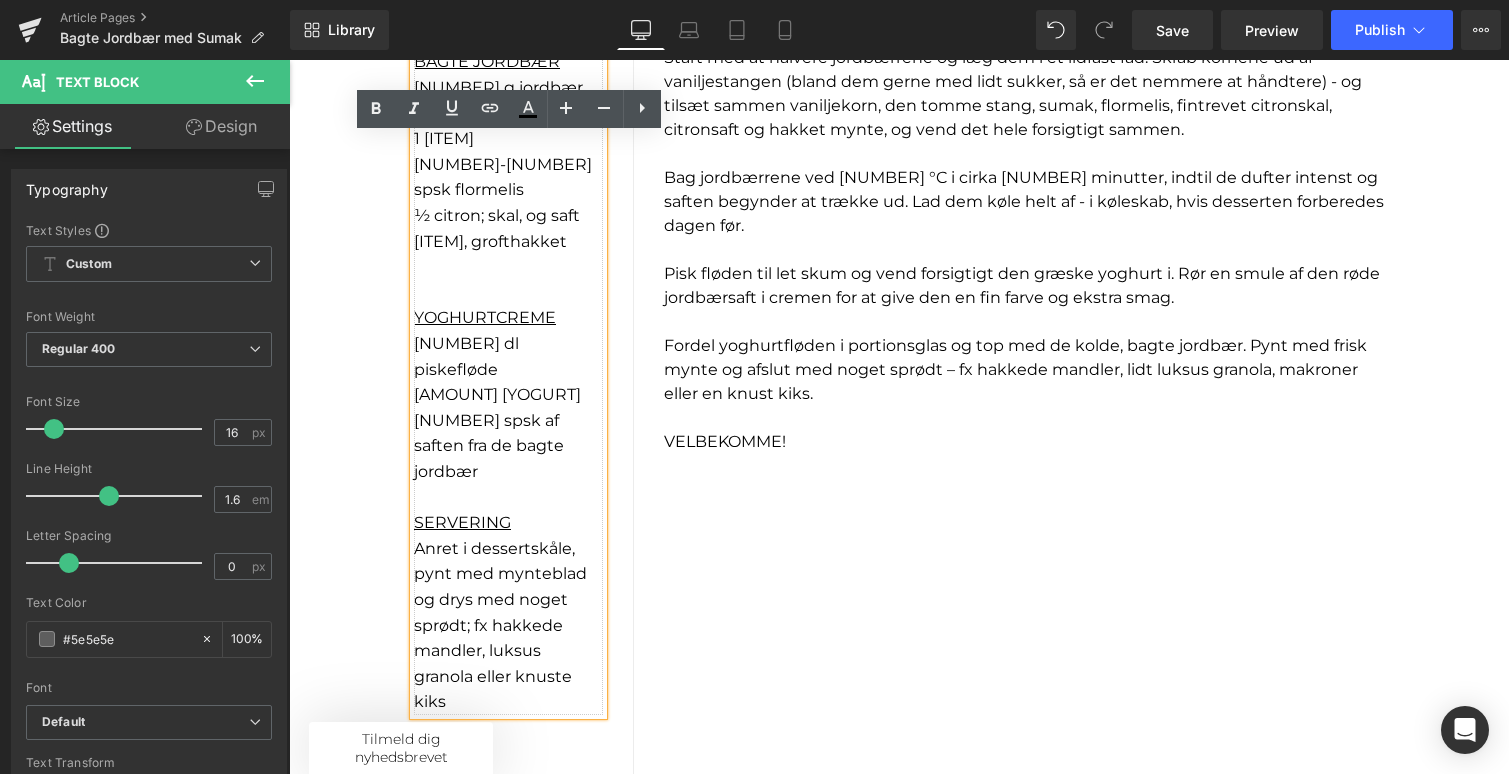 click on "Anret i dessertskåle, pynt med mynteblad og drys med n oget sprødt; fx hakkede mandler, luksus granola eller knuste kiks" at bounding box center (508, 625) 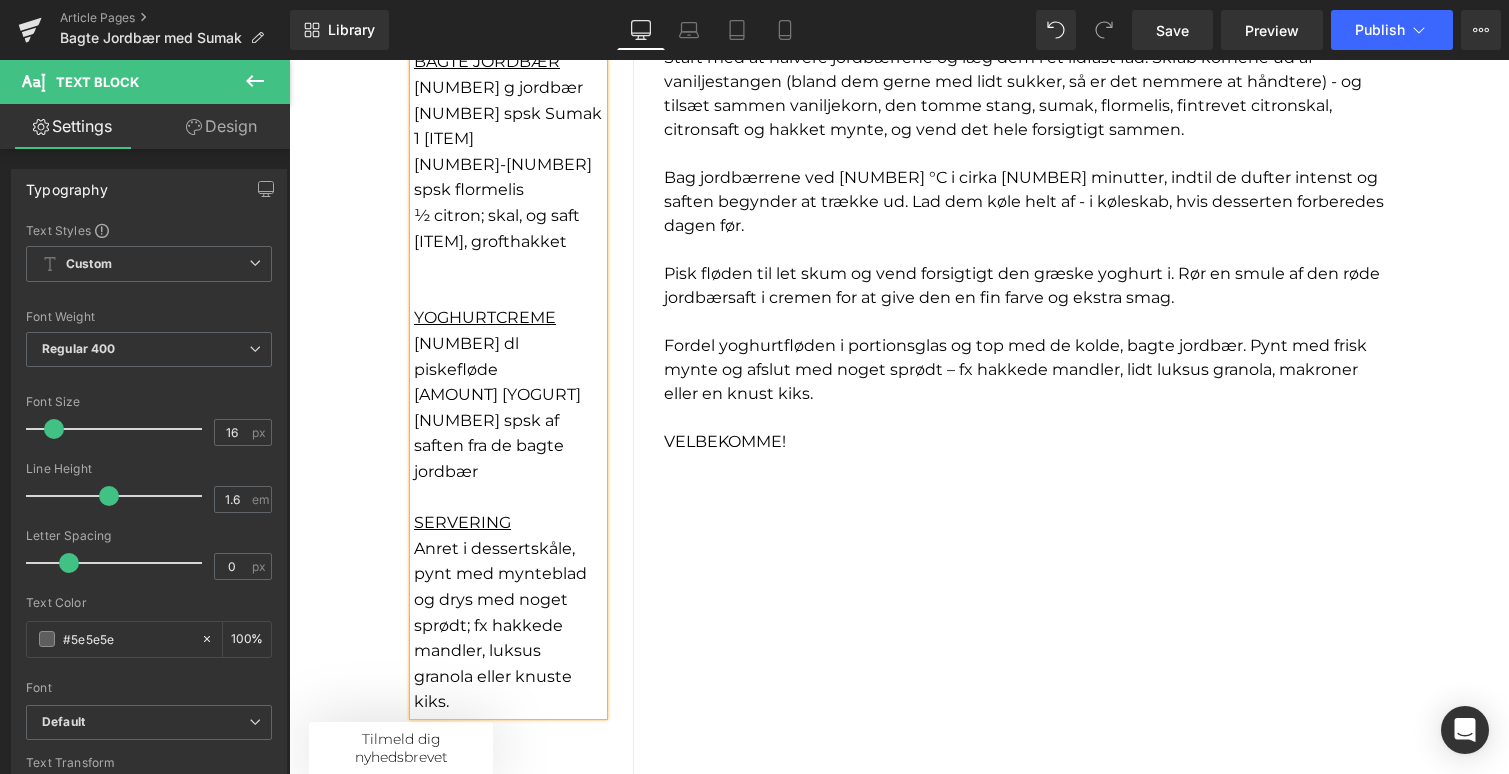 click on "INGREDIENSER BAGTE JORDBÆR [NUMBER] g jordbær [NUMBER] spsk Sumak [NUMBER] Vaniljestang [NUMBER]-[NUMBER] spsk flormelis [NUMBER] citron; skal, o g saft Mynte, grofthakket YOGHURTCREME [NUMBER] dl piskefløde [NUMBER] dl græsk yoghurt [NUMBER] spsk af saften fra de bagte jordbær SERVERING Anret i dessertskåle, pynt med mynteblad og drys med n oget sprødt; fx hakkede mandler, luksus granola eller knuste kiks. Text Block Separator Row" at bounding box center (524, 408) 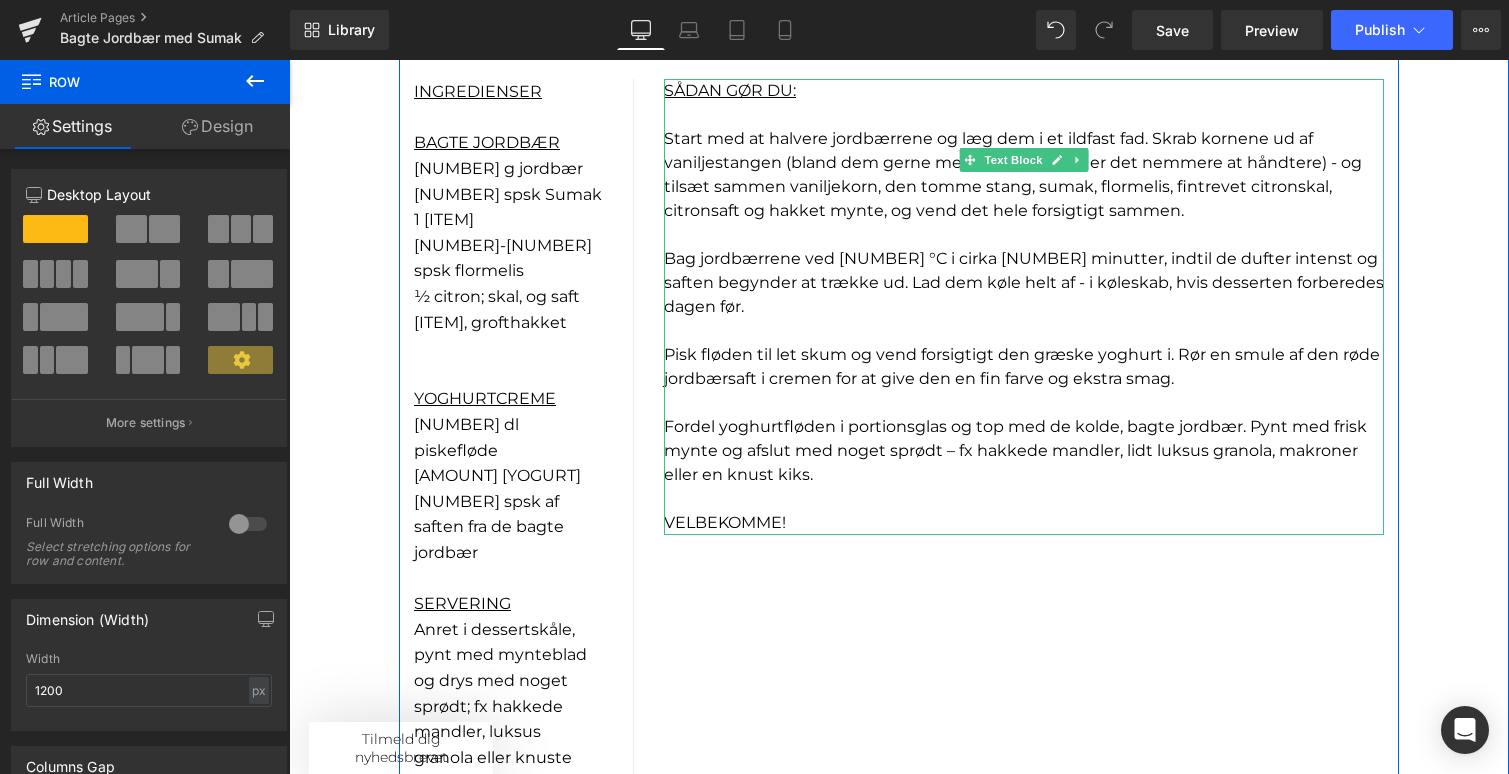 scroll, scrollTop: 1360, scrollLeft: 0, axis: vertical 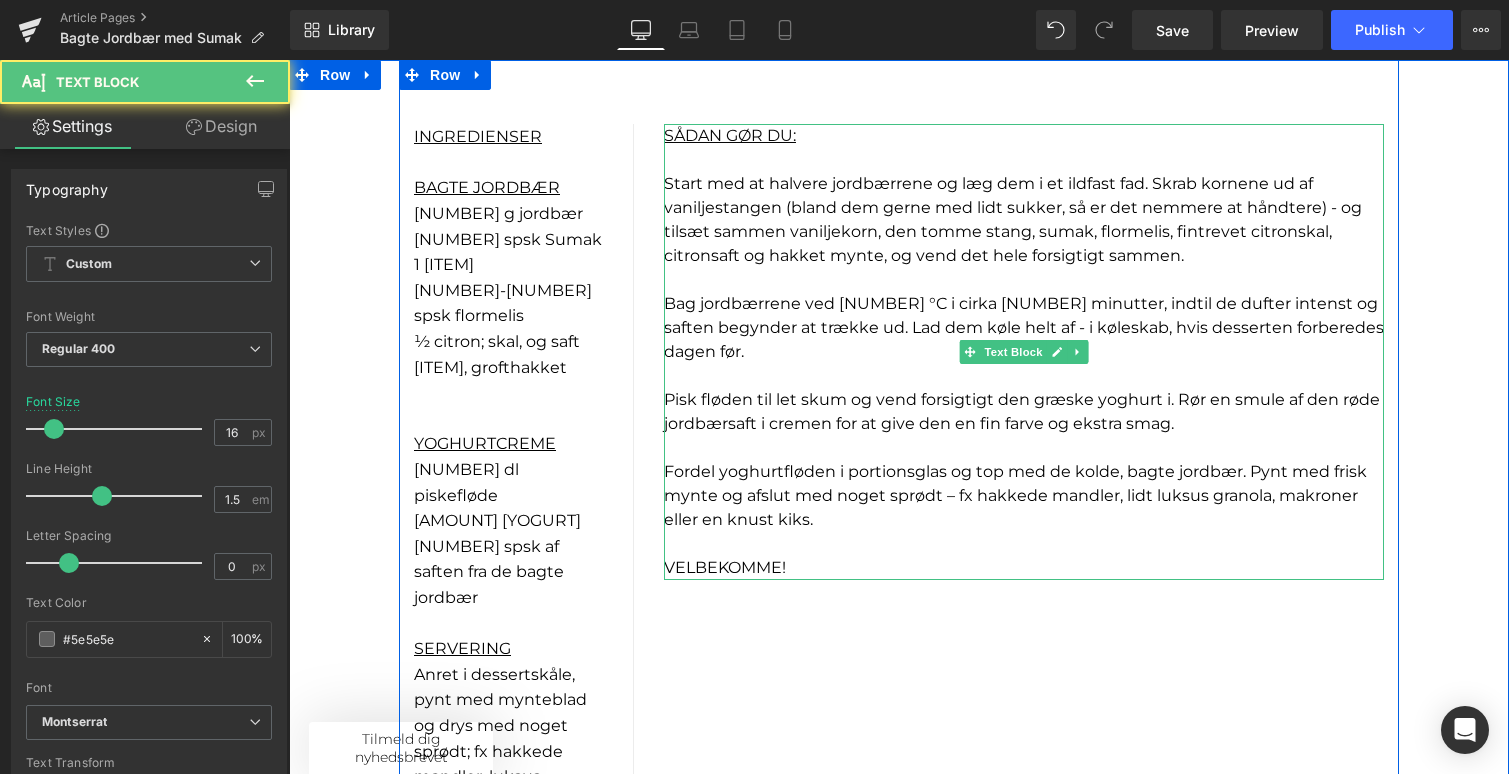 click on "Start med at halvere jordbærrene og læg dem i et ildfast fad. Skrab kornene ud af vaniljestangen (bland dem gerne med lidt sukker, så er det nemmere at håndtere) - og tilsæt sammen vaniljekorn, den tomme stang, sumak, flormelis, fintrevet citronskal, citronsaft og hakket mynte, og vend det hele forsigtigt sammen." at bounding box center (1013, 219) 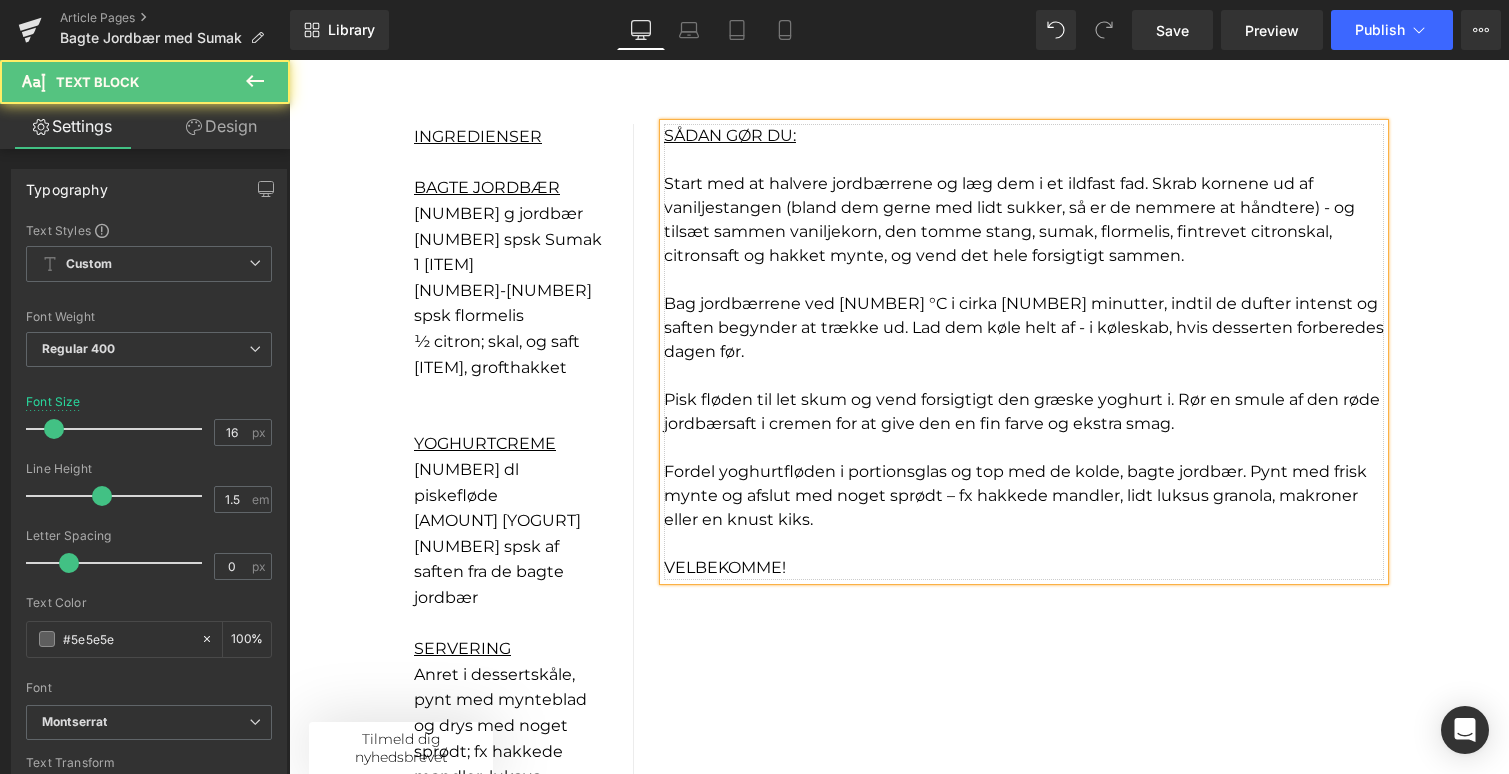 click on "Start med at halvere jordbærrene og læg dem i et ildfast fad. Skrab kornene ud af vaniljestangen (bland dem gerne med lidt sukker, så er de nemmere at håndtere) - og tilsæt sammen vaniljekorn, den tomme stang, sumak, flormelis, fintrevet citronskal, citronsaft og hakket mynte, og vend det hele forsigtigt sammen." at bounding box center (1009, 219) 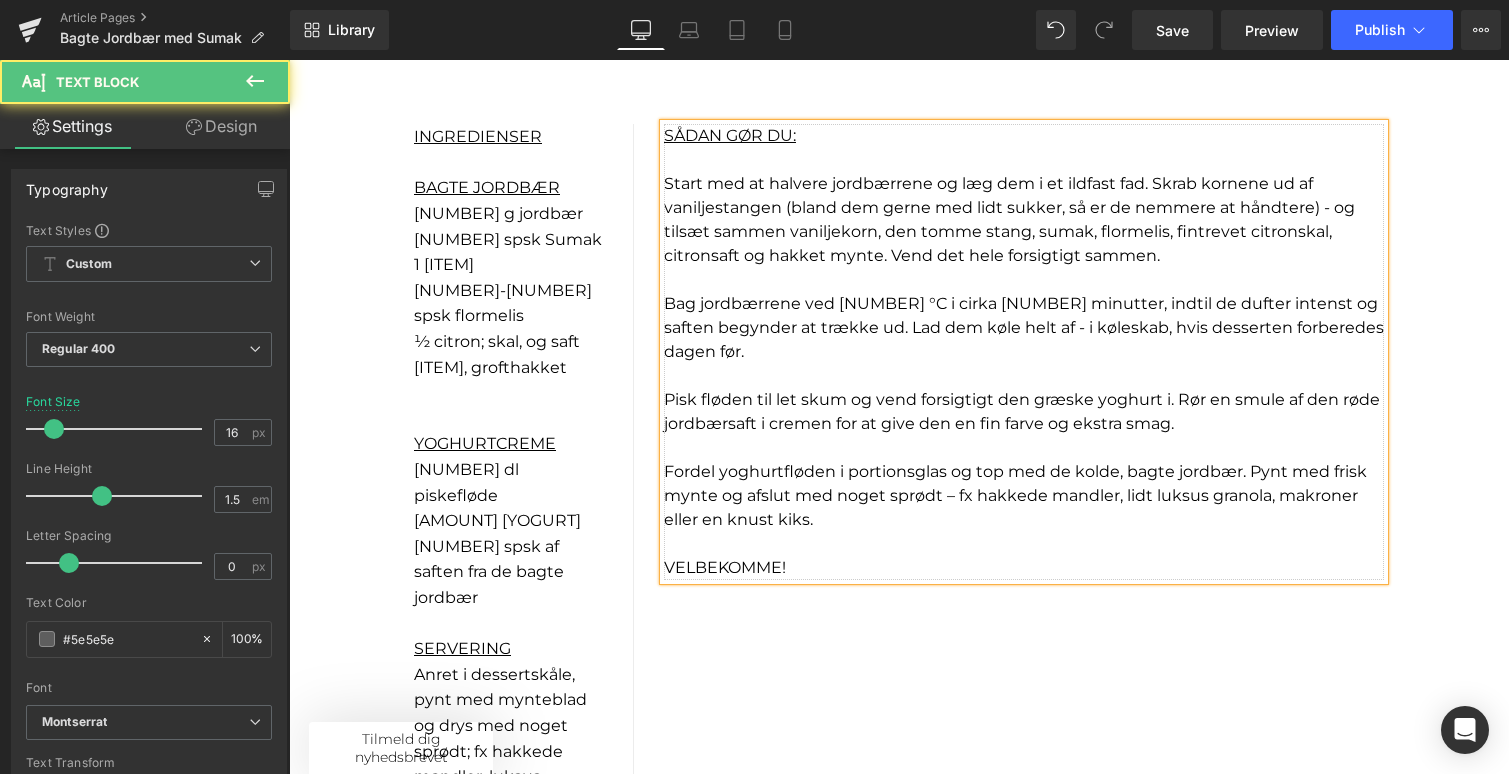 click on "Bag jordbærrene ved [NUMBER] °C i cirka [NUMBER] minutter, indtil de dufter intenst og saften begynder at trække ud. Lad dem køle helt af - i køleskab, hvis desserten forberedes dagen før." at bounding box center [1024, 327] 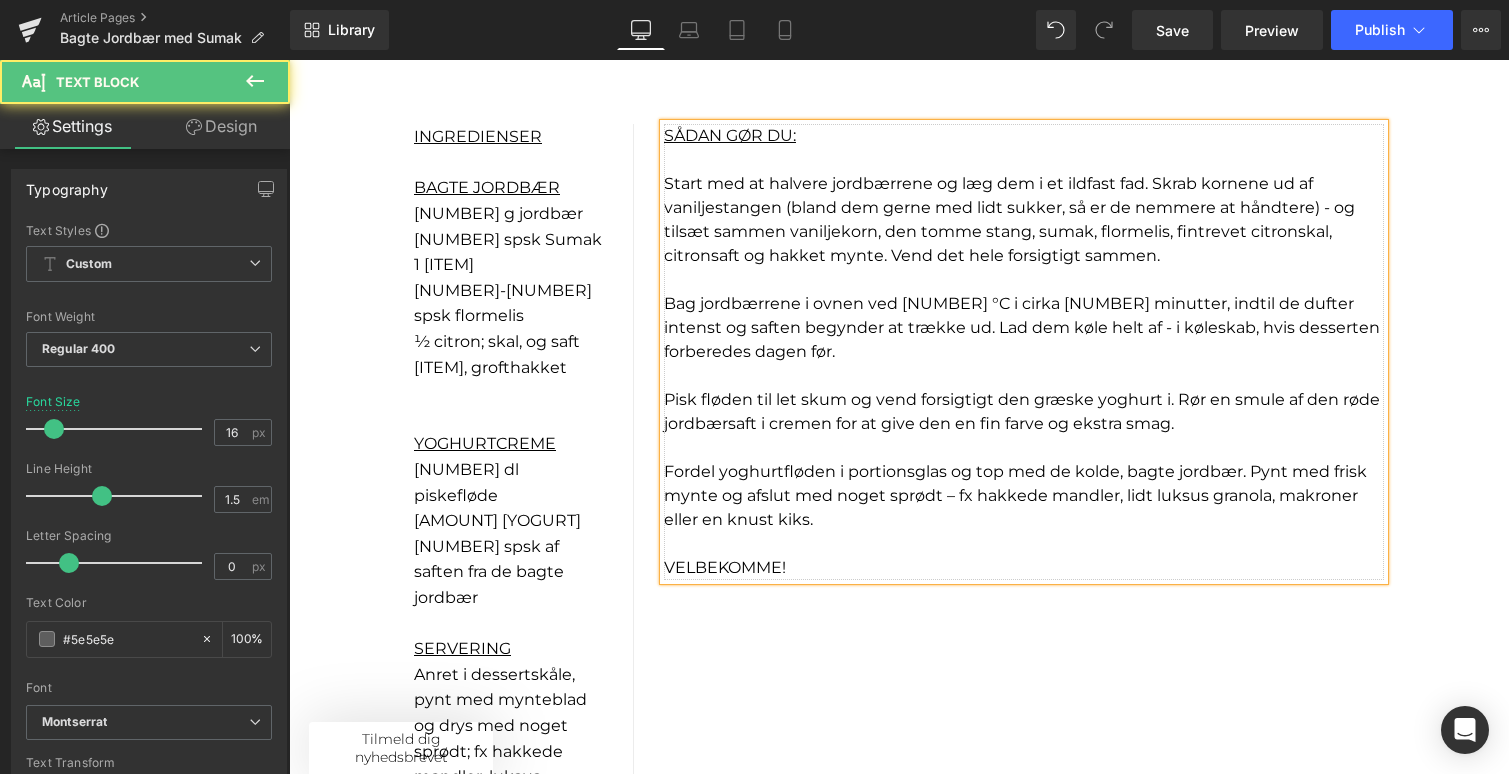 click on "Pisk fløden til let skum og vend forsigtigt den græske yoghurt i. Rør en smule af den røde jordbærsaft i cremen for at give den en fin farve og ekstra smag." at bounding box center (1022, 411) 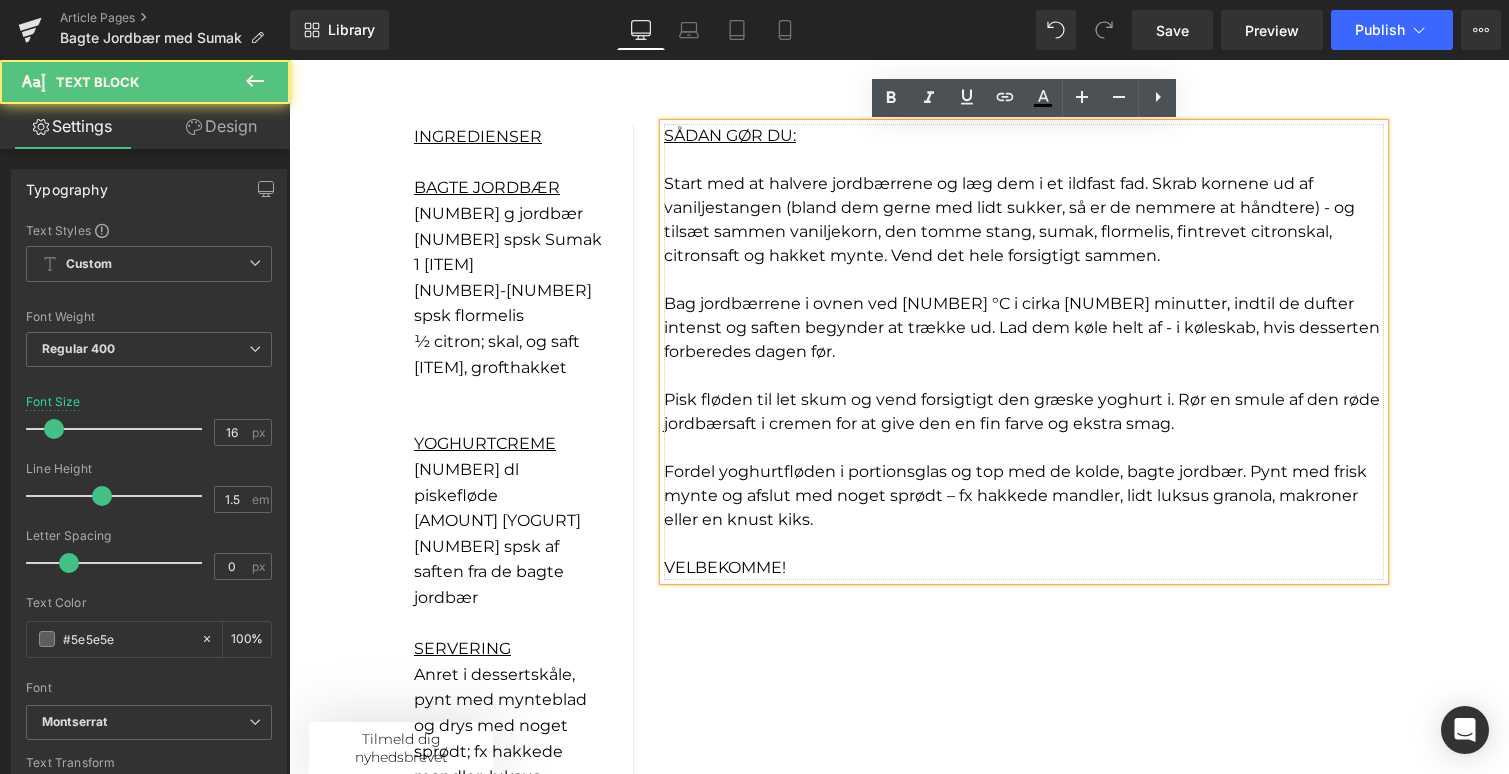 click on "Pisk fløden til let skum og vend forsigtigt den græske yoghurt i. Rør en smule af den røde jordbærsaft i cremen for at give den en fin farve og ekstra smag." at bounding box center [1022, 411] 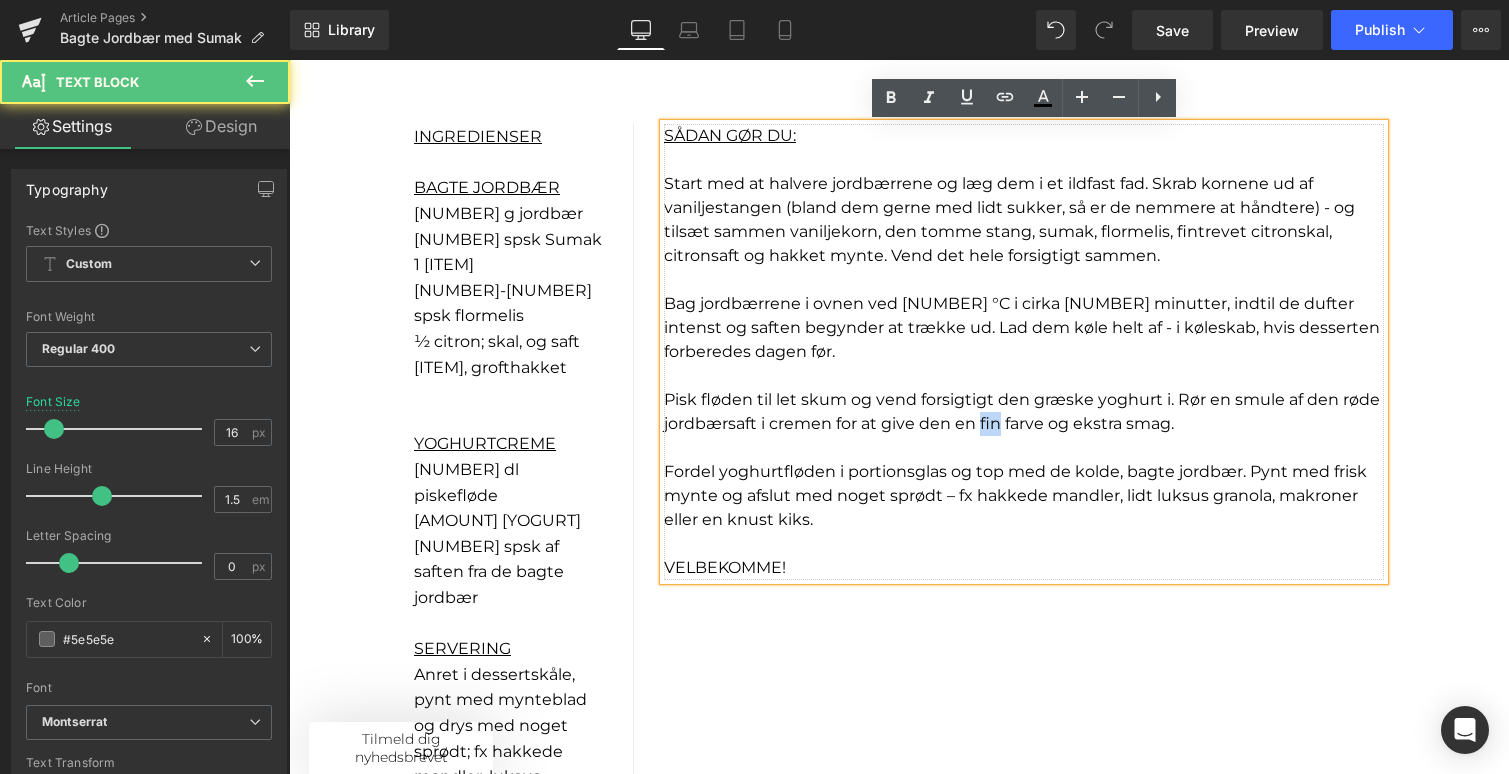 click on "Pisk fløden til let skum og vend forsigtigt den græske yoghurt i. Rør en smule af den røde jordbærsaft i cremen for at give den en fin farve og ekstra smag." at bounding box center (1022, 411) 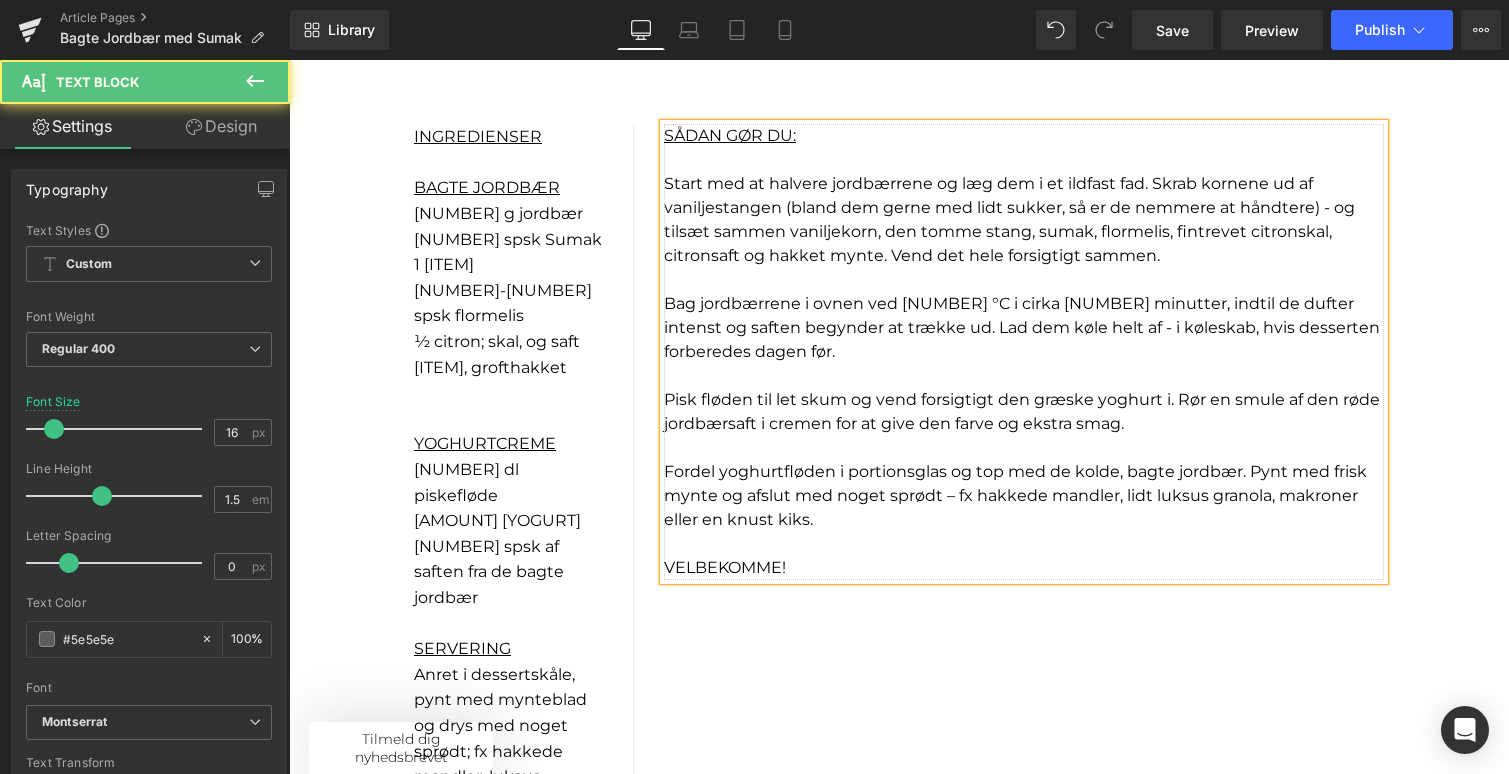 click on "Fordel yoghurtfløden i portionsglas og top med de kolde, bagte jordbær. Pynt med frisk mynte og afslut med noget sprødt – fx hakkede mandler, lidt luksus granola, makroner eller en knust kiks." at bounding box center [1015, 495] 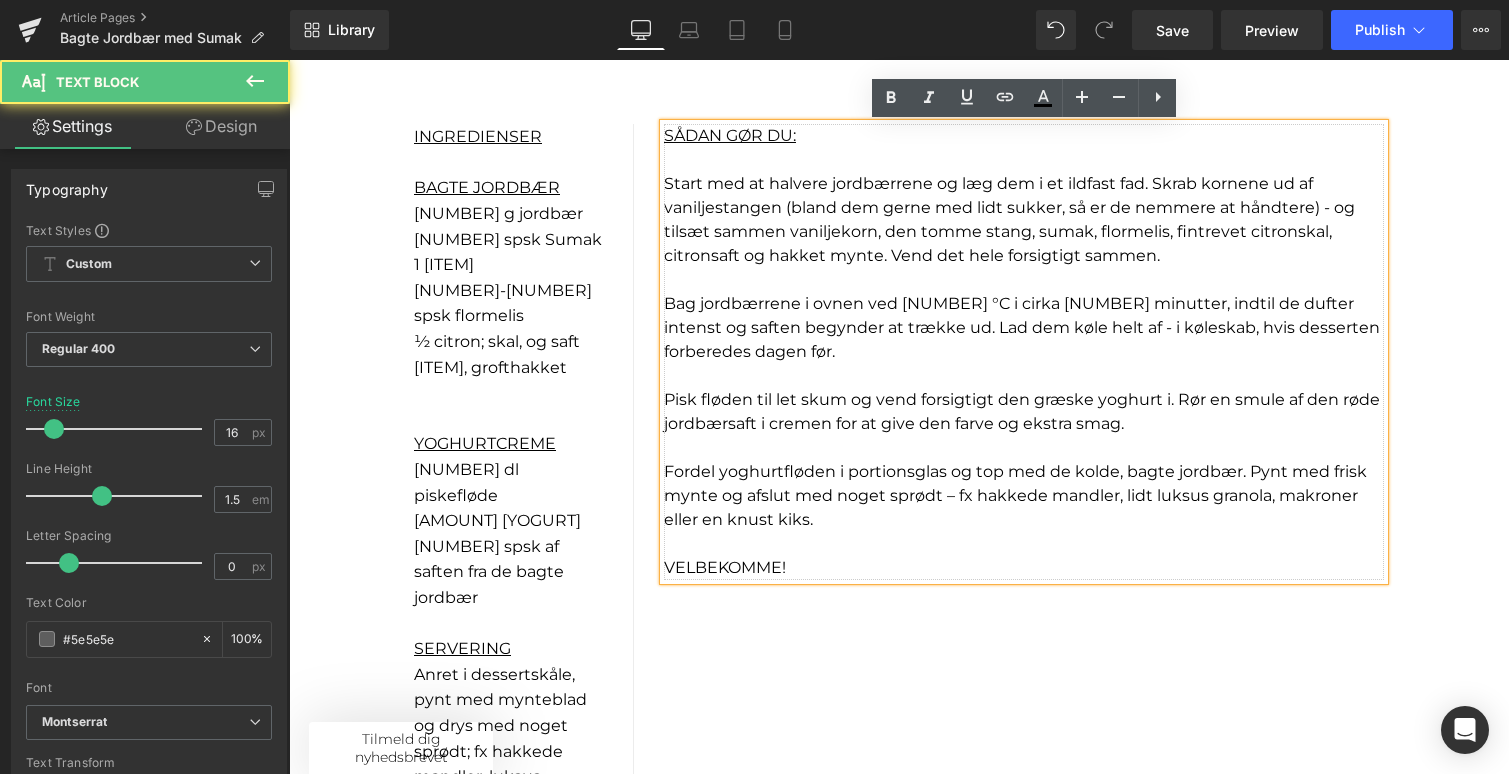 click at bounding box center (1024, 544) 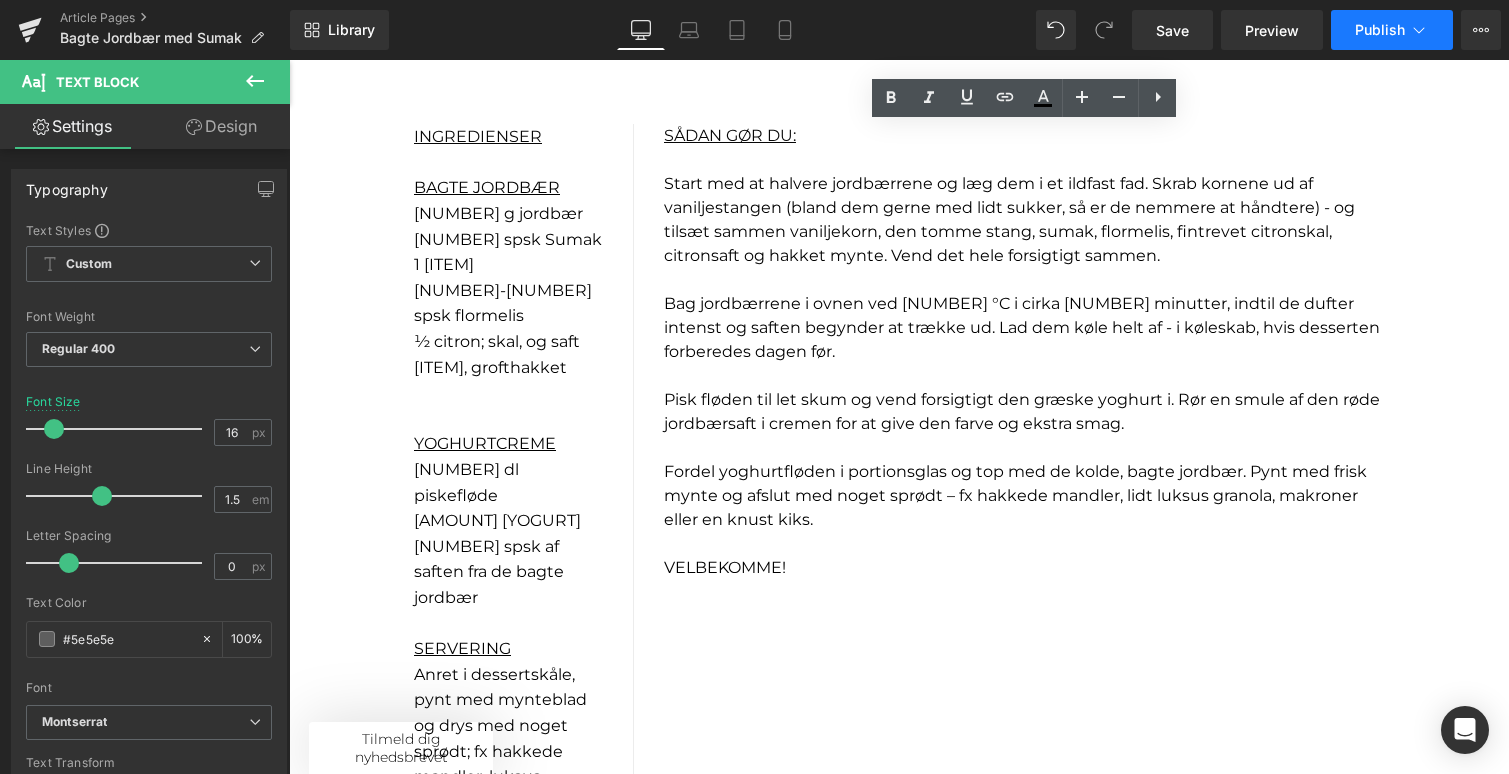 click on "Publish" at bounding box center [1380, 30] 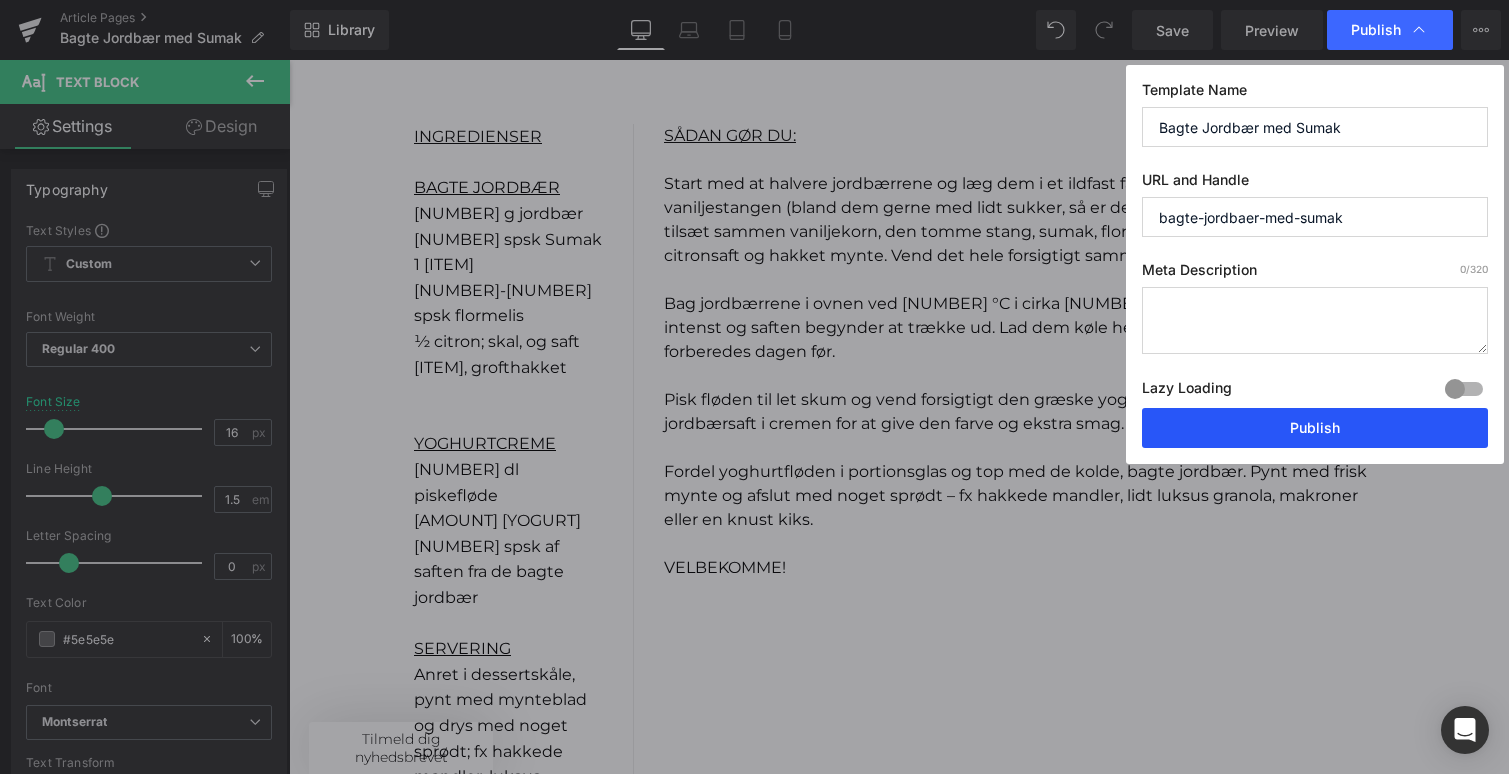 click on "Publish" at bounding box center (1315, 428) 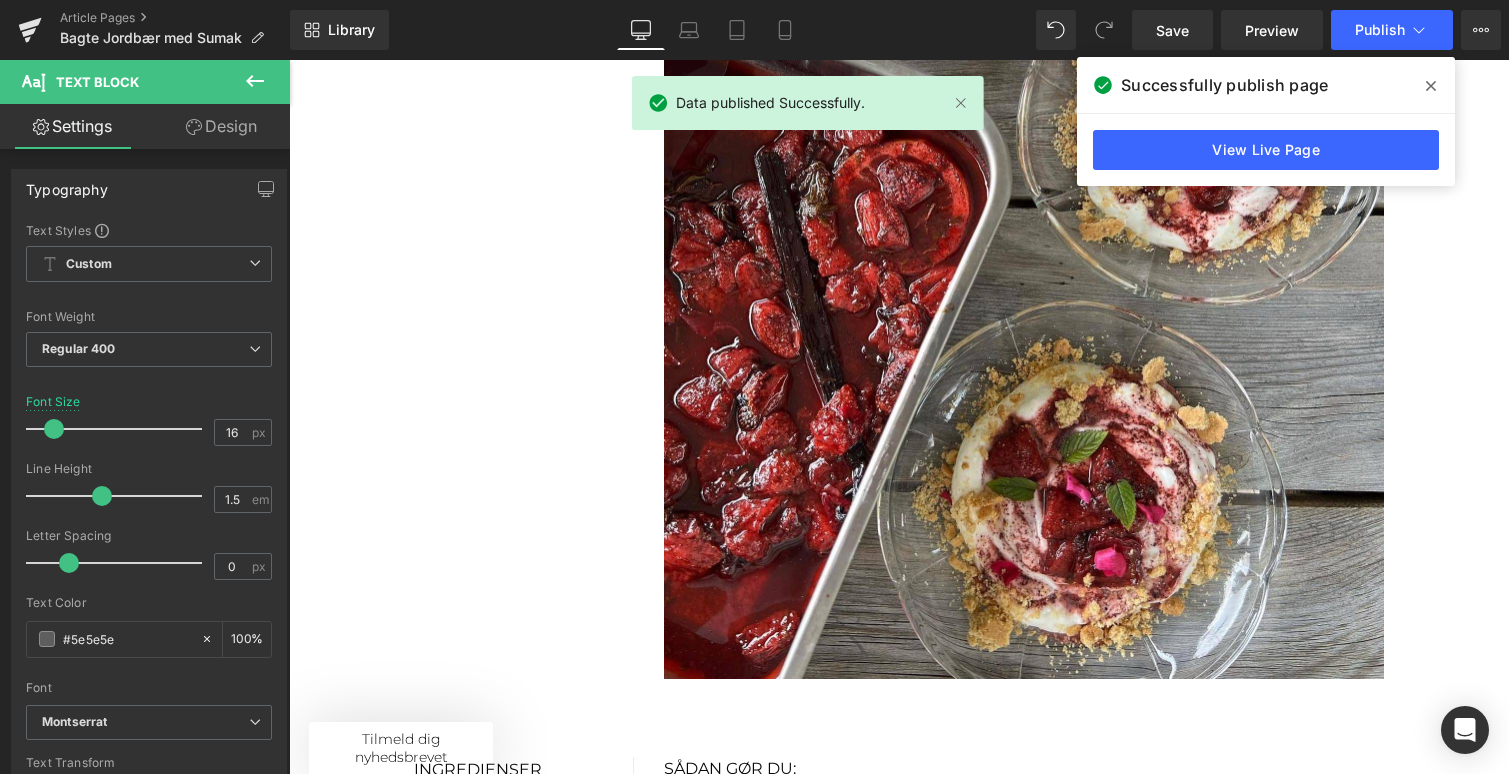scroll, scrollTop: 796, scrollLeft: 0, axis: vertical 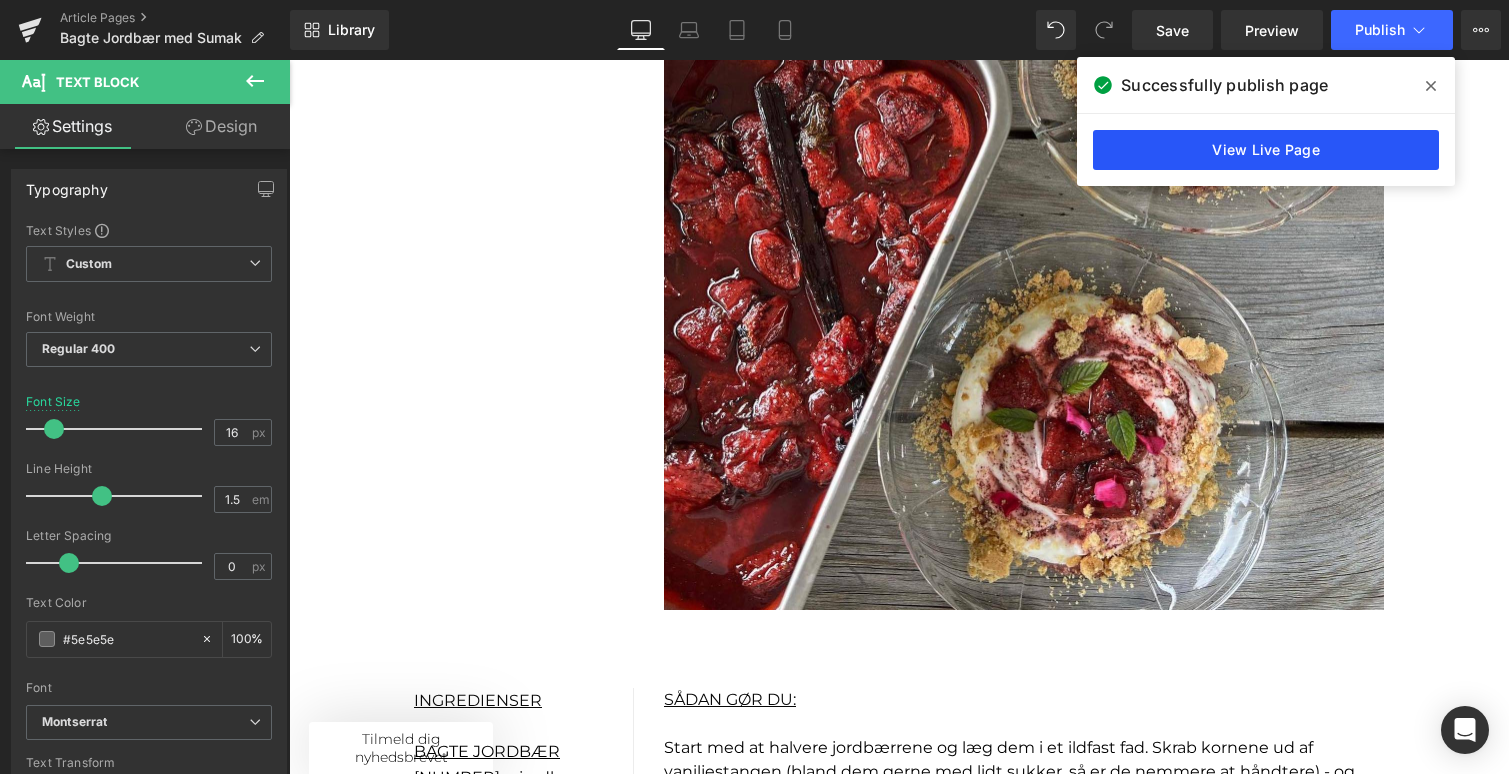 click on "View Live Page" at bounding box center (1266, 150) 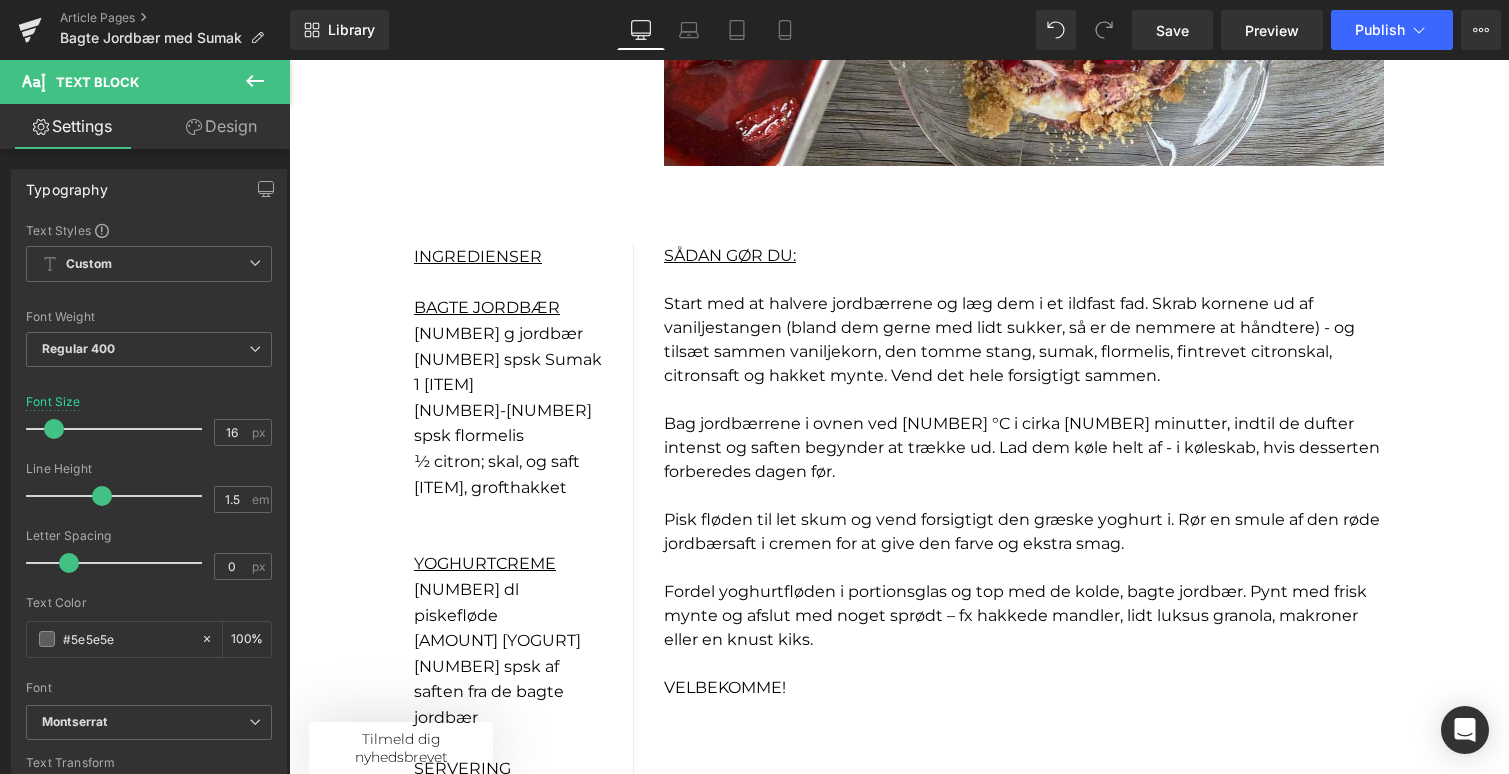 scroll, scrollTop: 1324, scrollLeft: 0, axis: vertical 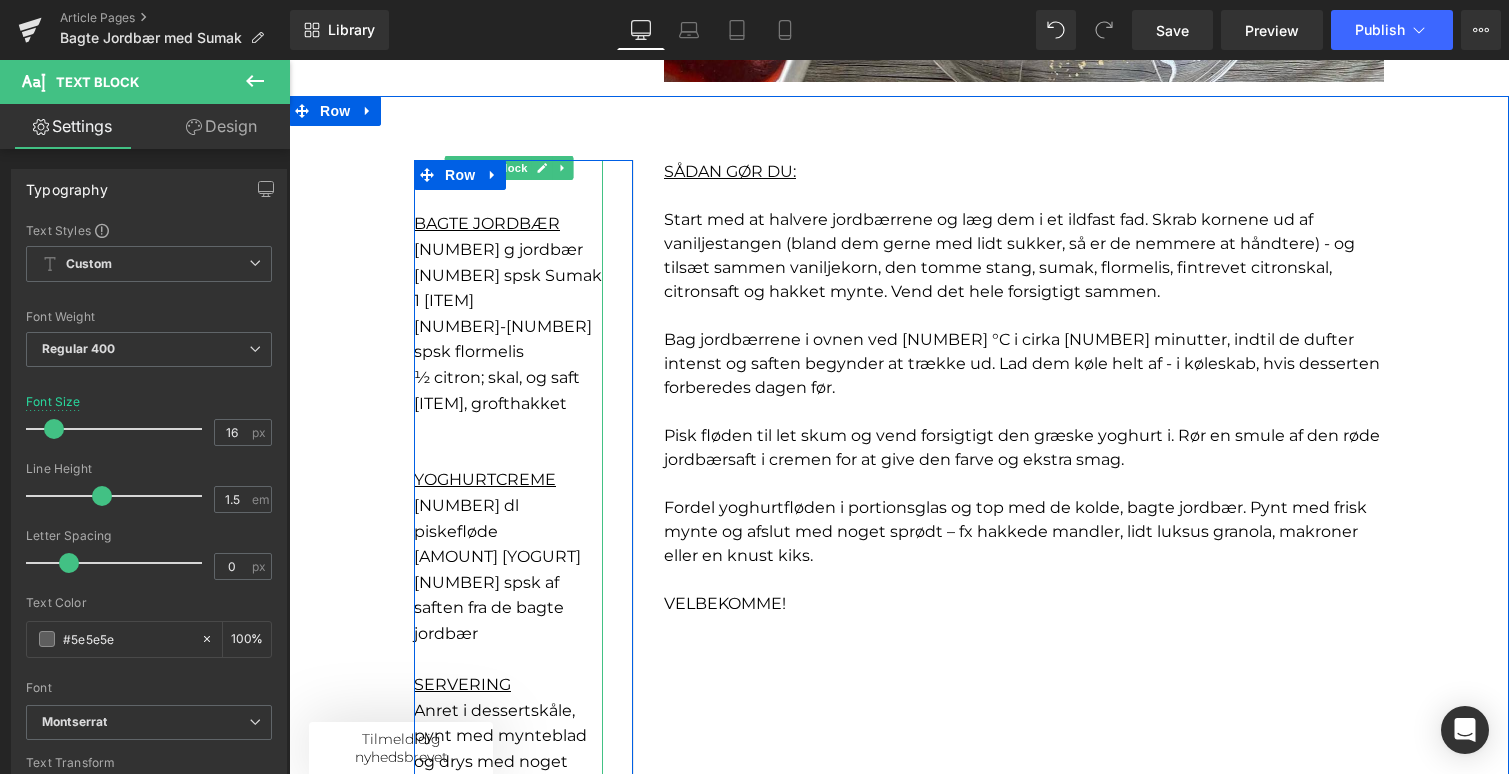 click on "[NUMBER] spsk Sumak" at bounding box center (508, 275) 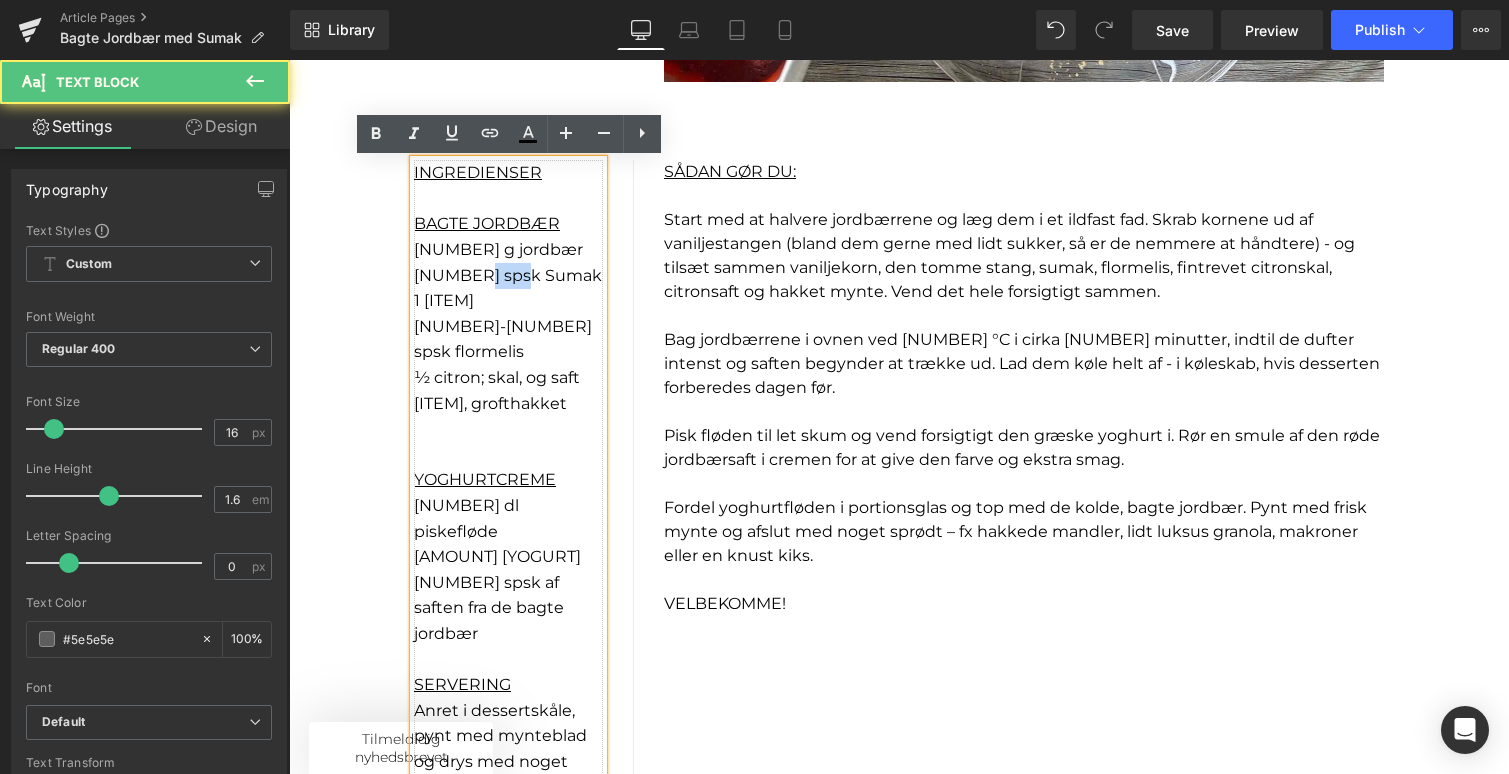 click on "[NUMBER] spsk Sumak" at bounding box center (508, 275) 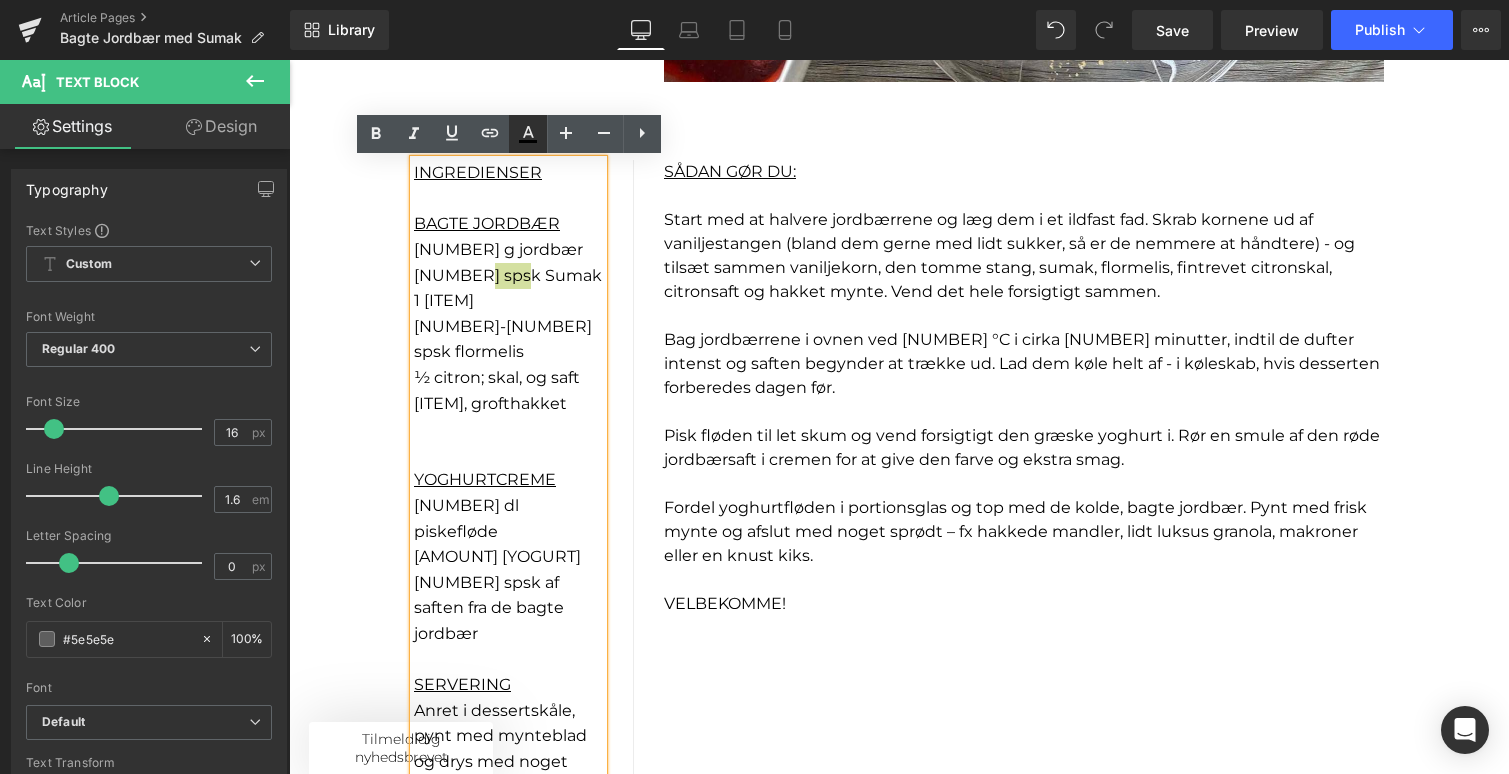 click 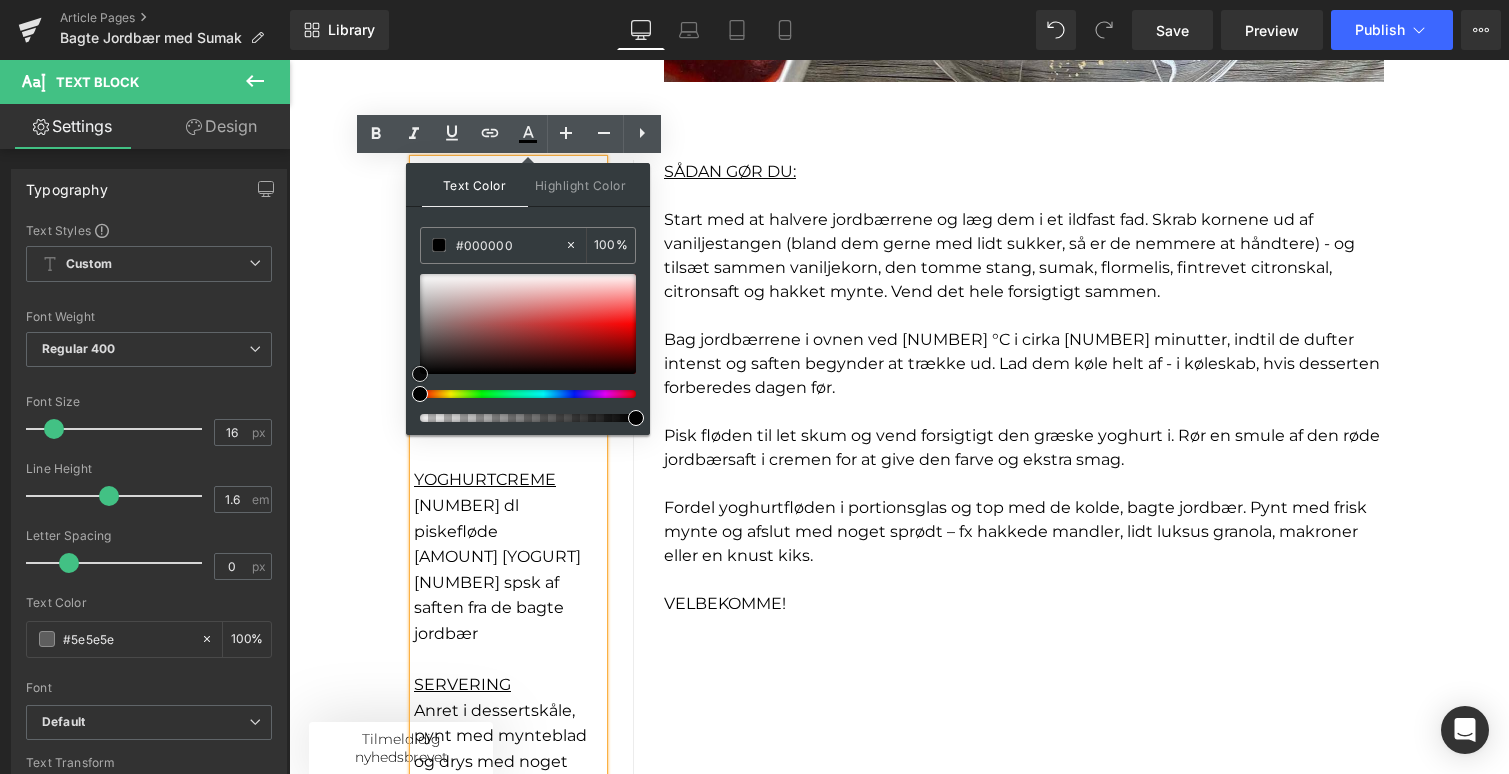 type on "#ec7373" 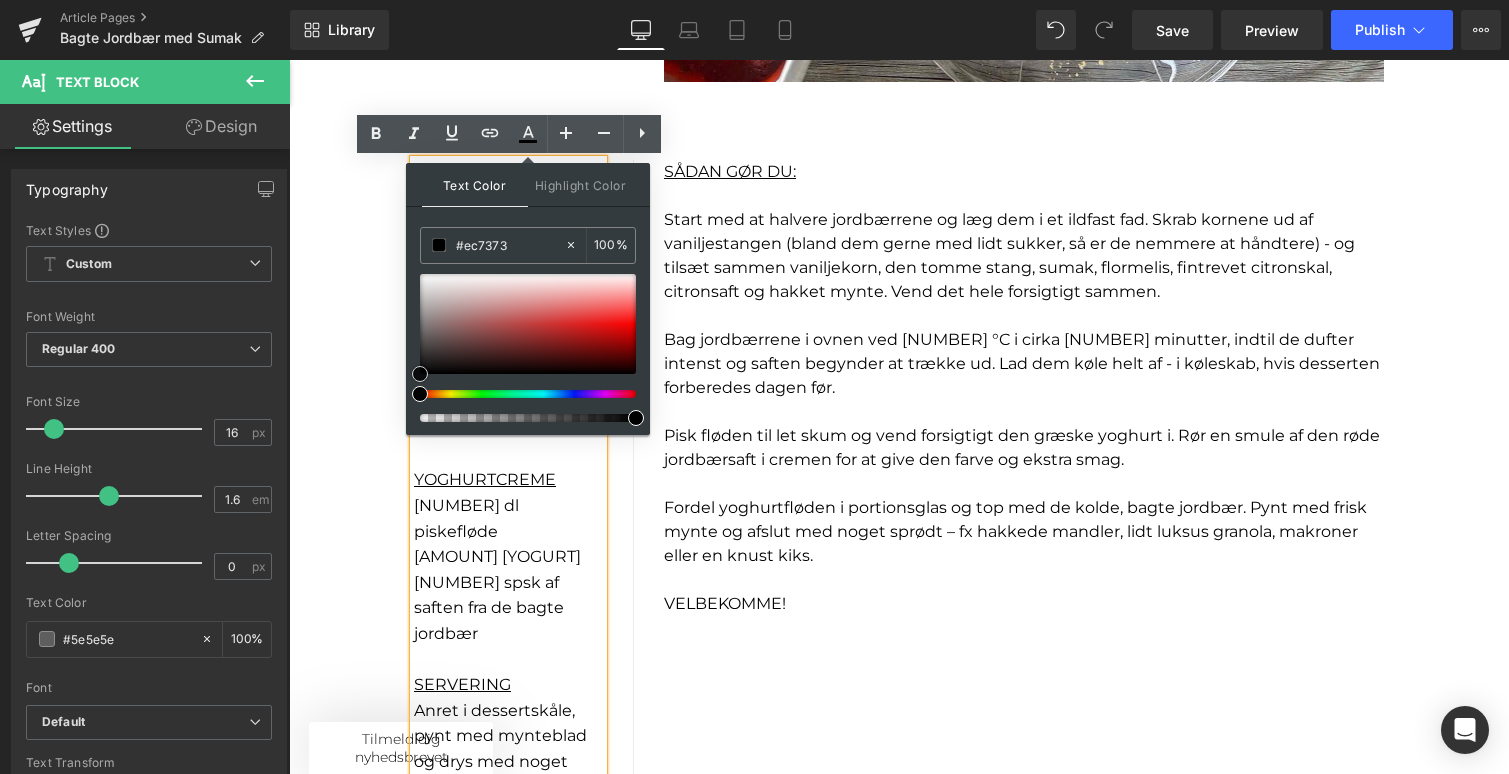 click at bounding box center (528, 324) 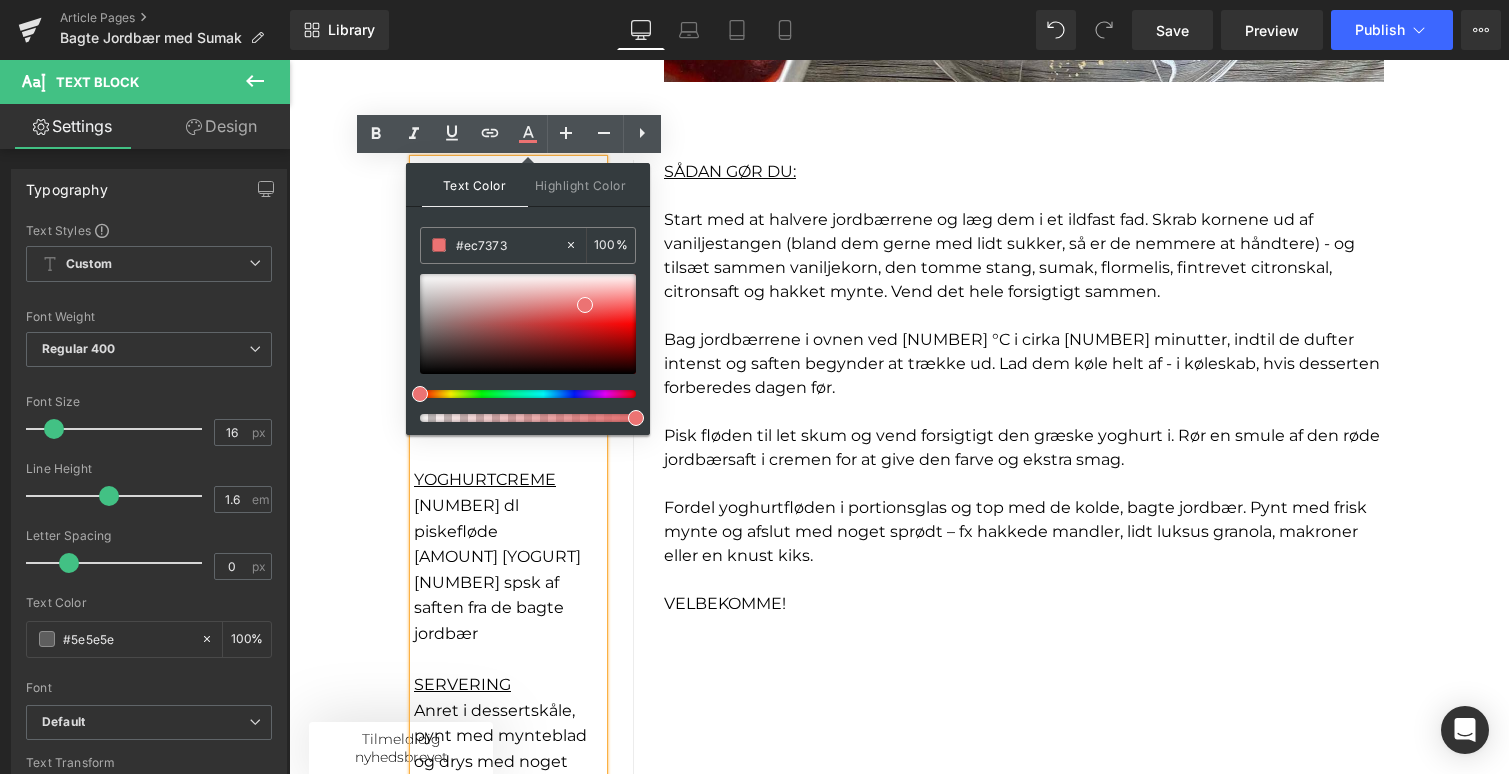 click on "SÅDAN GØR DU: Start med at halvere jordbærrene og læg dem i et ildfast fad. Skrab kornene ud af vaniljestangen (bland dem gerne med lidt sukker, så er de nemmere at håndtere) - og tilsæt sammen vaniljekorn, den tomme stang, sumak, flormelis, fintrevet citronskal, citronsaft og hakket mynte. Vend det hele forsigtigt sammen. Bag jordbærrene i ovnen ved [TEMP] i cirka [TIME] minutter, indtil de dufter intenst og saften begynder at trække ud. Lad dem køle helt af - i køleskab, hvis desserten forberedes dagen før. Pisk fløden til let skum og vend forsigtigt den græske yoghurt i. Rør en smule af den røde jordbærsaft i cremen for at give den farve og ekstra smag. Fordel yoghurtfløden i portionsglas og top med de kolde, bagte jordbær. Pynt med frisk mynte og afslut med noget sprødt – fx hakkede mandler, lidt luksus granola, makroner eller en knust kiks. VELBEKOMME! Text Block" at bounding box center (1024, 388) 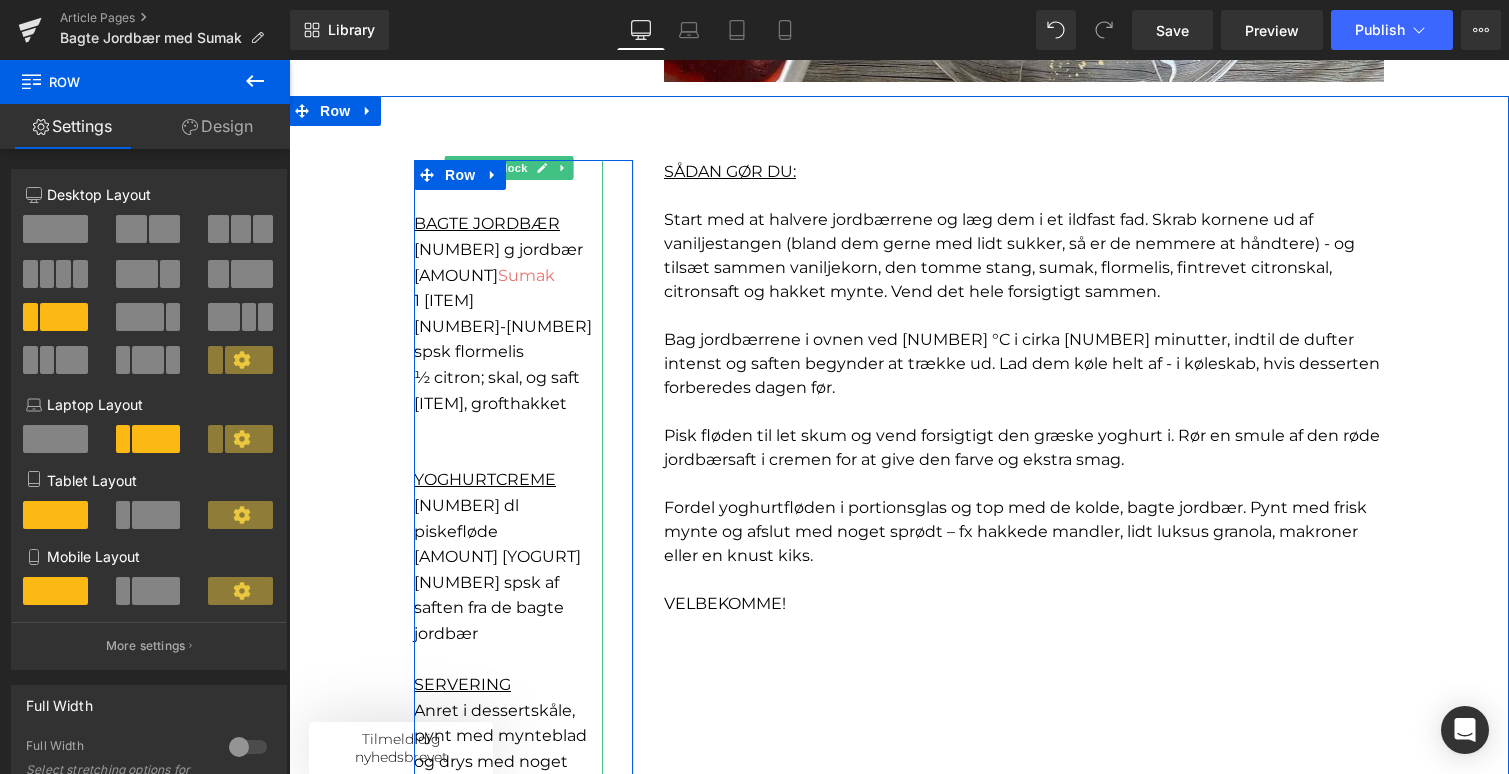 click on "Sumak" at bounding box center (526, 275) 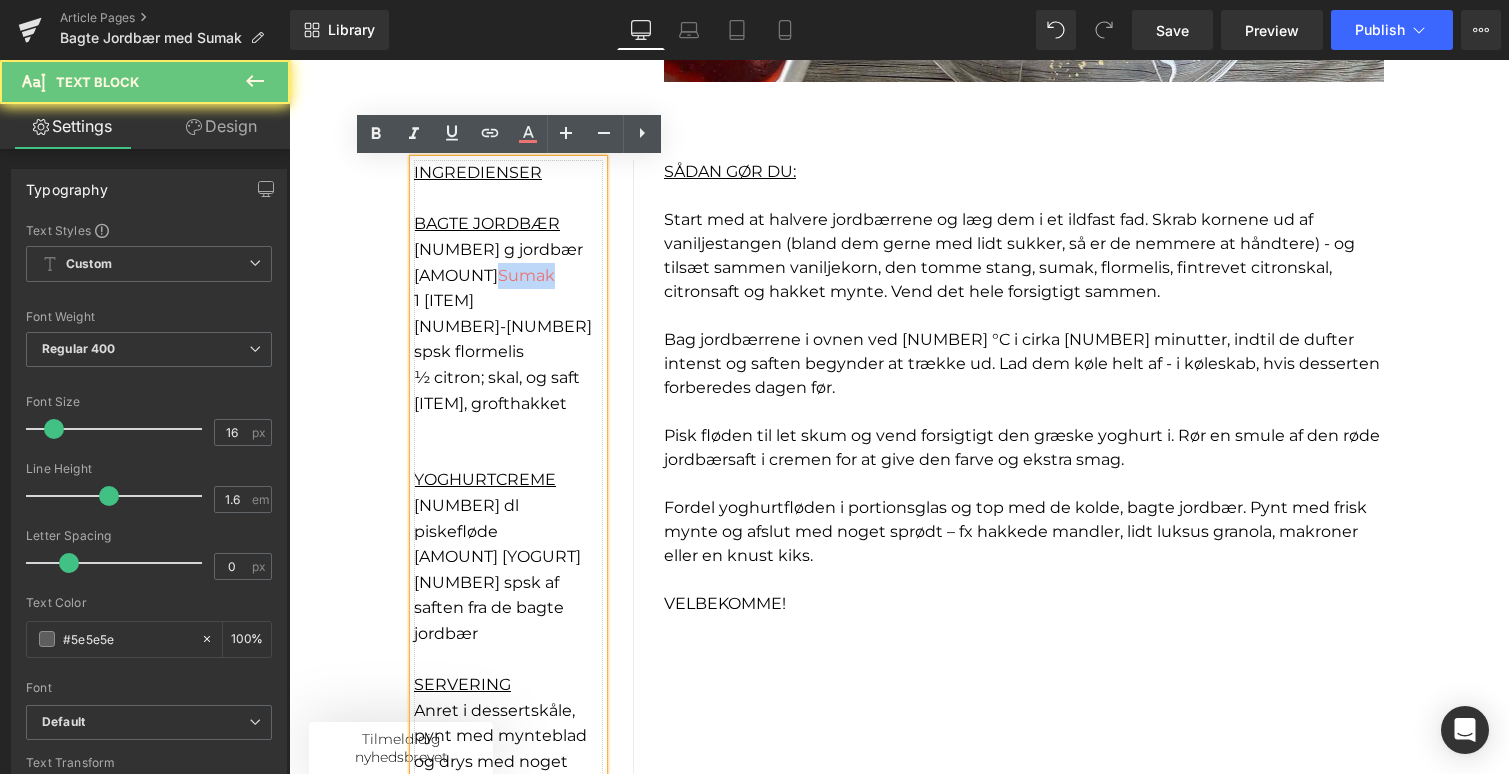 click on "Sumak" at bounding box center (526, 275) 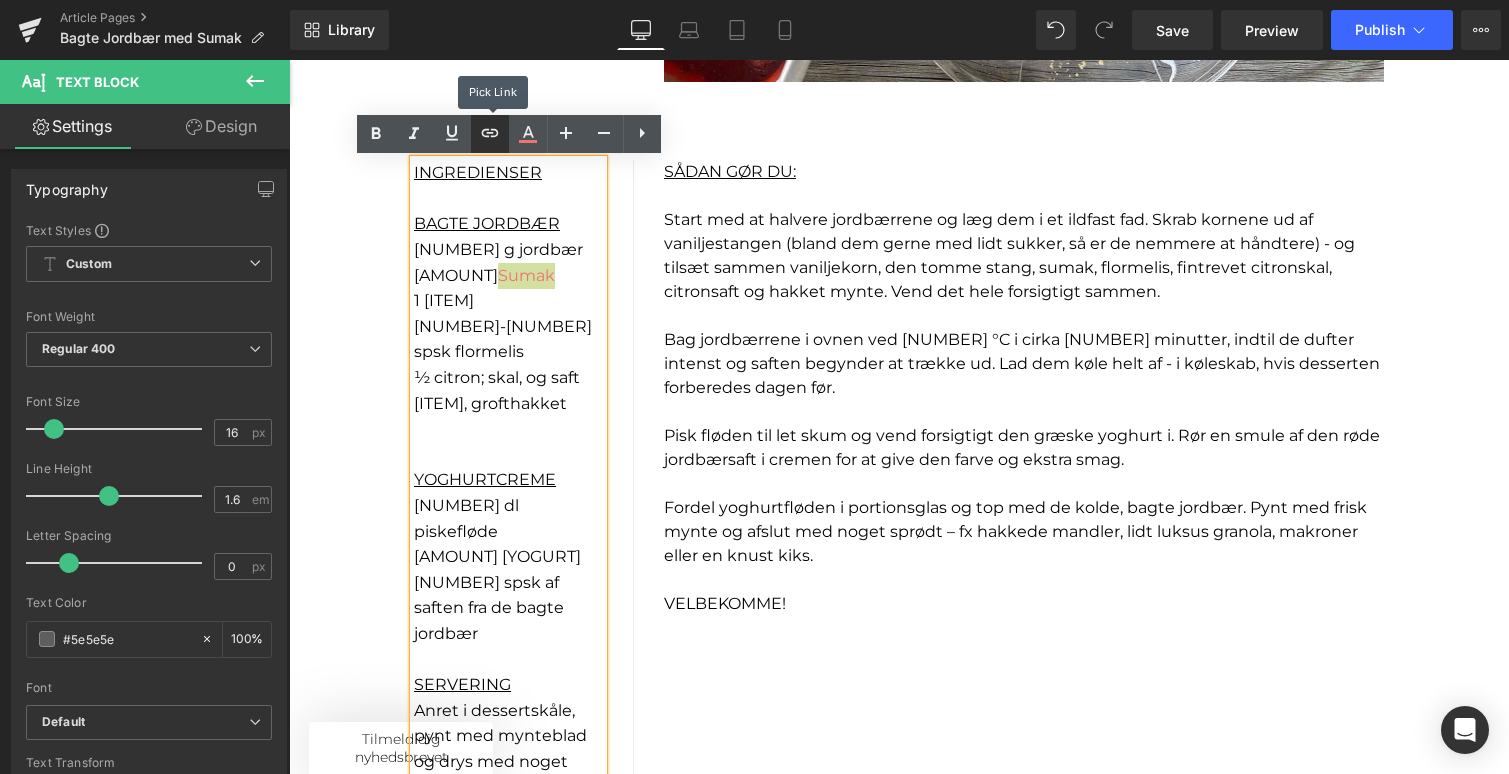 click 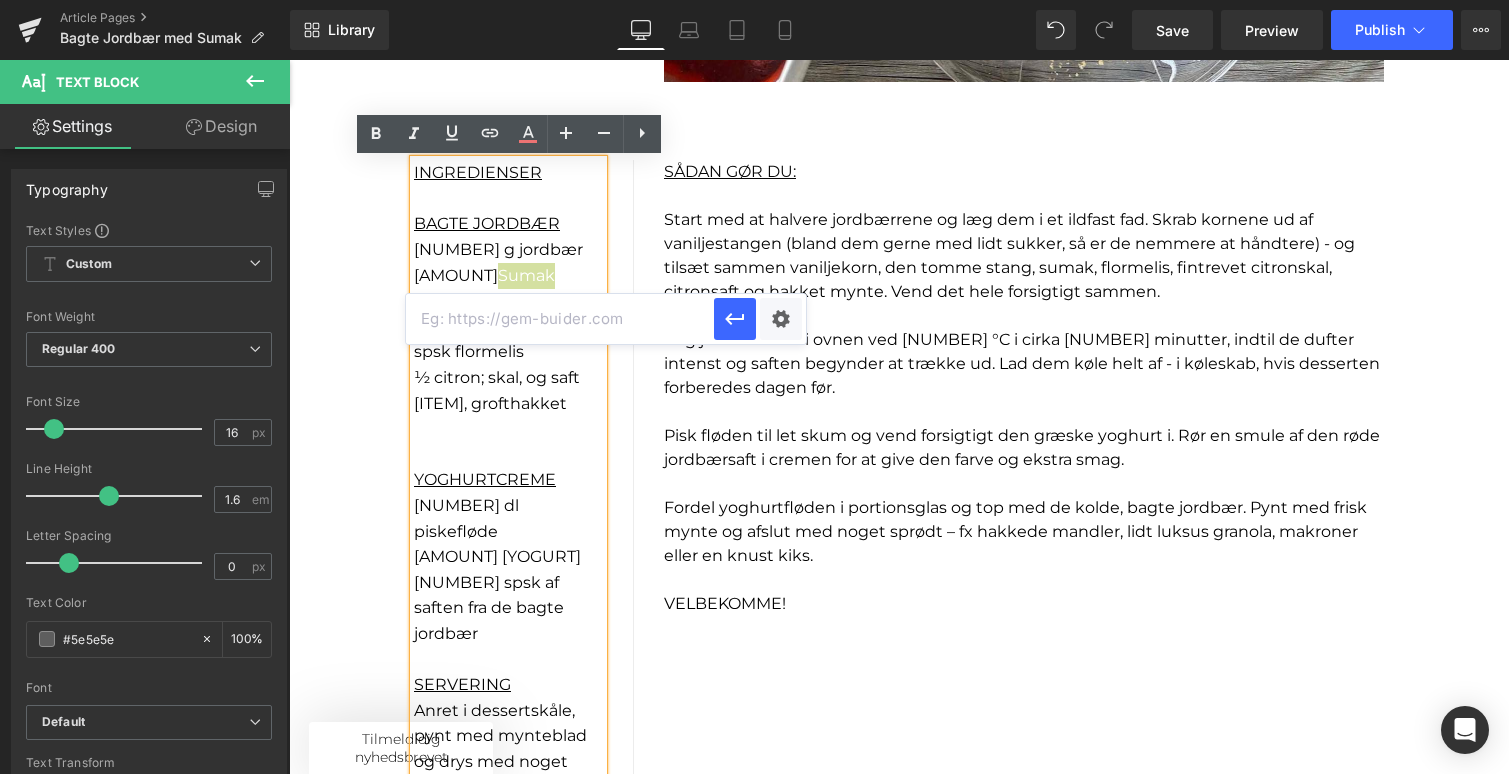 click at bounding box center (560, 319) 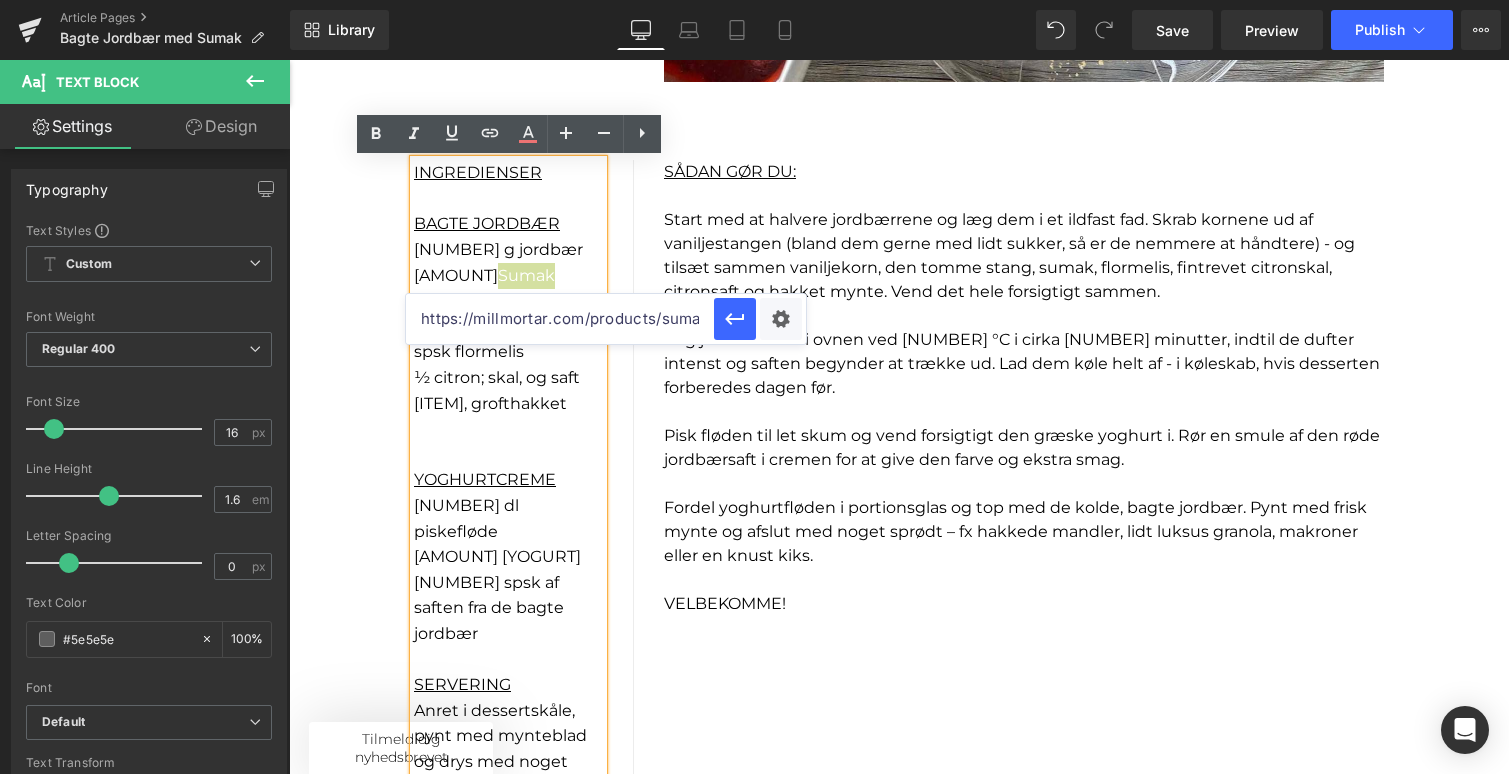scroll, scrollTop: 0, scrollLeft: 139, axis: horizontal 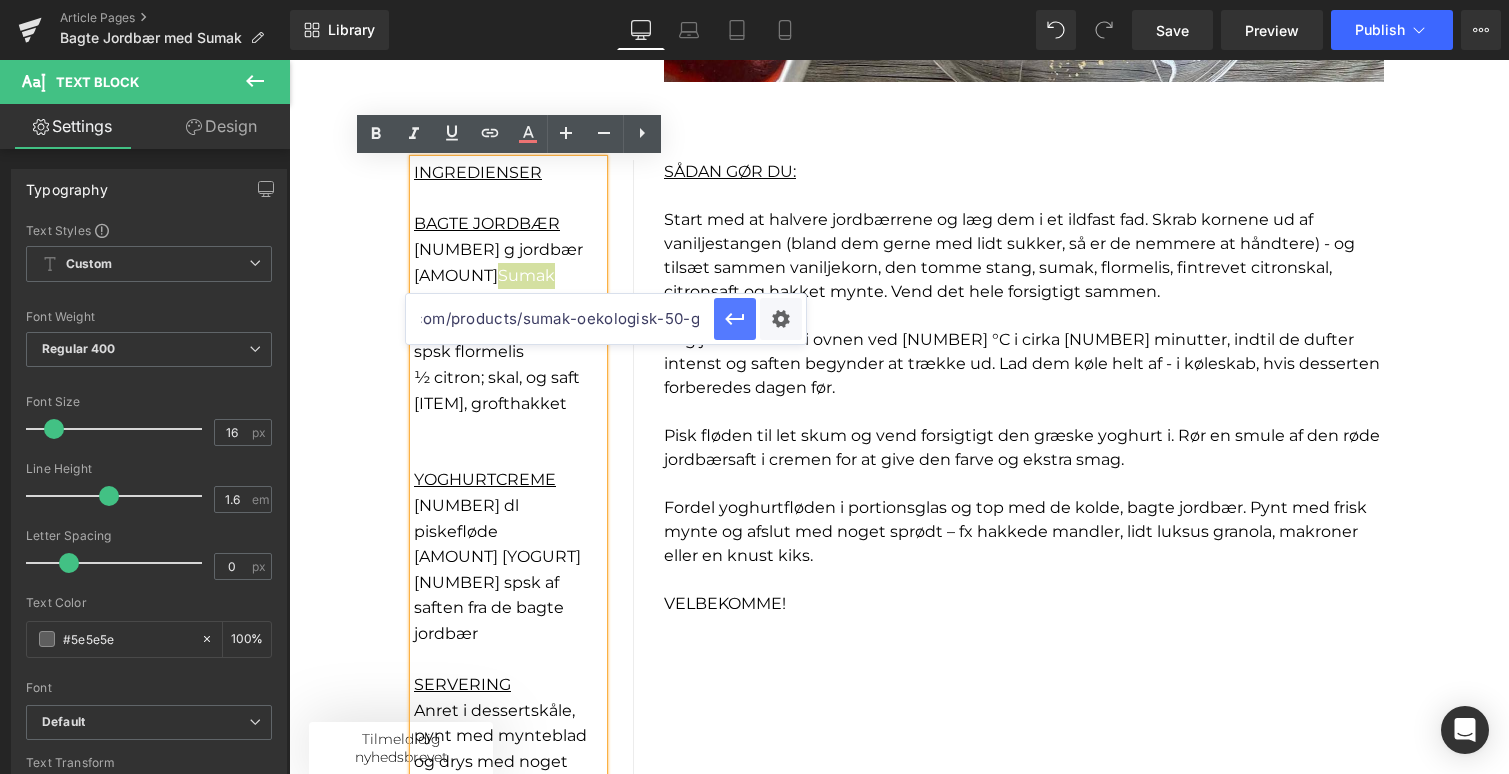 type on "https://millmortar.com/products/sumak-oekologisk-50-g" 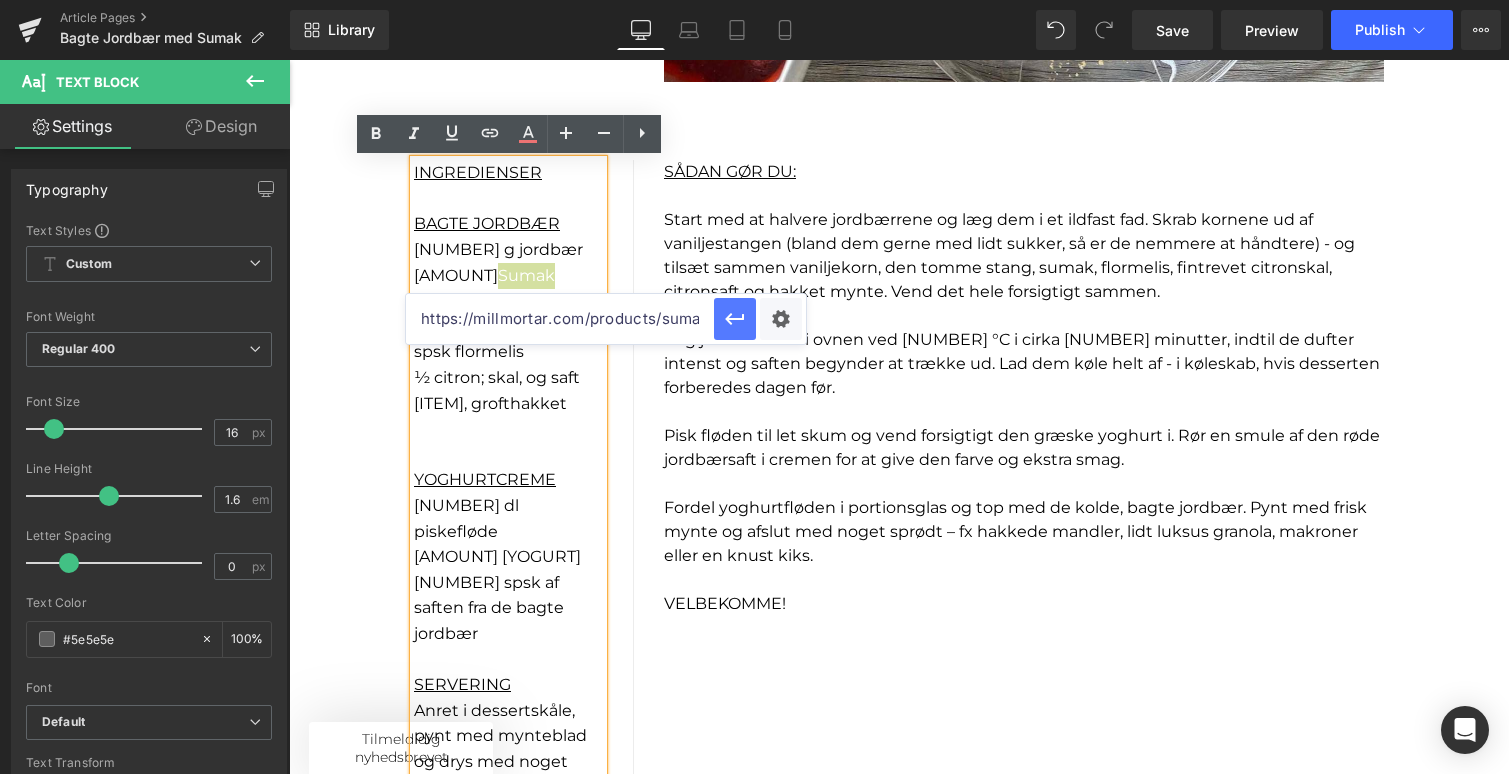 click 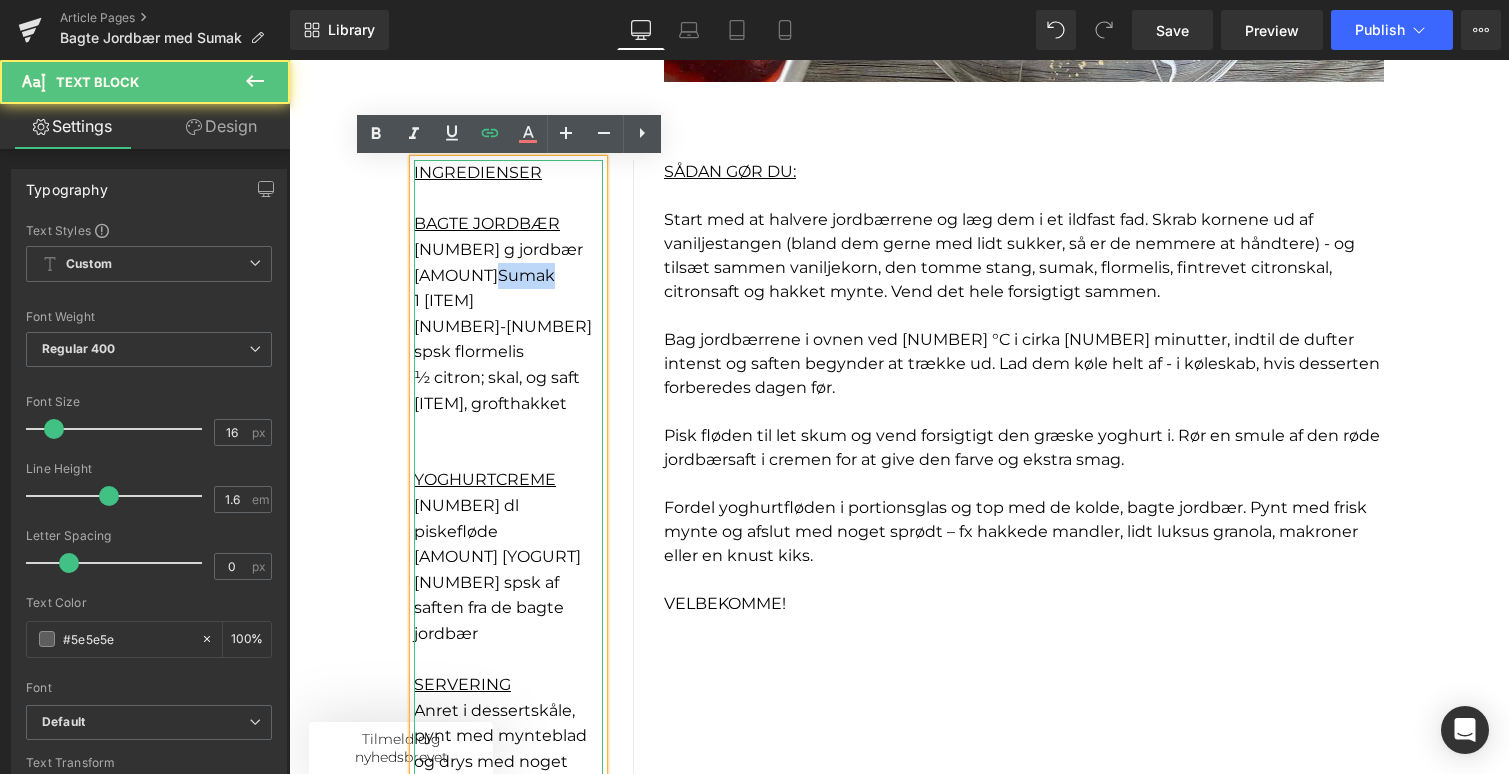 click on "[NUMBER] spsk  Sumak" at bounding box center (508, 276) 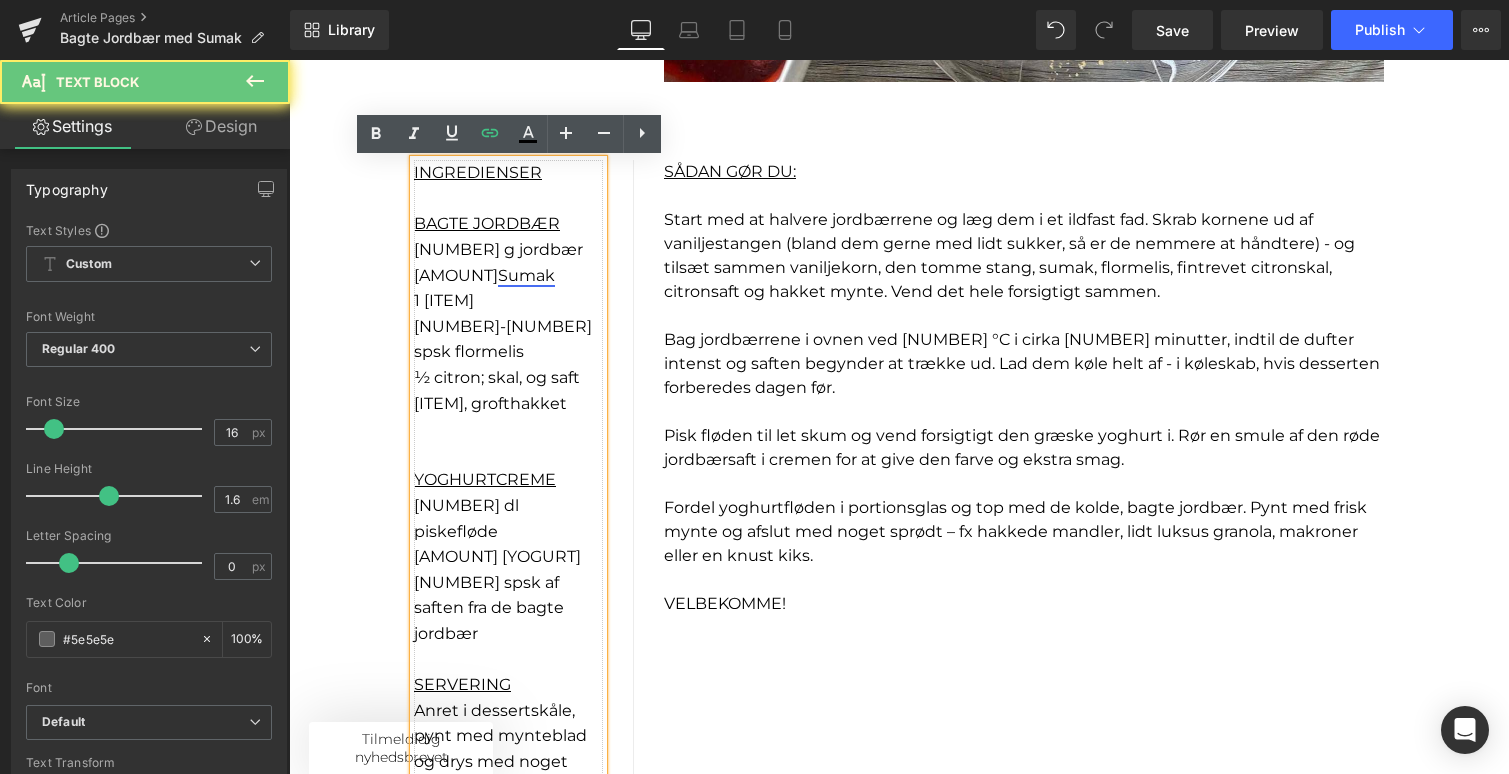 click on "Sumak" at bounding box center (526, 275) 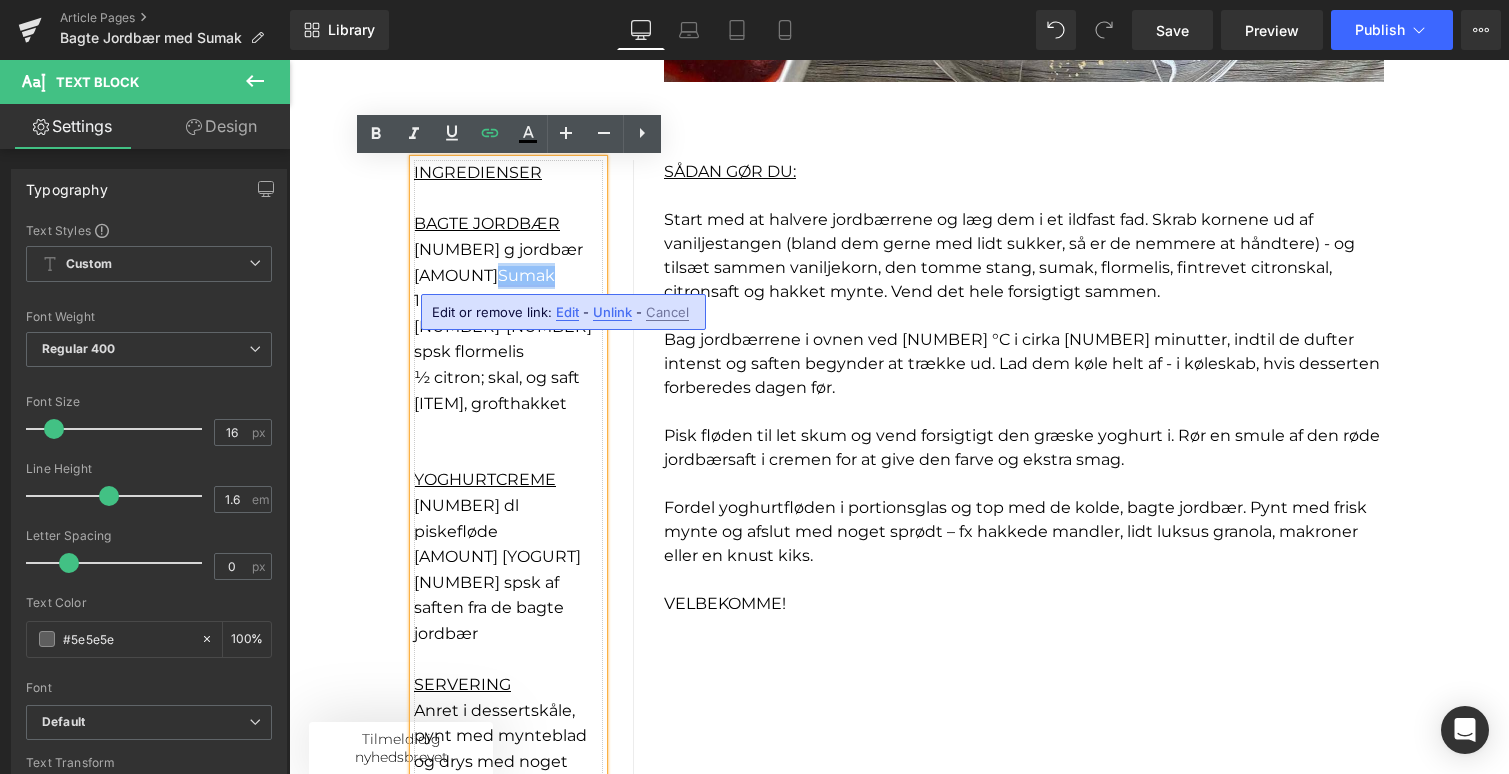 click on "Sumak" at bounding box center (526, 275) 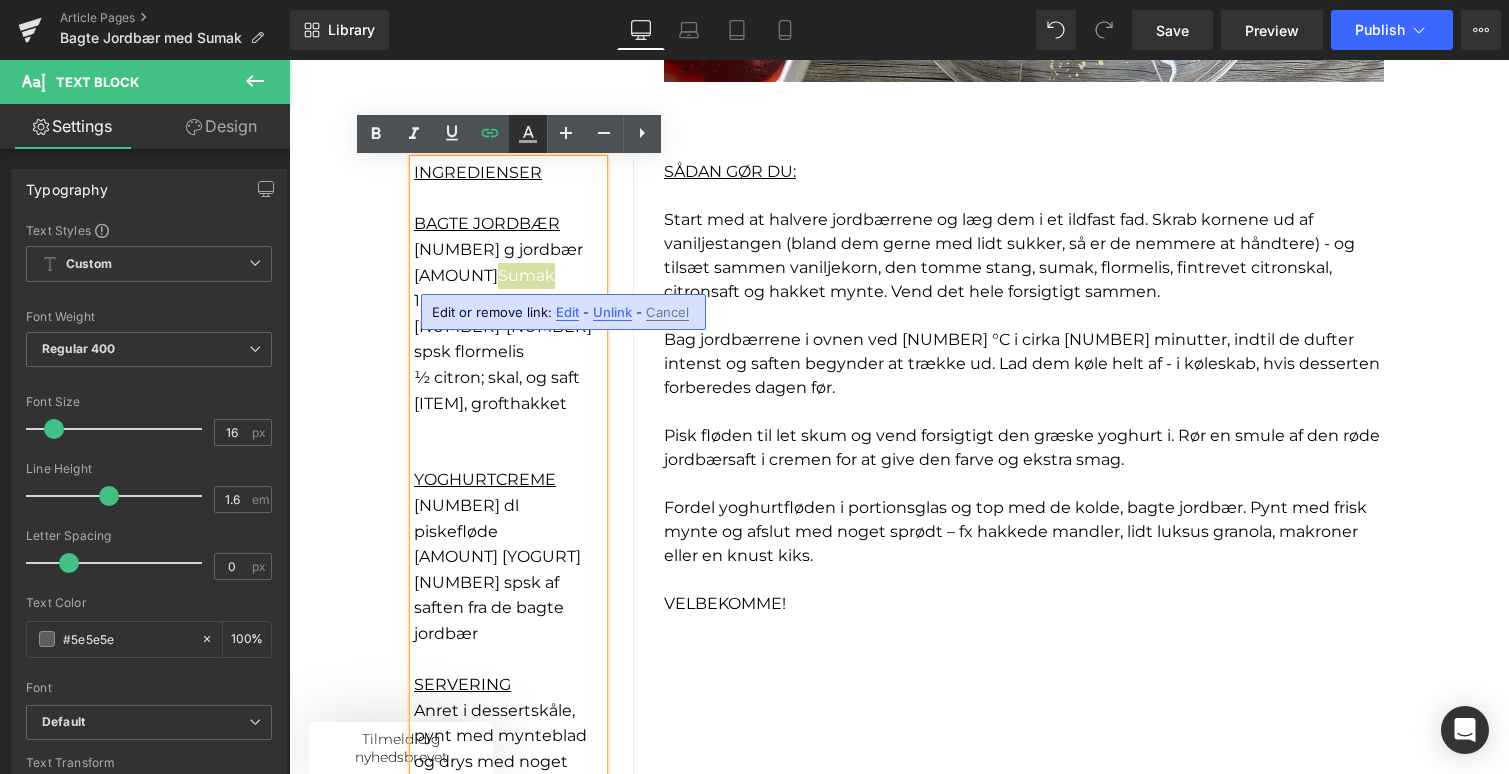click 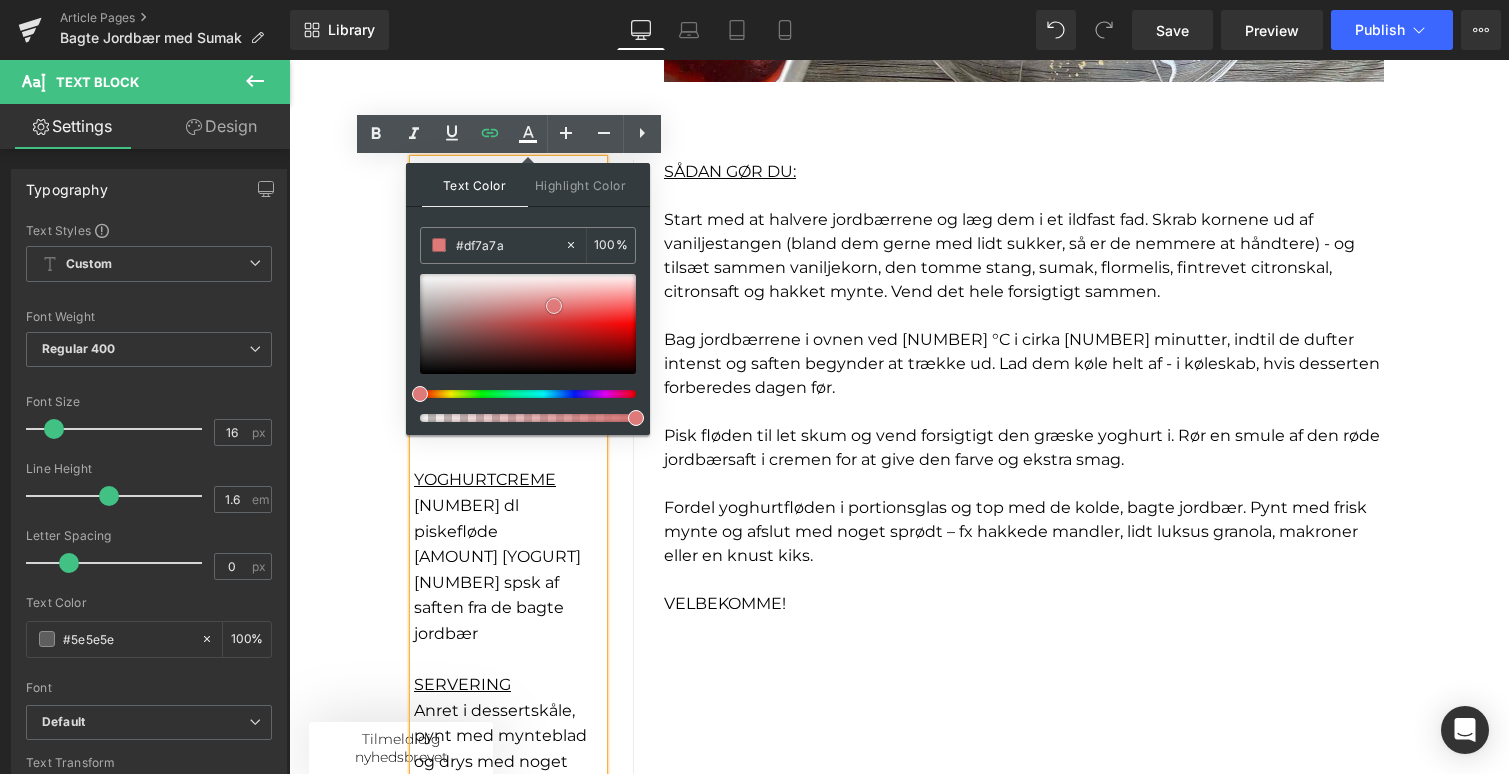 click at bounding box center (528, 324) 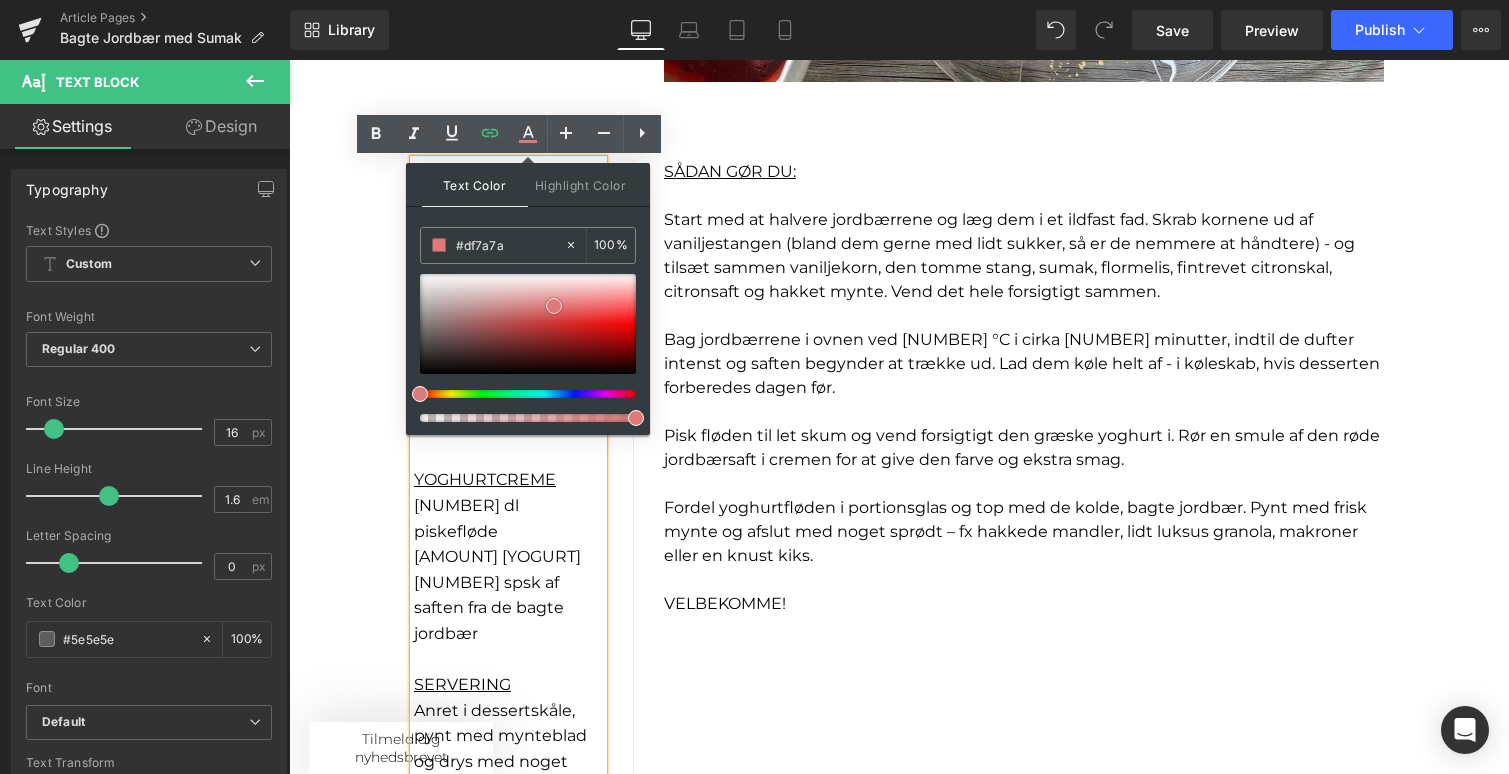 type on "#cd5a5a" 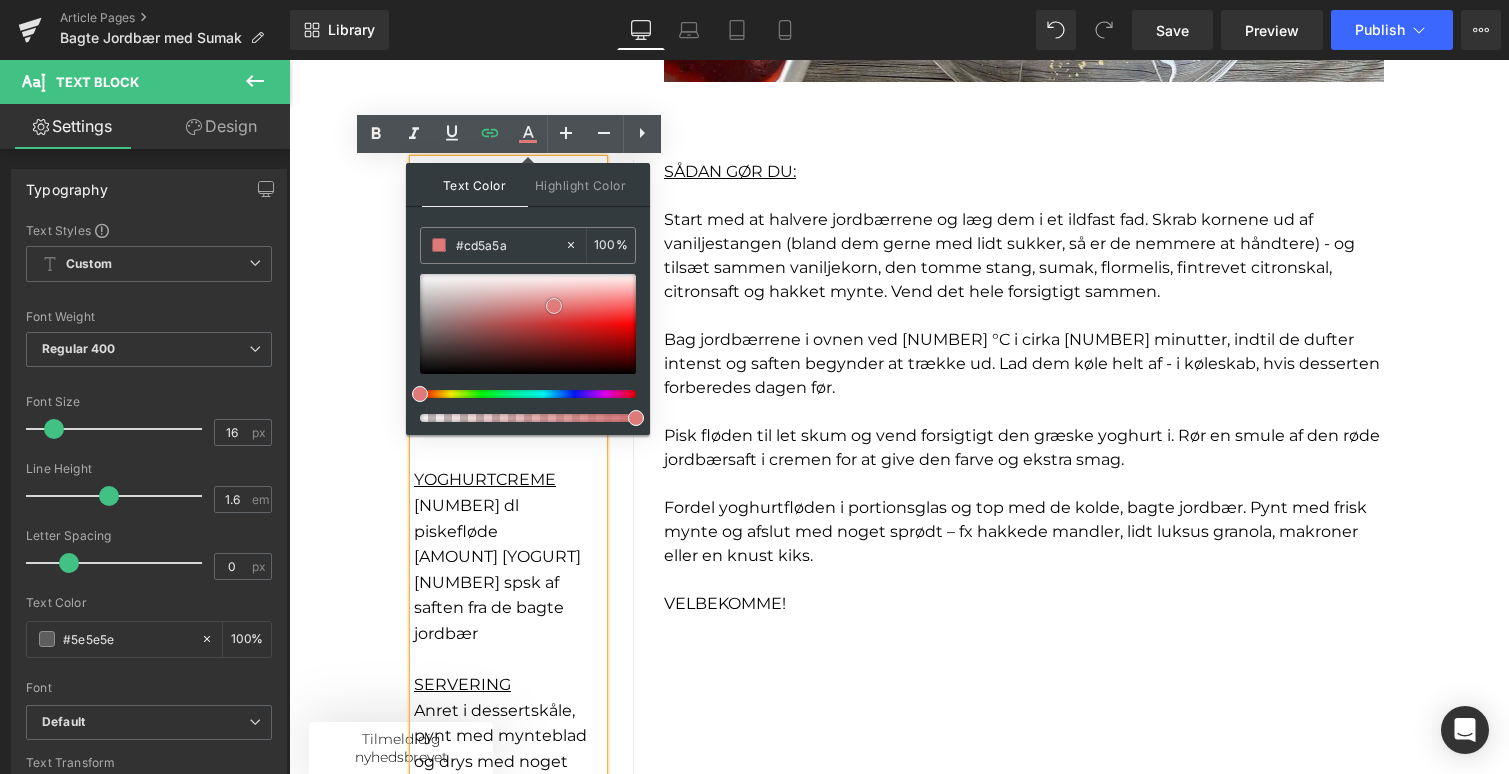 click at bounding box center [528, 324] 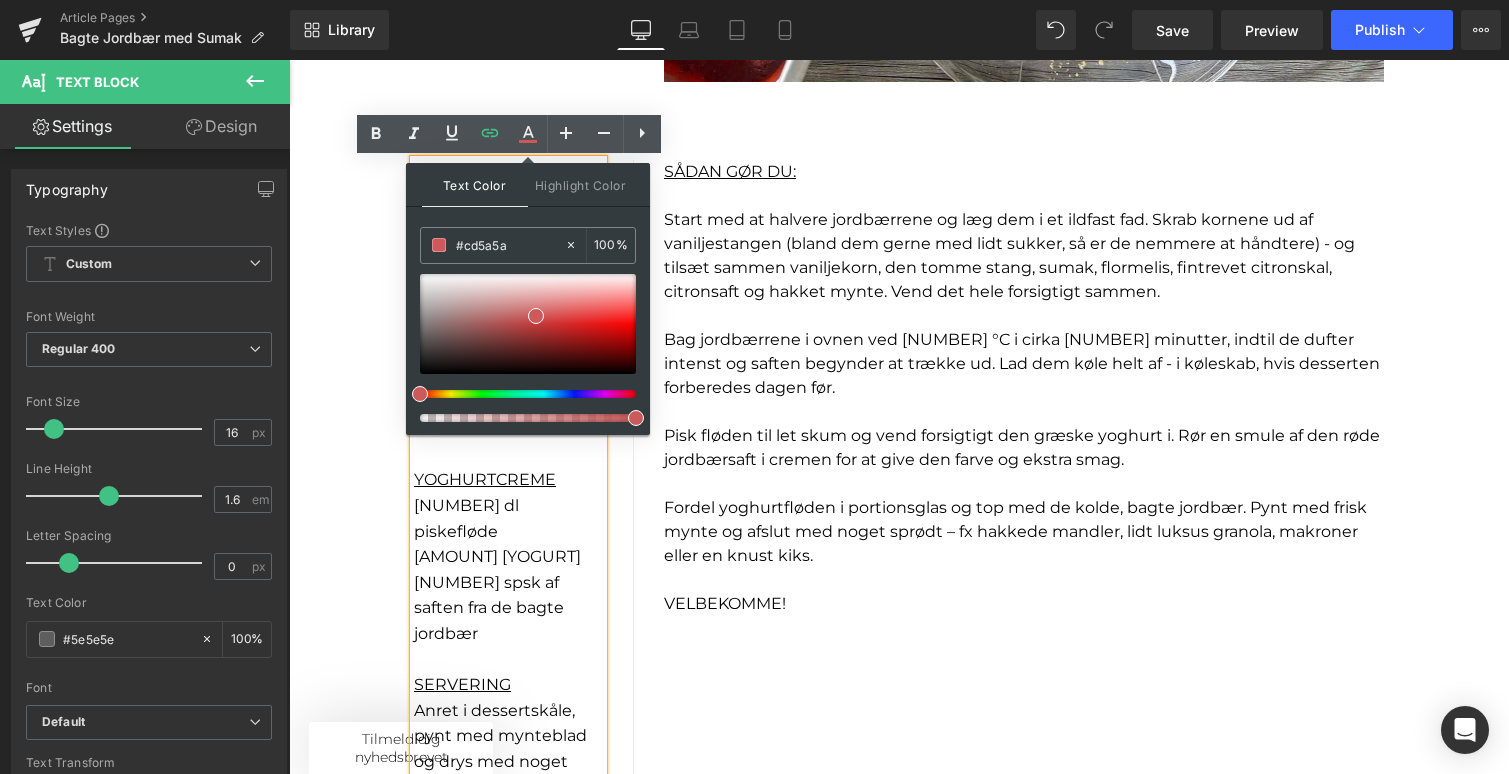 click on "INGREDIENSER BAGTE JORDBÆR [NUMBER] g jordbær [NUMBER] spsk Sumak [NUMBER] Vaniljestang [NUMBER]-[NUMBER] spsk flormelis [NUMBER] citron; skal, o g saft Mynte, grofthakket YOGHURTCREME [NUMBER] dl piskefløde [NUMBER] dl græsk yoghurt [NUMBER] spsk af saften fra de bagte jordbær SERVERING Anret i dessertskåle, pynt med mynteblad og drys med n oget sprødt; fx hakkede mandler, luksus granola eller knuste kiks. Text Block Separator Row SÅDAN GØR DU: Start med at halvere jordbærrene og læg dem i et ildfast fad. Skrab kornene ud af vaniljestangen (bland dem gerne med lidt sukker, så er de nemmere at håndtere) - og tilsæt sammen vaniljekorn, den tomme stang, sumak, flormelis, fintrevet citronskal, citronsaft og hakket mynte. Vend det hele forsigtigt sammen. Bag jordbærrene i ovnen ved [NUMBER] °C i cirka [NUMBER] minutter, indtil de dufter intenst og saften begynder at trække ud. Lad dem køle helt af - i køleskab, hvis desserten forberedes dagen før. VELBEKOMME! Text Block Row" at bounding box center (899, 538) 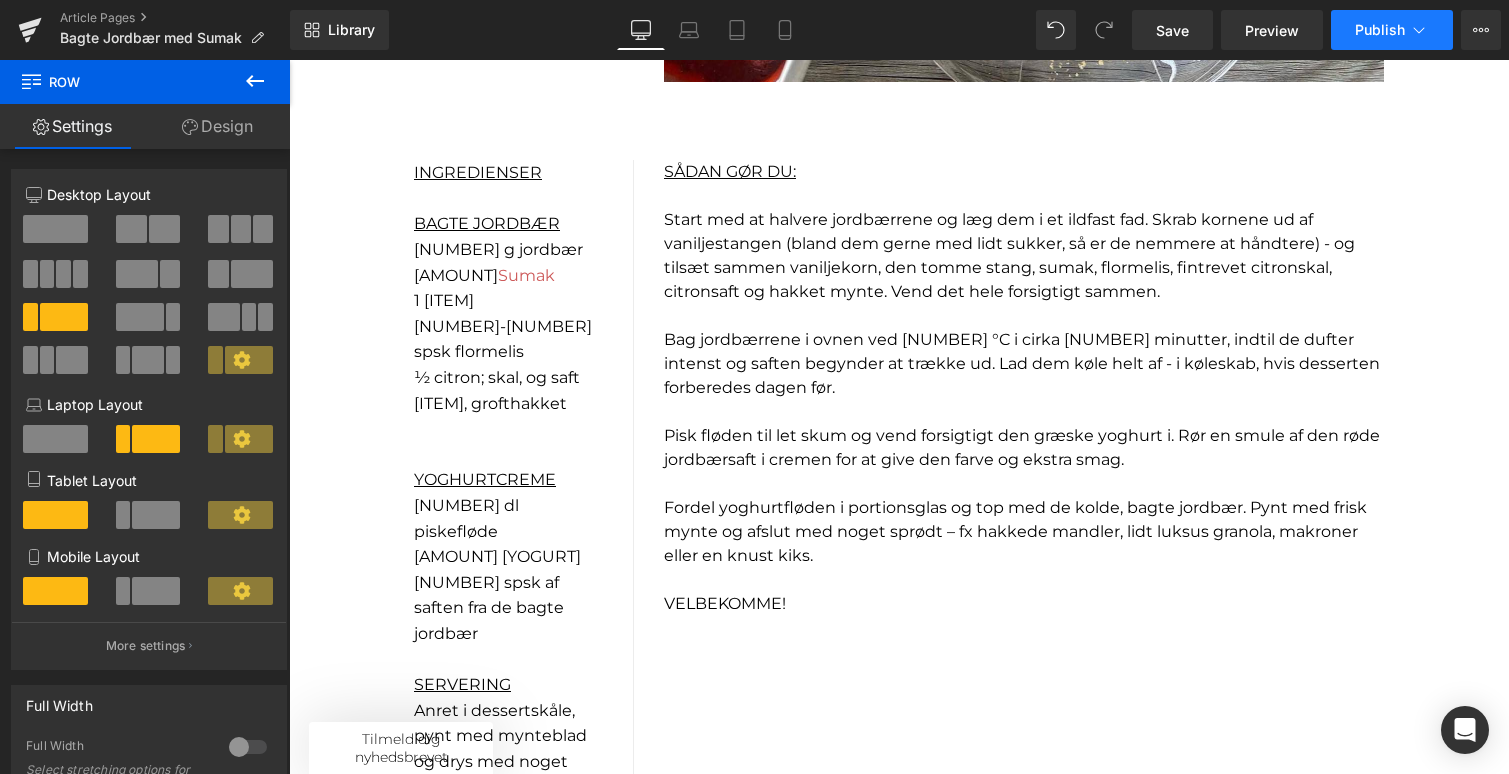 click on "Publish" at bounding box center (1380, 30) 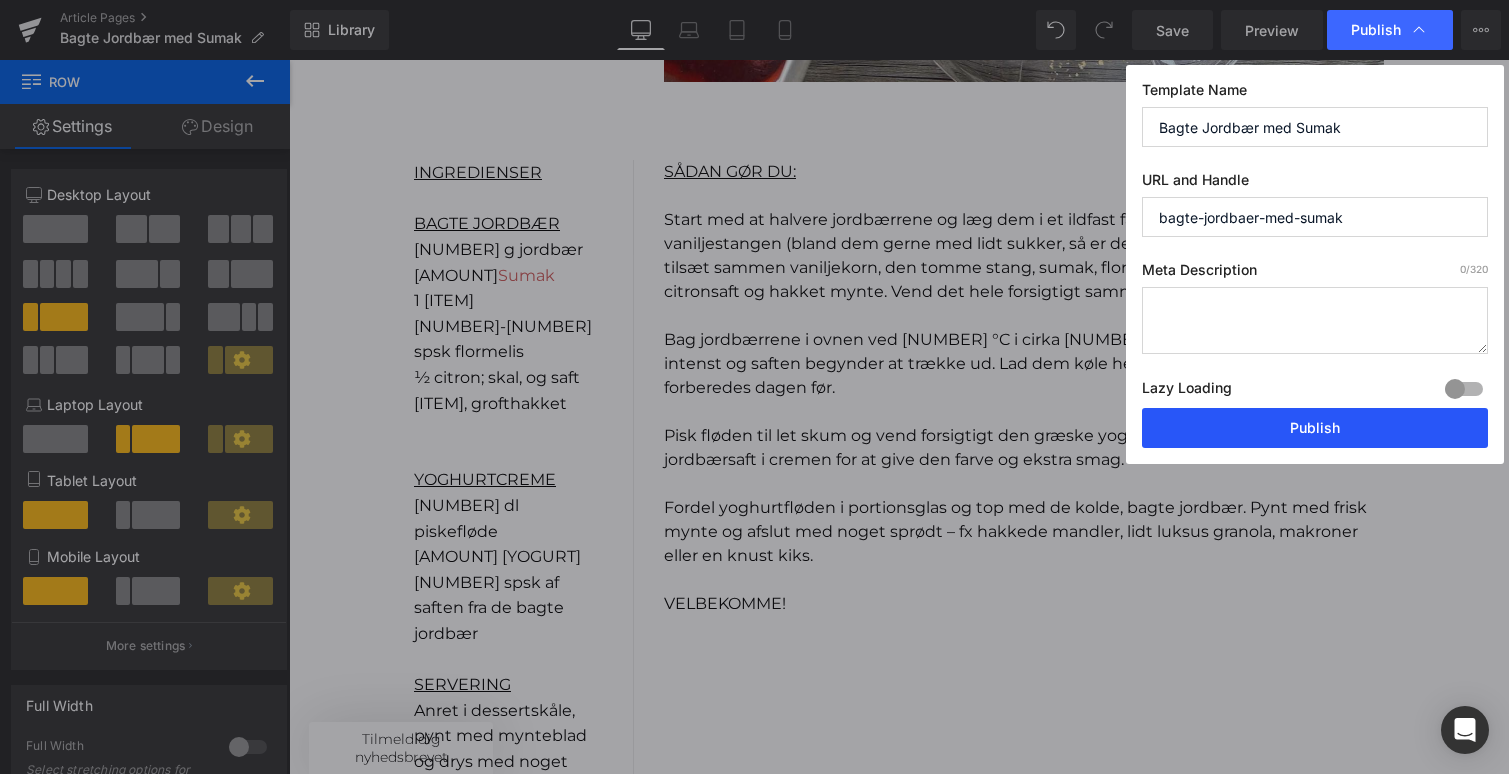 click on "Publish" at bounding box center (1315, 428) 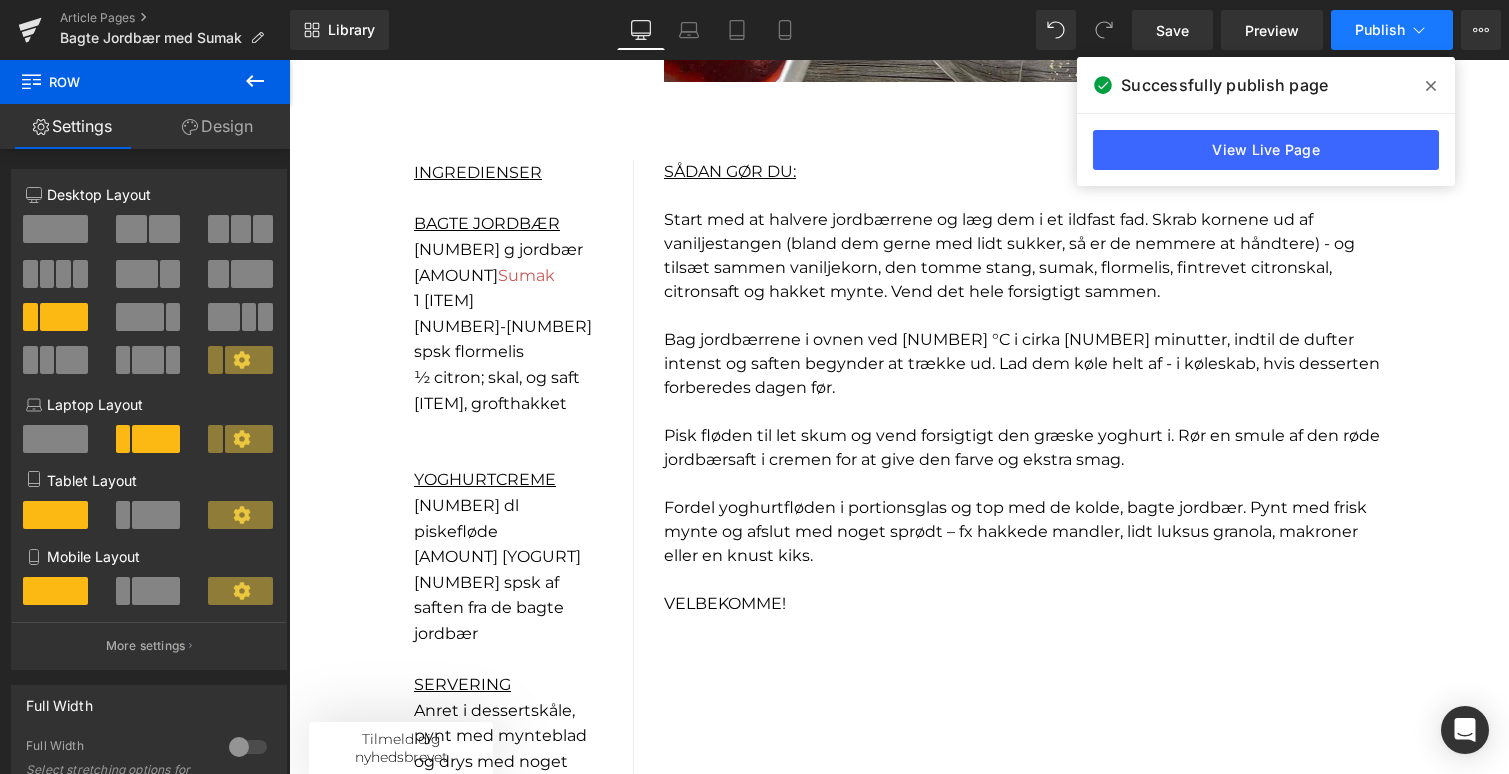 click on "Publish" at bounding box center [1380, 30] 